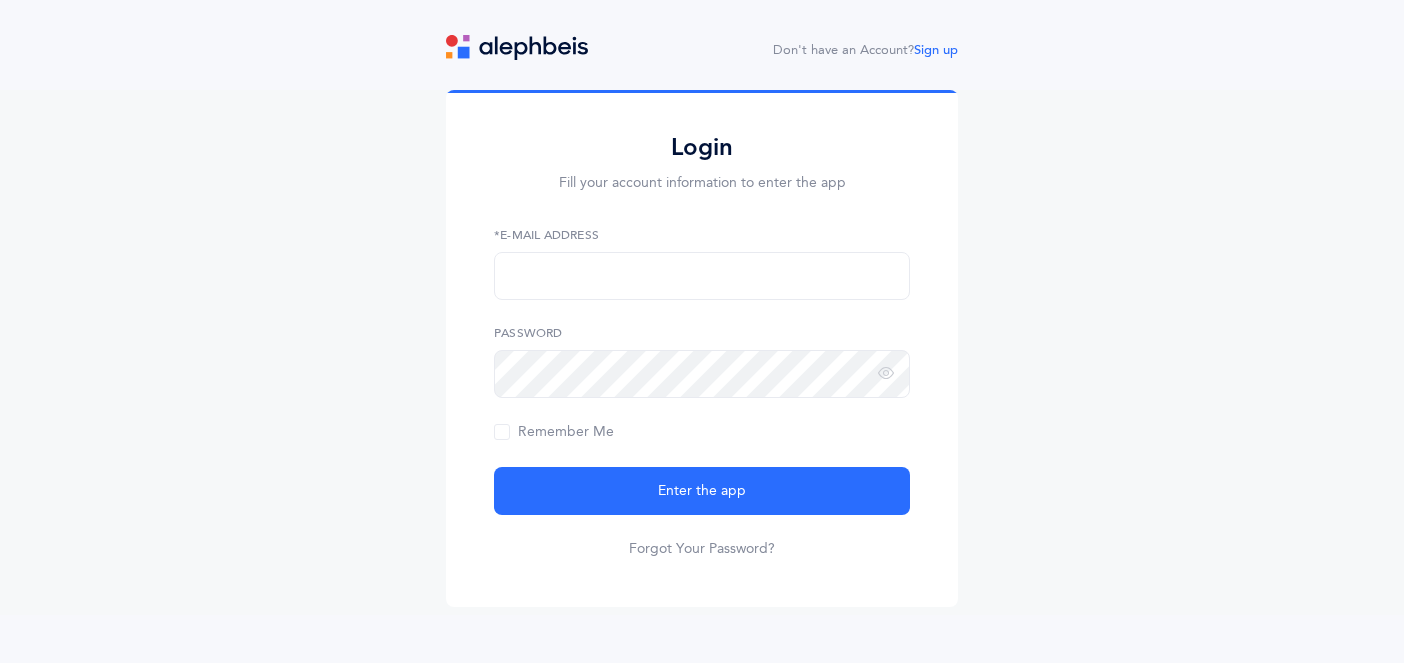 scroll, scrollTop: 0, scrollLeft: 0, axis: both 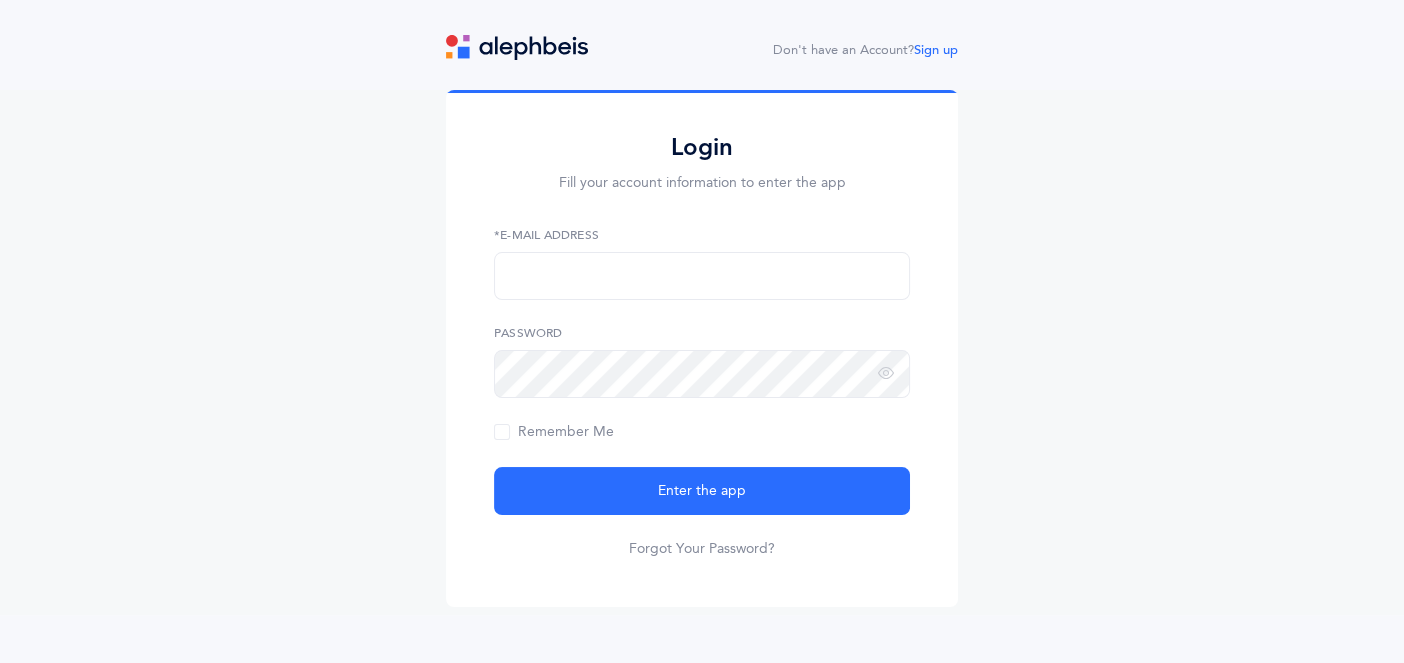 click on "*E-Mail Address" at bounding box center [702, 263] 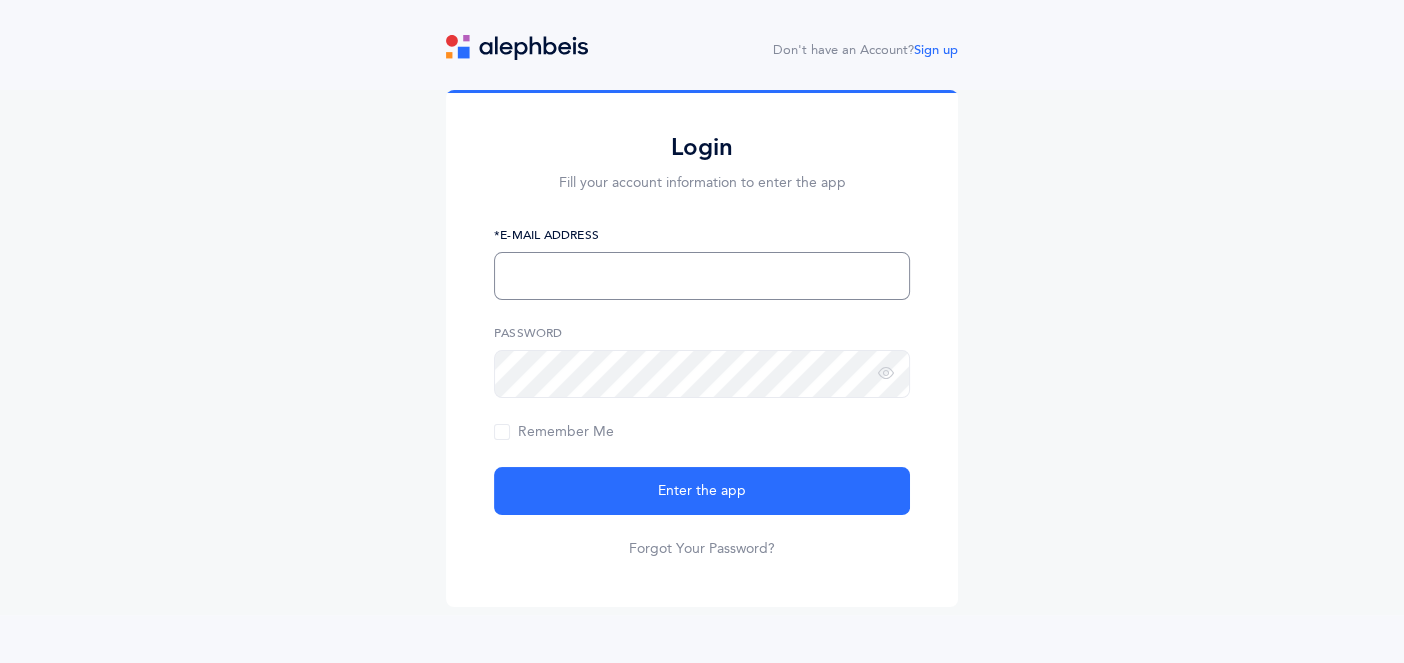 type on "[EMAIL_ADDRESS][DOMAIN_NAME]" 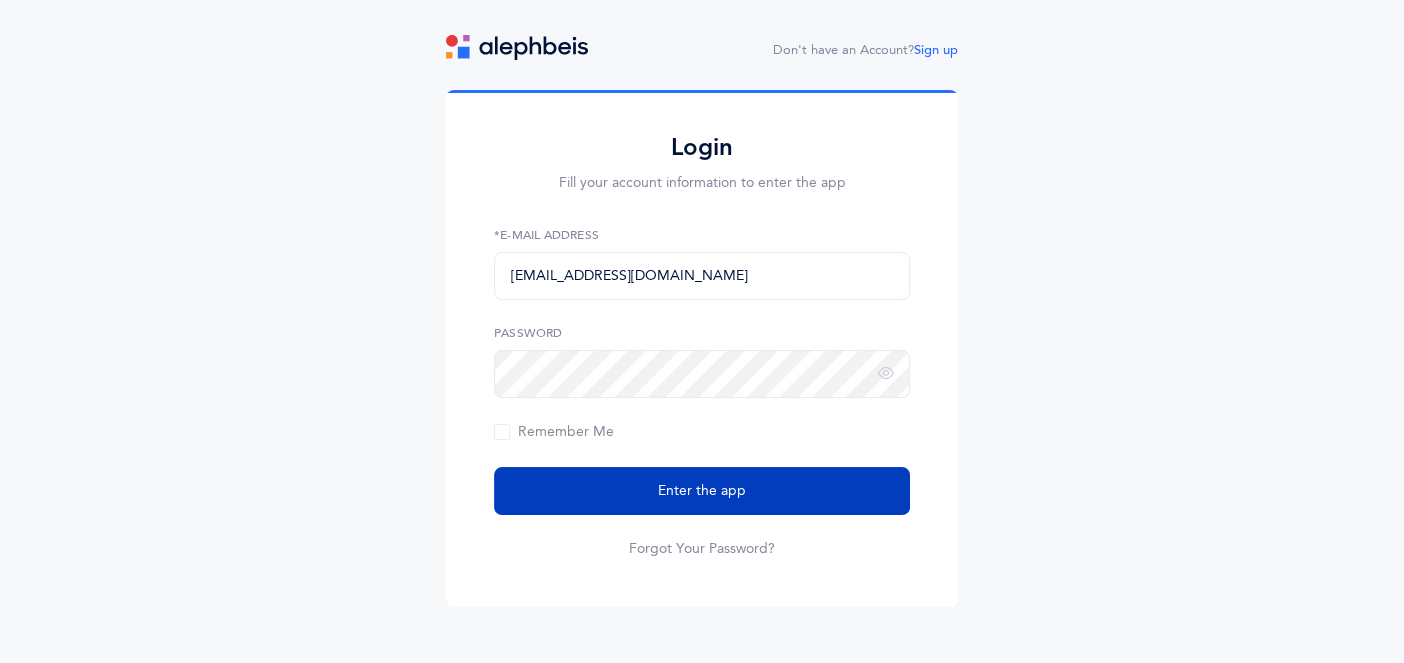 click on "Enter the app" at bounding box center (702, 491) 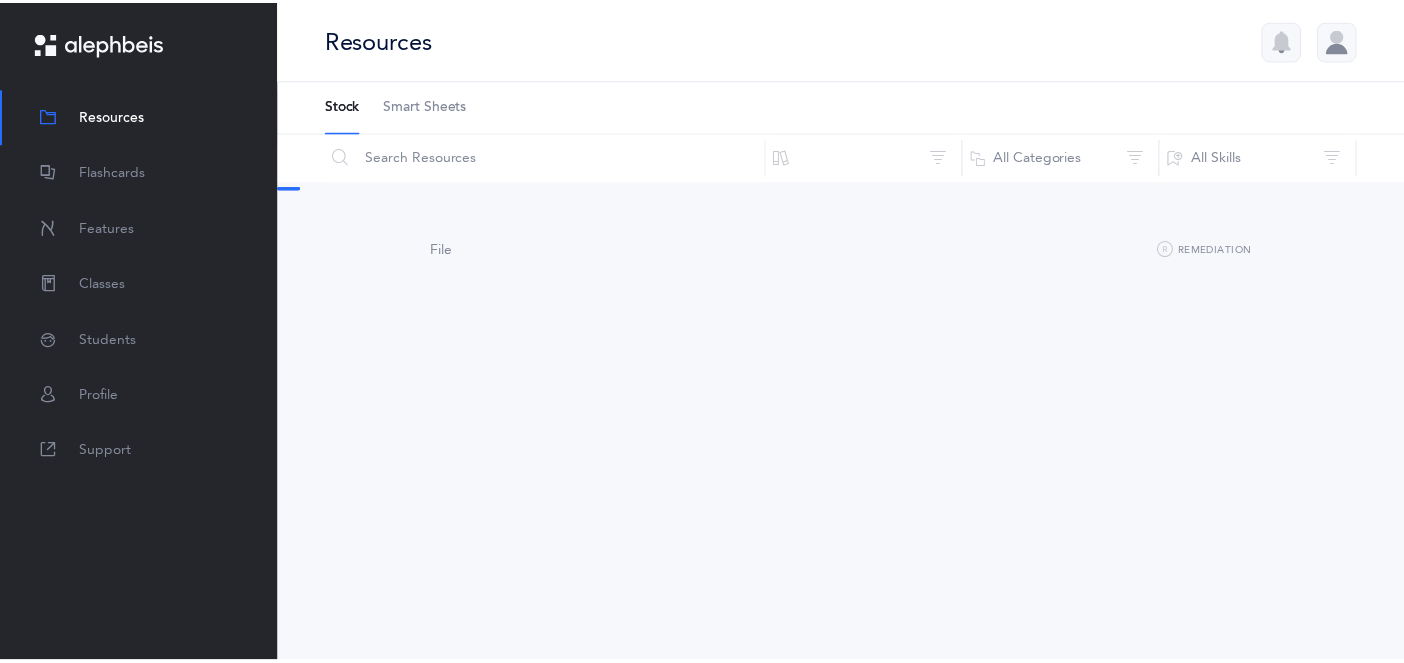 scroll, scrollTop: 0, scrollLeft: 0, axis: both 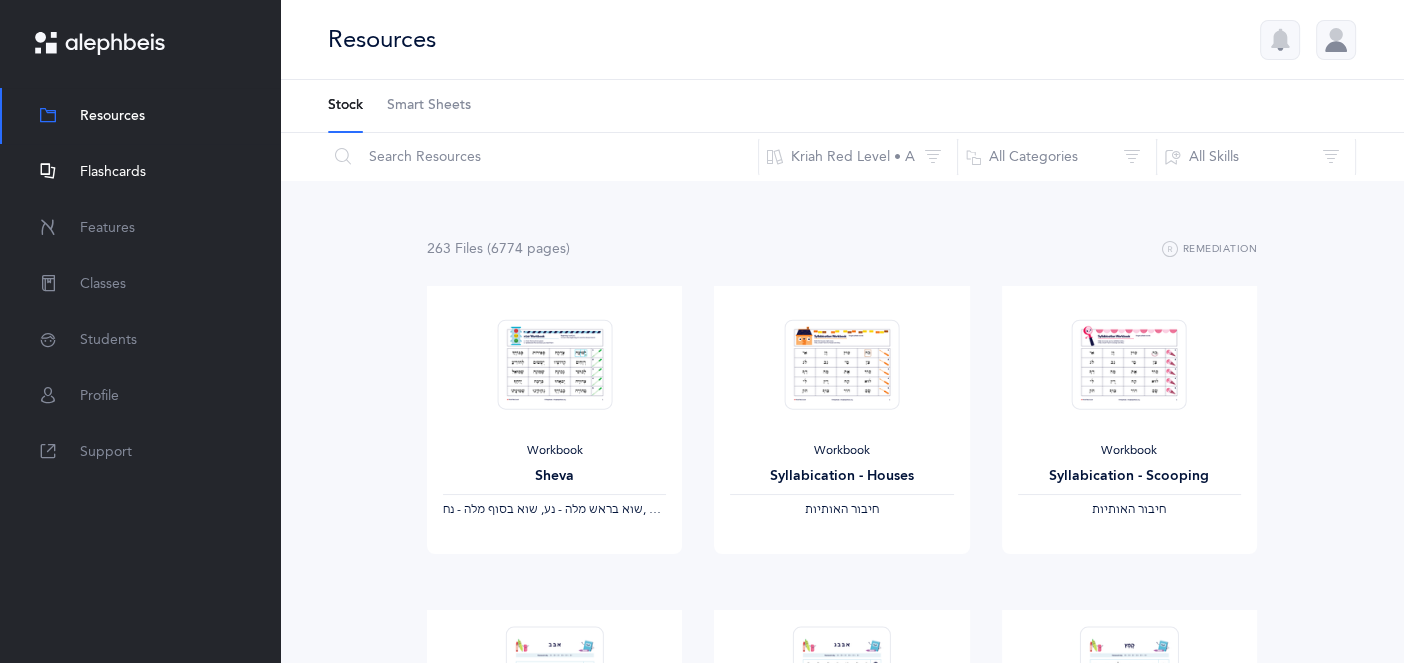 click on "Flashcards" at bounding box center (140, 172) 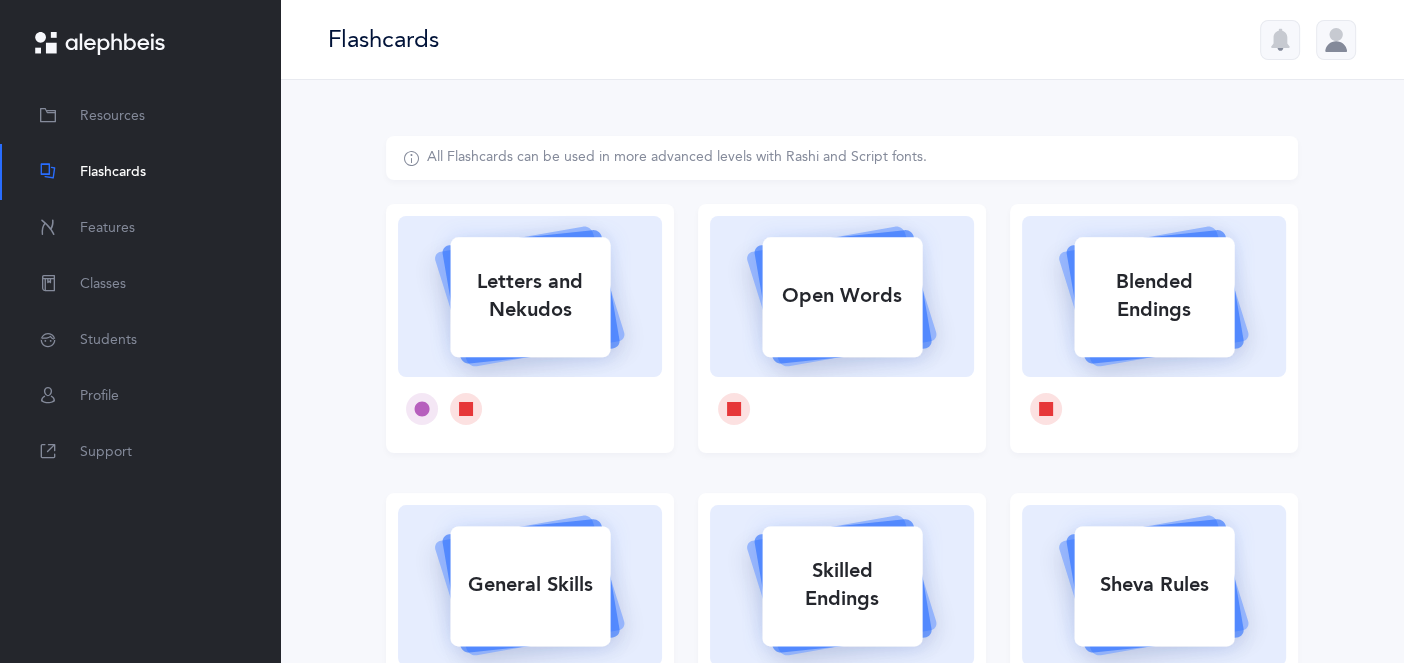 click 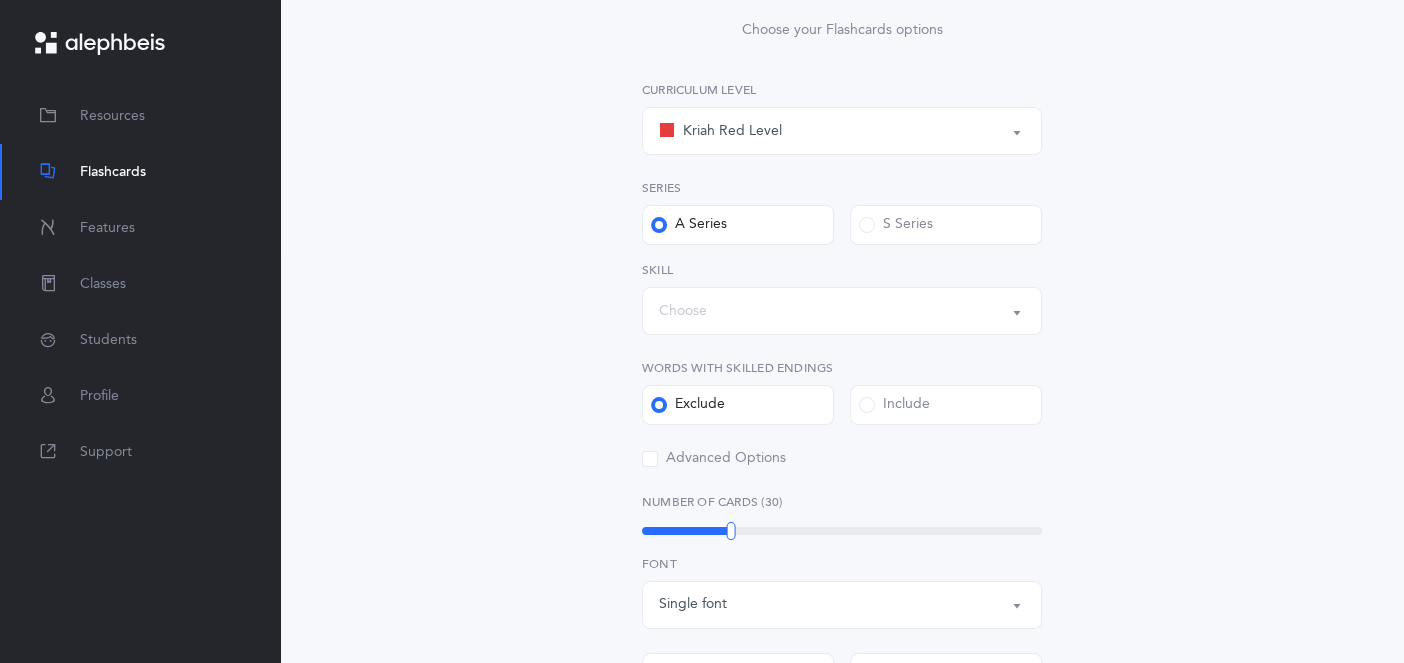 scroll, scrollTop: 245, scrollLeft: 0, axis: vertical 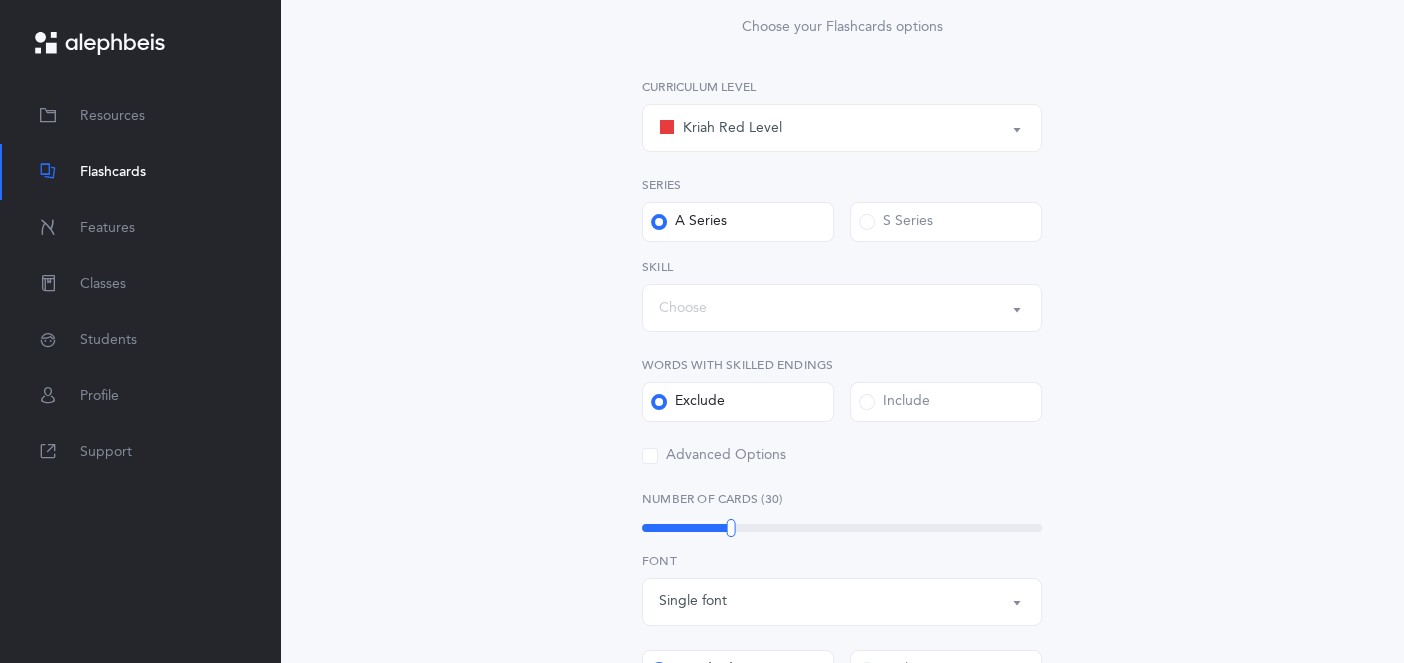 click on "Choose" at bounding box center [842, 308] 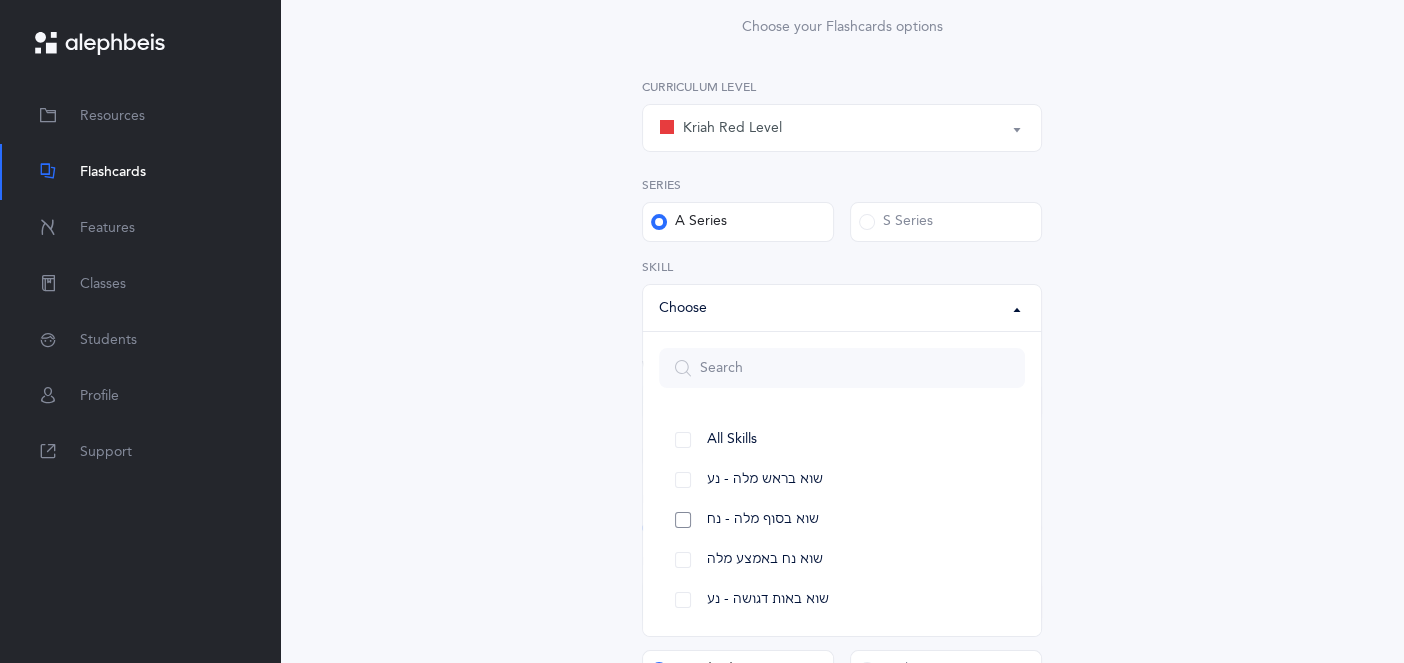 click on "שוא בסוף מלה - נח" at bounding box center (763, 520) 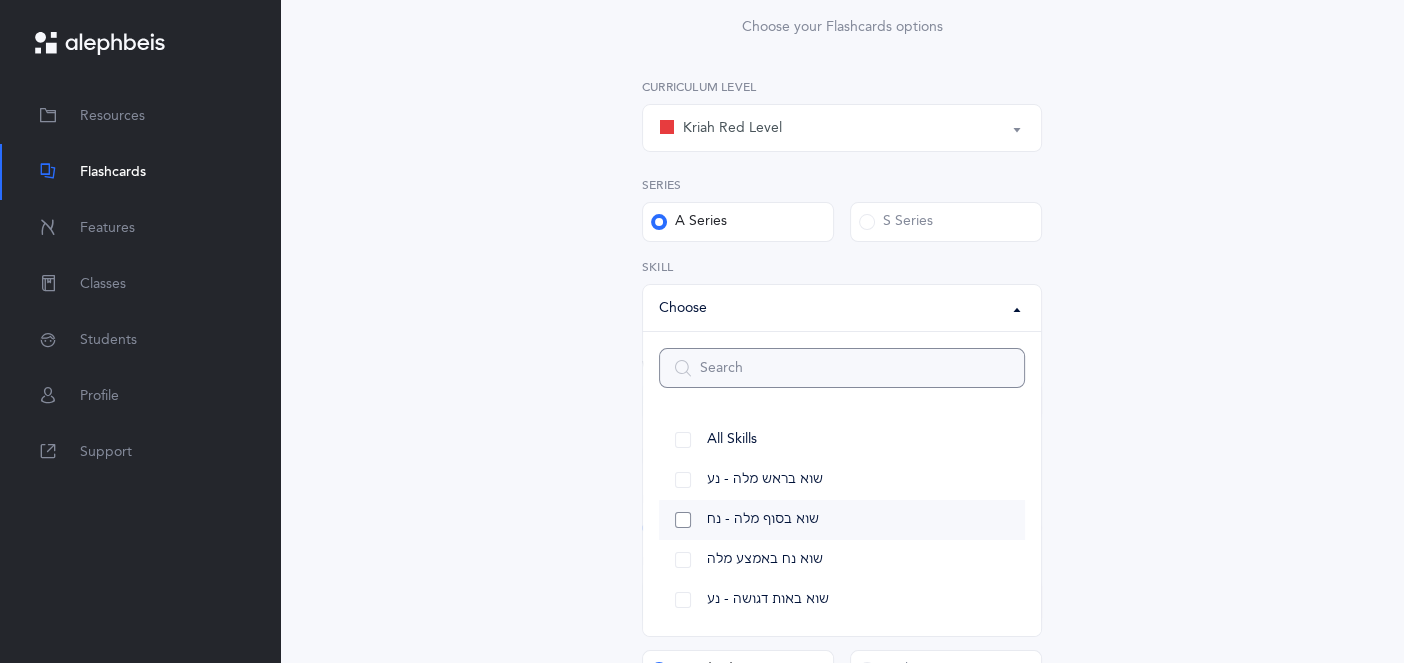 select on "17" 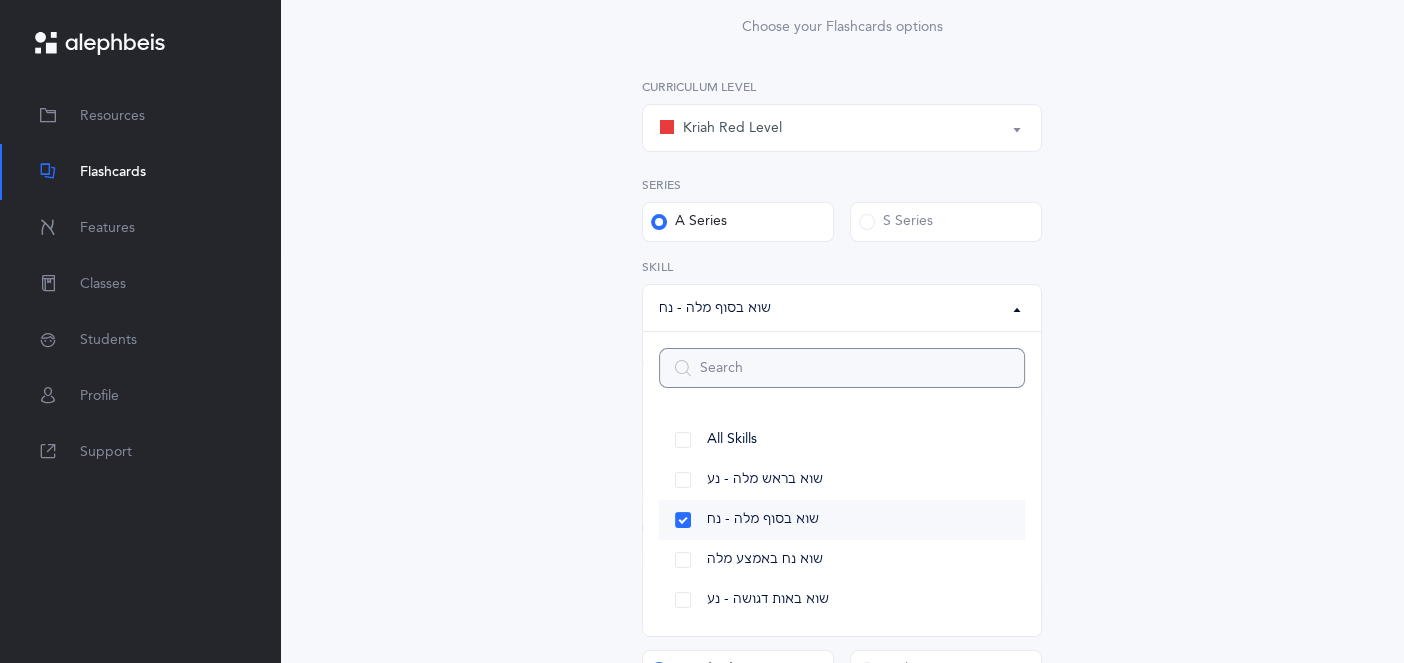 scroll, scrollTop: 8, scrollLeft: 0, axis: vertical 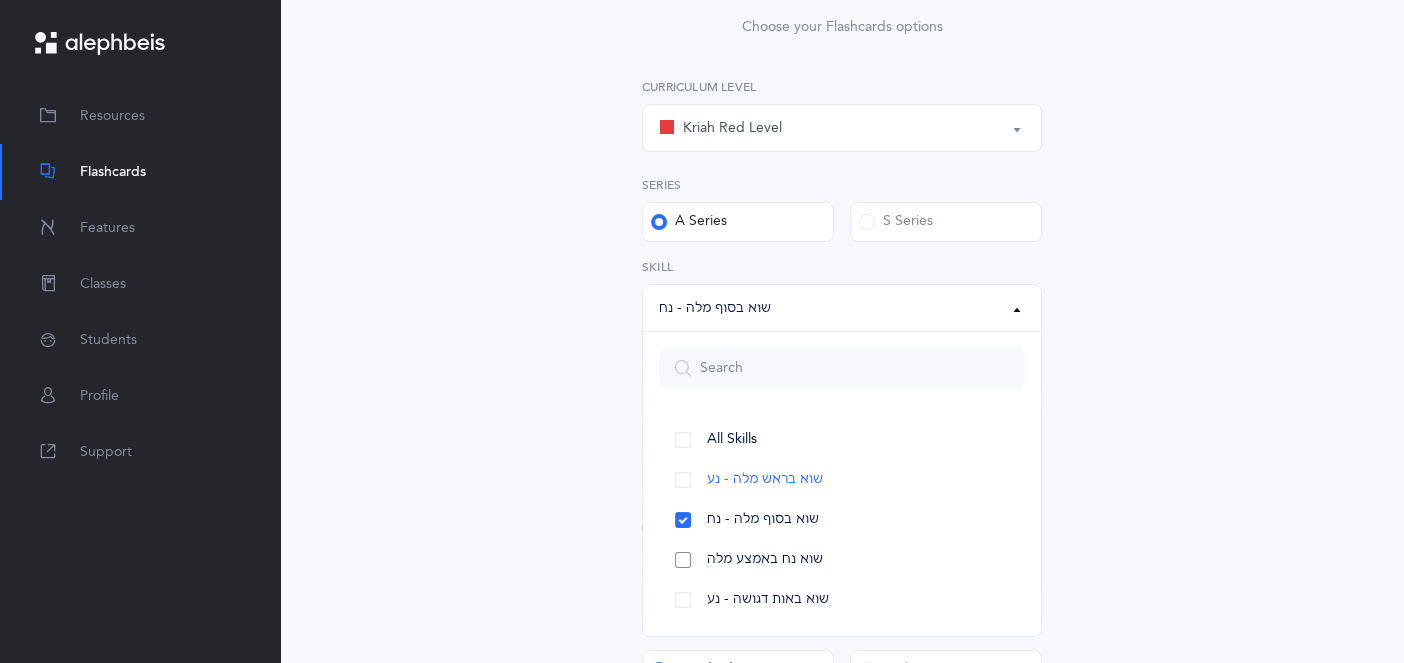 click on "שוא נח באמצע מלה" at bounding box center (842, 560) 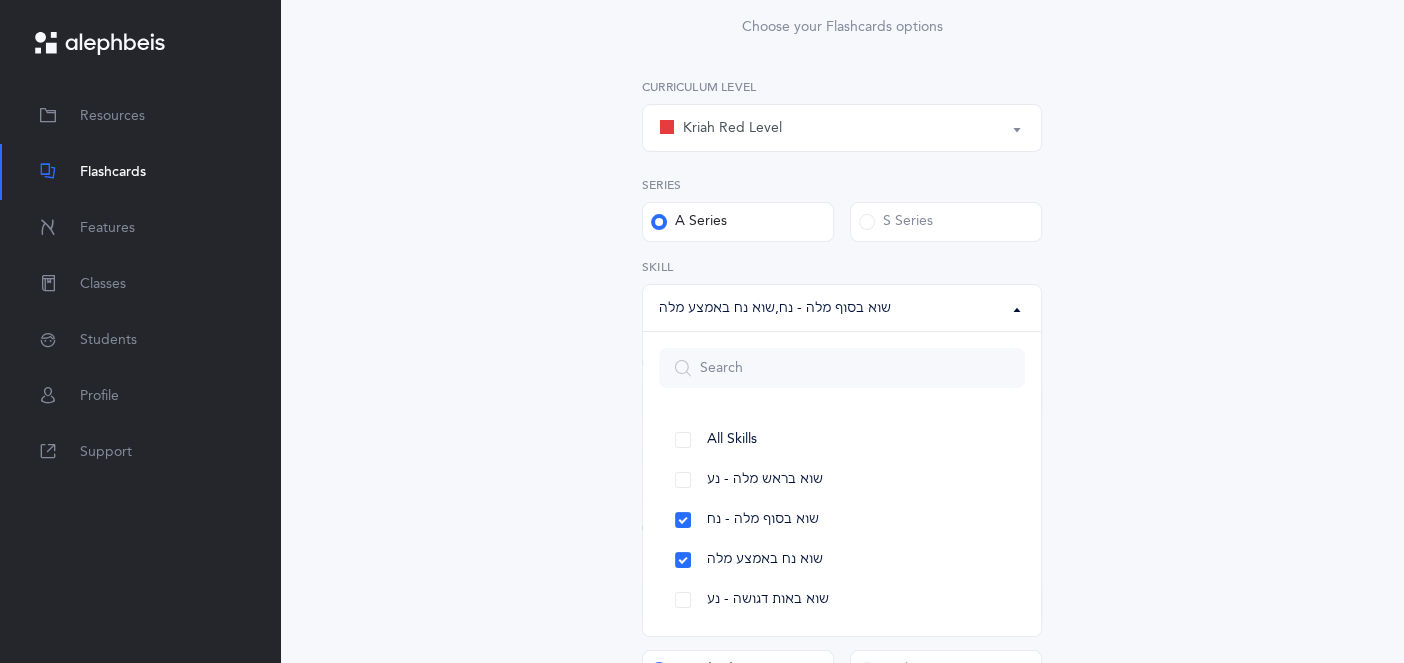 click on "Sheva Rules   Choose your Flashcards options         Kriah Red Level
Kriah Orange Level
Kriah Yellow Level
Kriah Red Level
Curriculum Level
Series
A Series
S Series
All Skills
שוא בראש מלה - נע
שוא בסוף מלה - נח
שוא נח באמצע מלה
שוא באות דגושה - נע
שוא בסוף מלה - נח ,  שוא נח באמצע מלה
All Skills
שוא בראש מלה - נע
שוא בסוף מלה - נח
שוא נח באמצע מלה
שוא באות דגושה - נע
Skill
Words with Skilled endings
Exclude
Include
Advanced Options
Ultimate subscription required
Ok
Number of Cards (30)
30         Single font
Multiple fonts
Single font
Font" at bounding box center [842, 537] 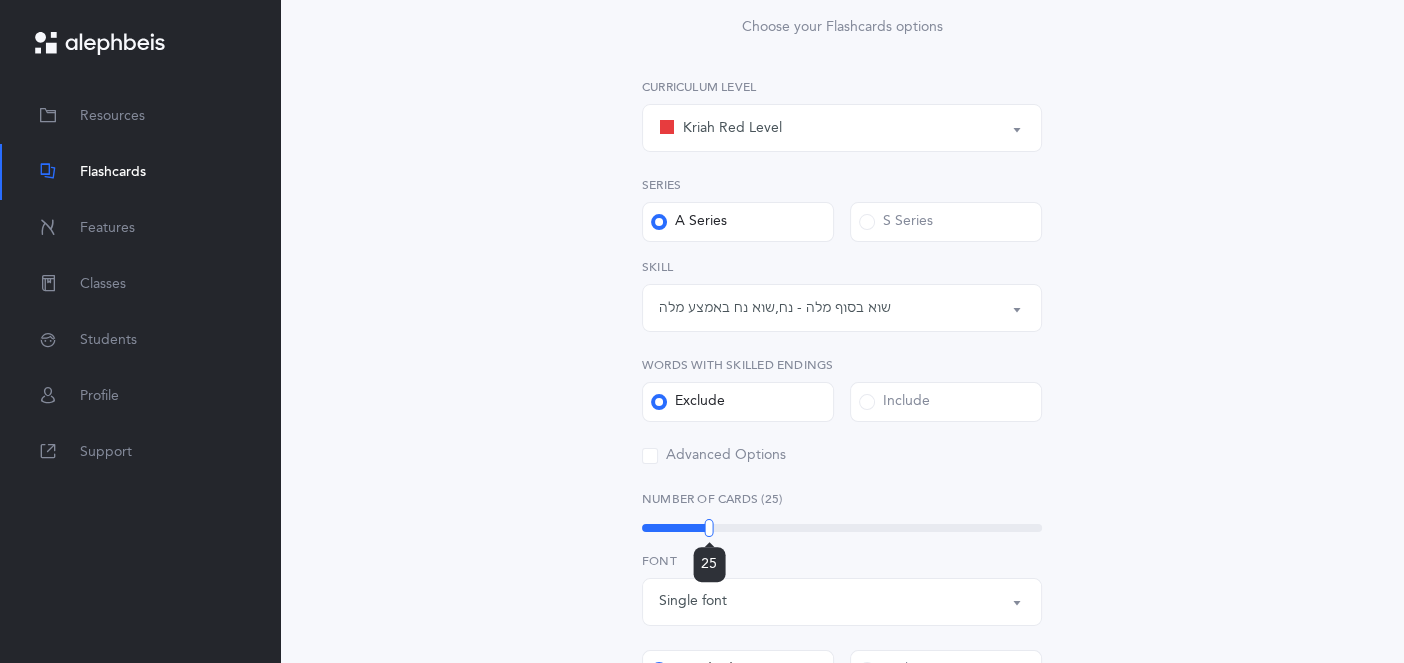 click on "25" at bounding box center [842, 528] 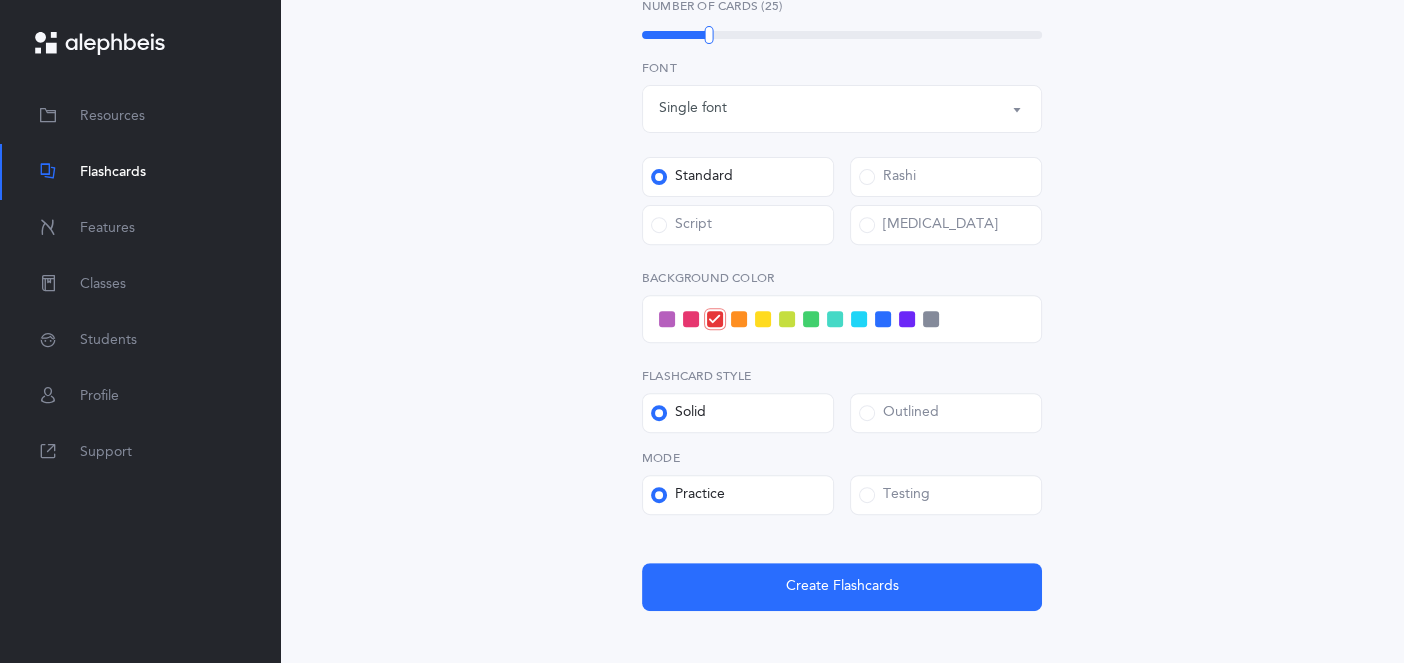 scroll, scrollTop: 756, scrollLeft: 0, axis: vertical 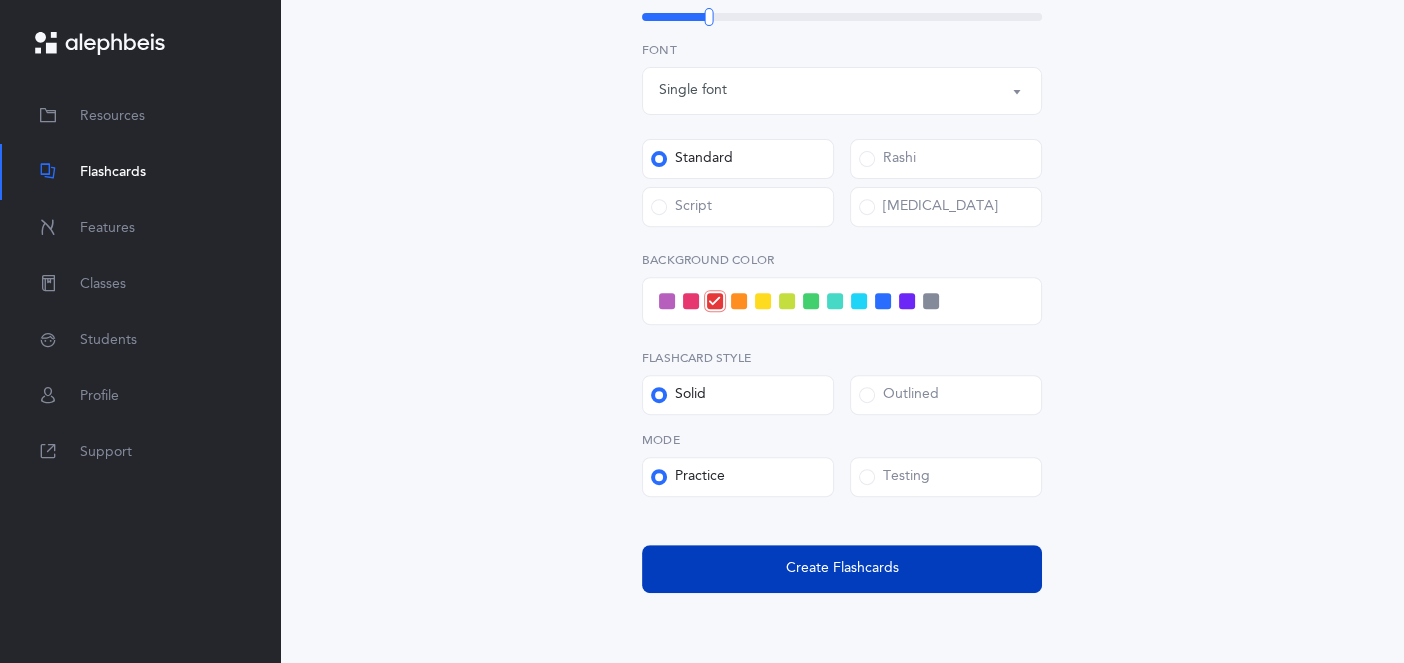 click on "Create Flashcards" at bounding box center [842, 569] 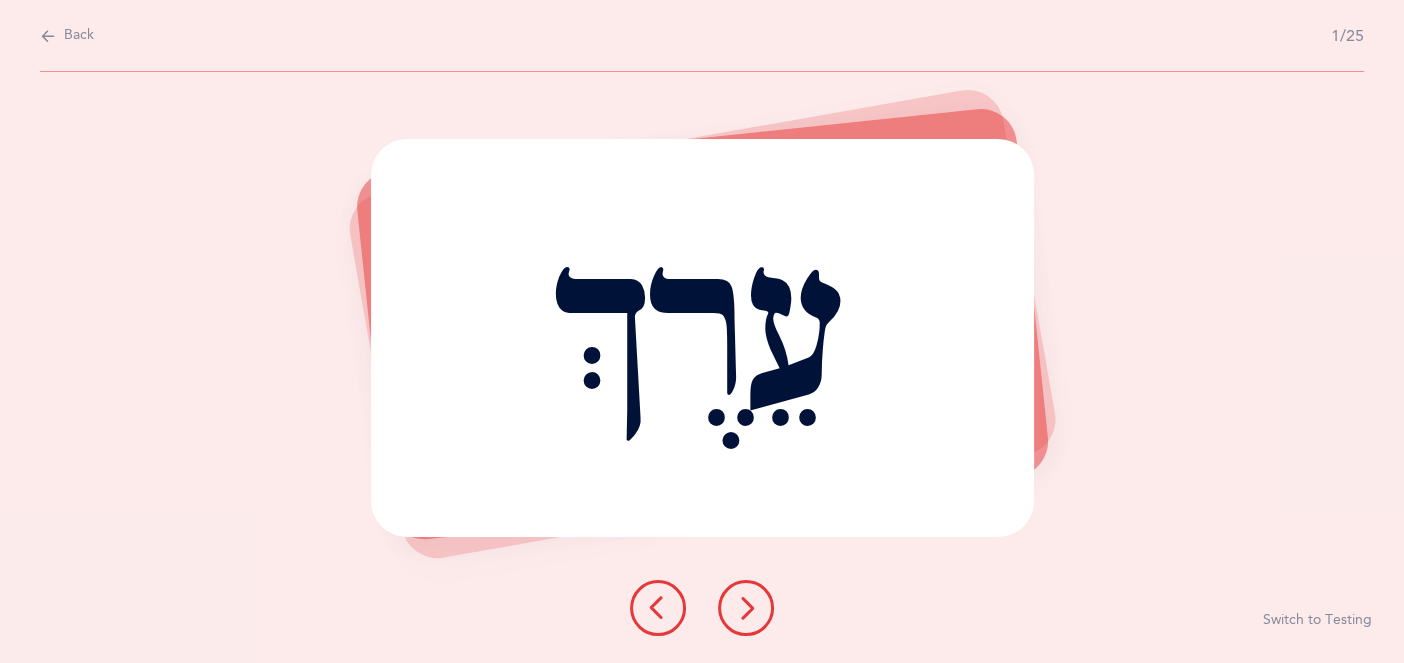 scroll, scrollTop: 0, scrollLeft: 0, axis: both 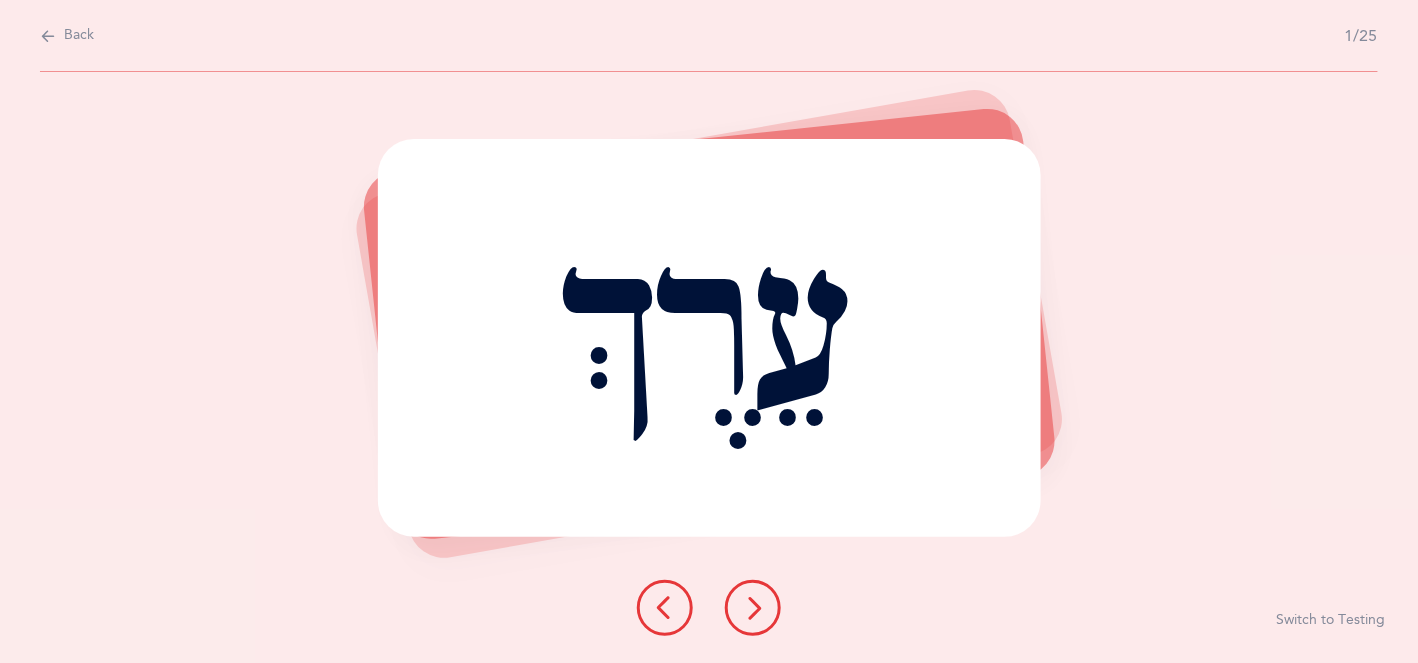 click at bounding box center [753, 608] 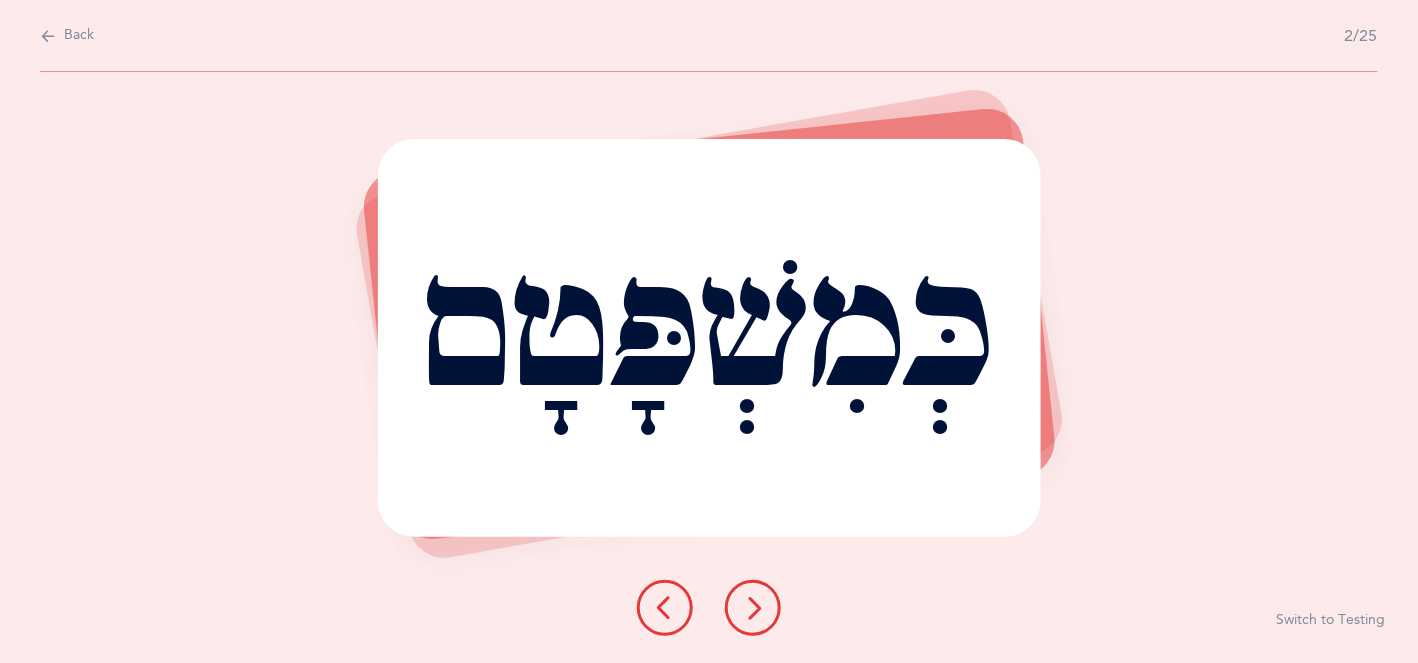 click on "Back" at bounding box center (67, 36) 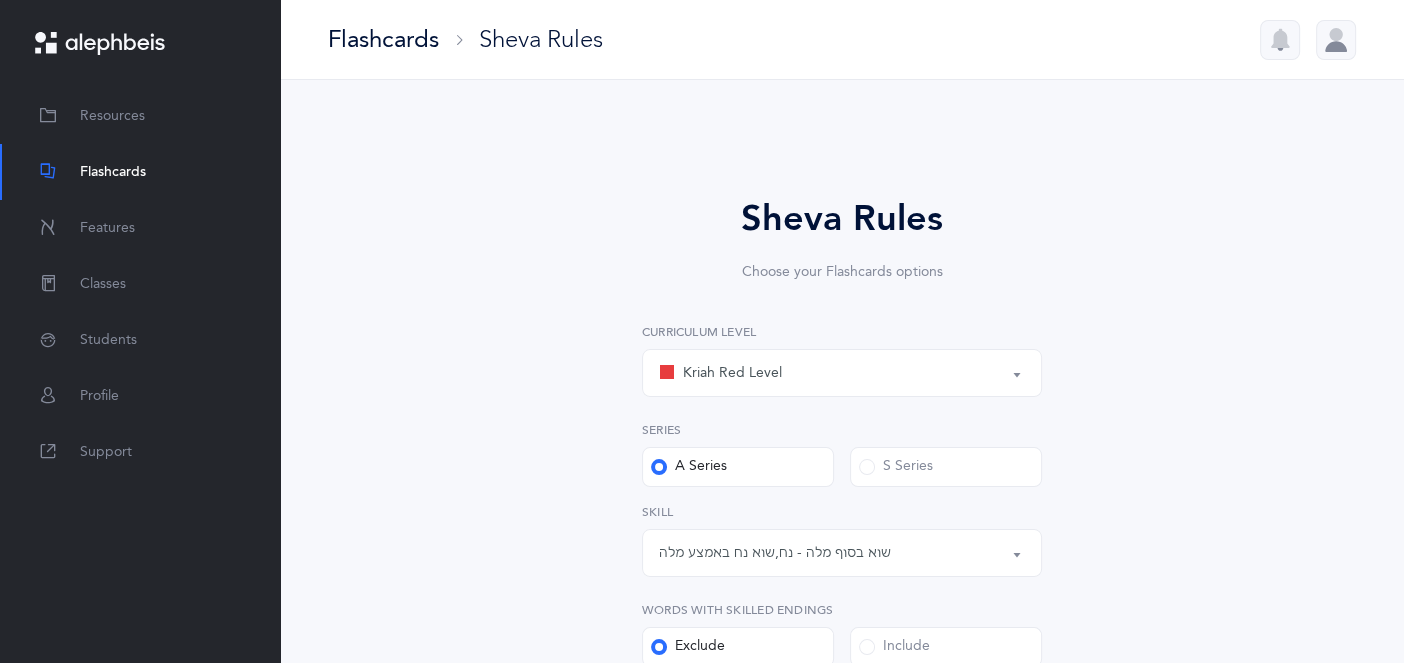 scroll, scrollTop: 8, scrollLeft: 0, axis: vertical 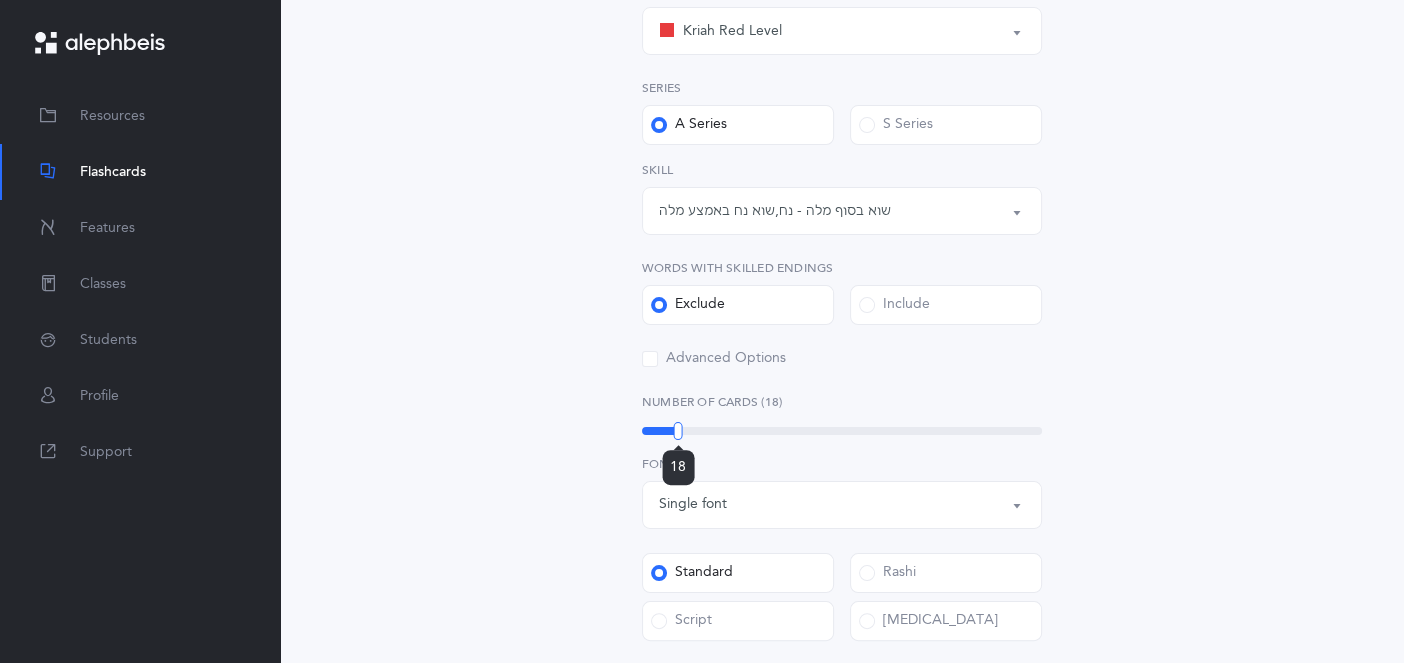 click on "18" at bounding box center (842, 431) 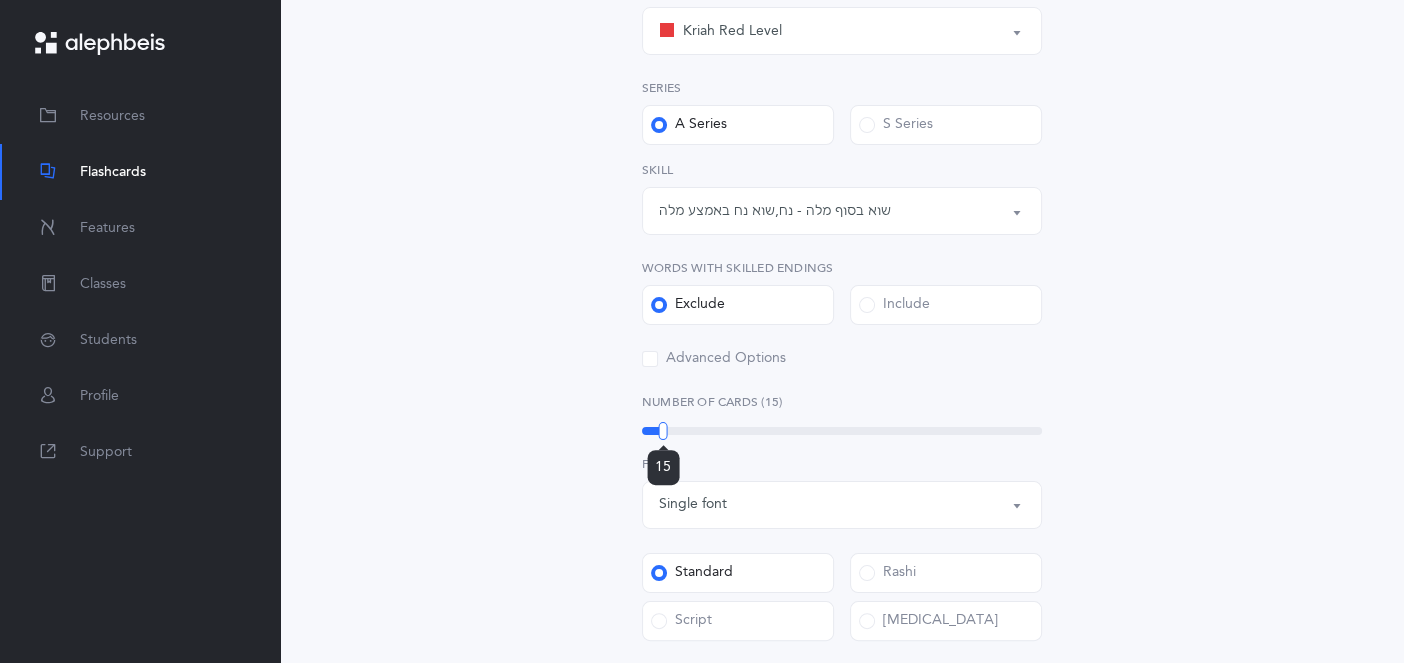 click at bounding box center (663, 431) 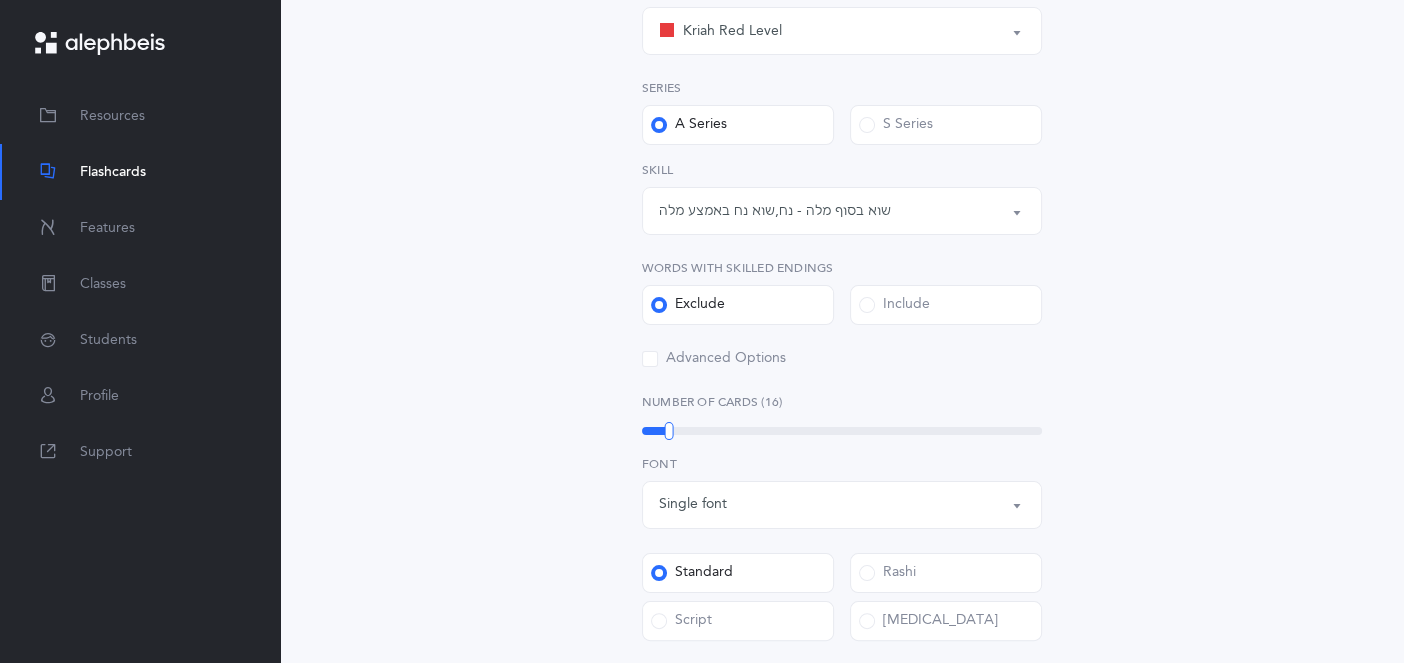 scroll, scrollTop: 845, scrollLeft: 0, axis: vertical 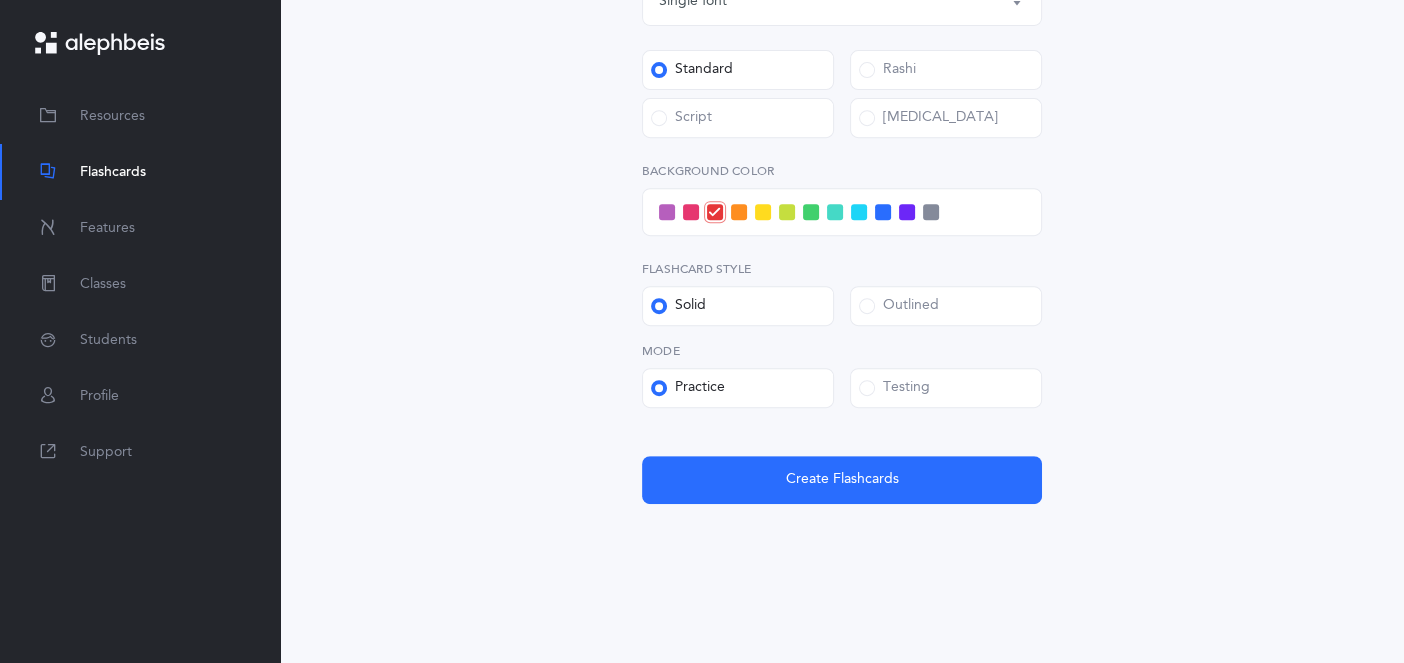 click at bounding box center [842, 212] 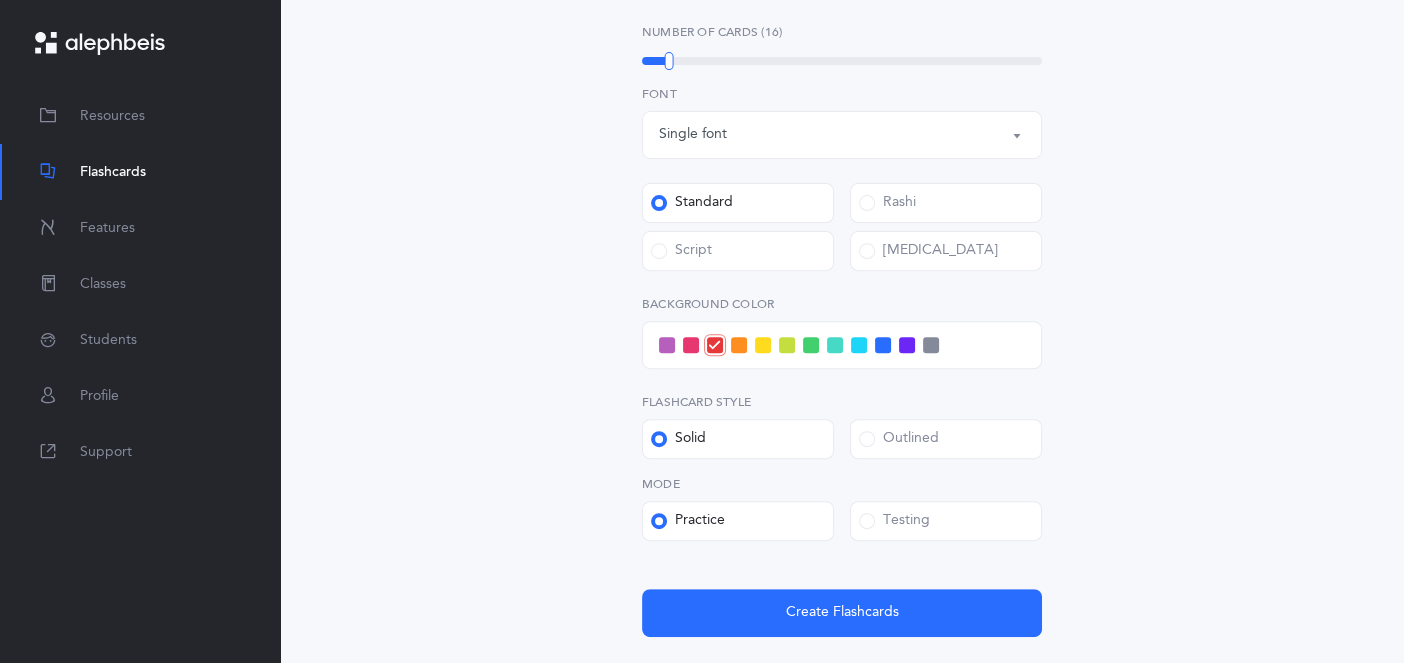 scroll, scrollTop: 845, scrollLeft: 0, axis: vertical 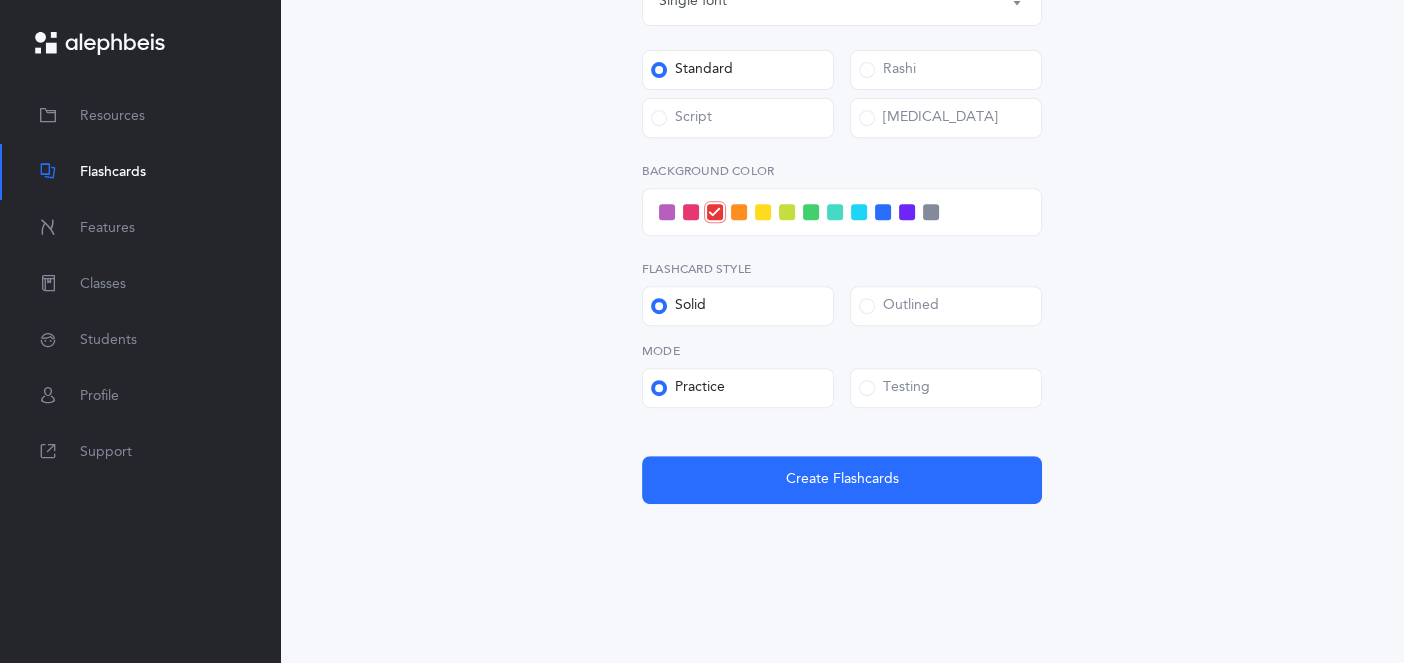 click at bounding box center [842, 212] 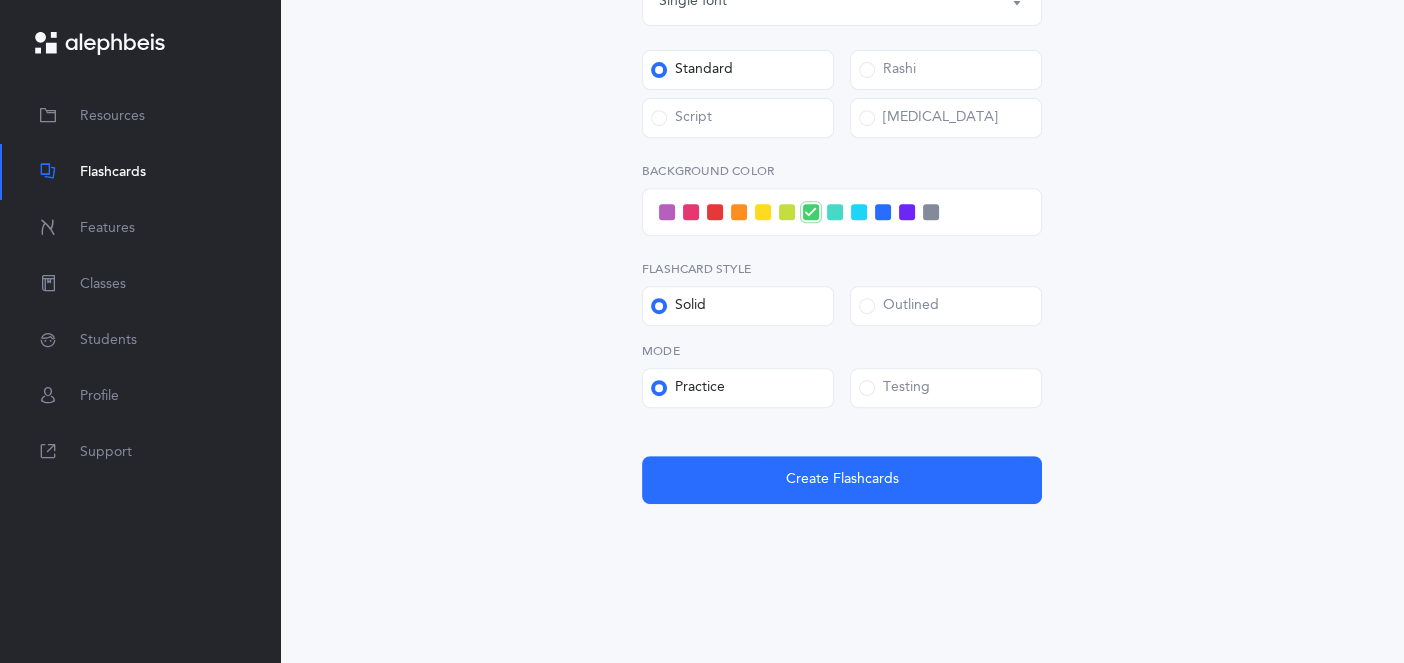 click at bounding box center [810, 212] 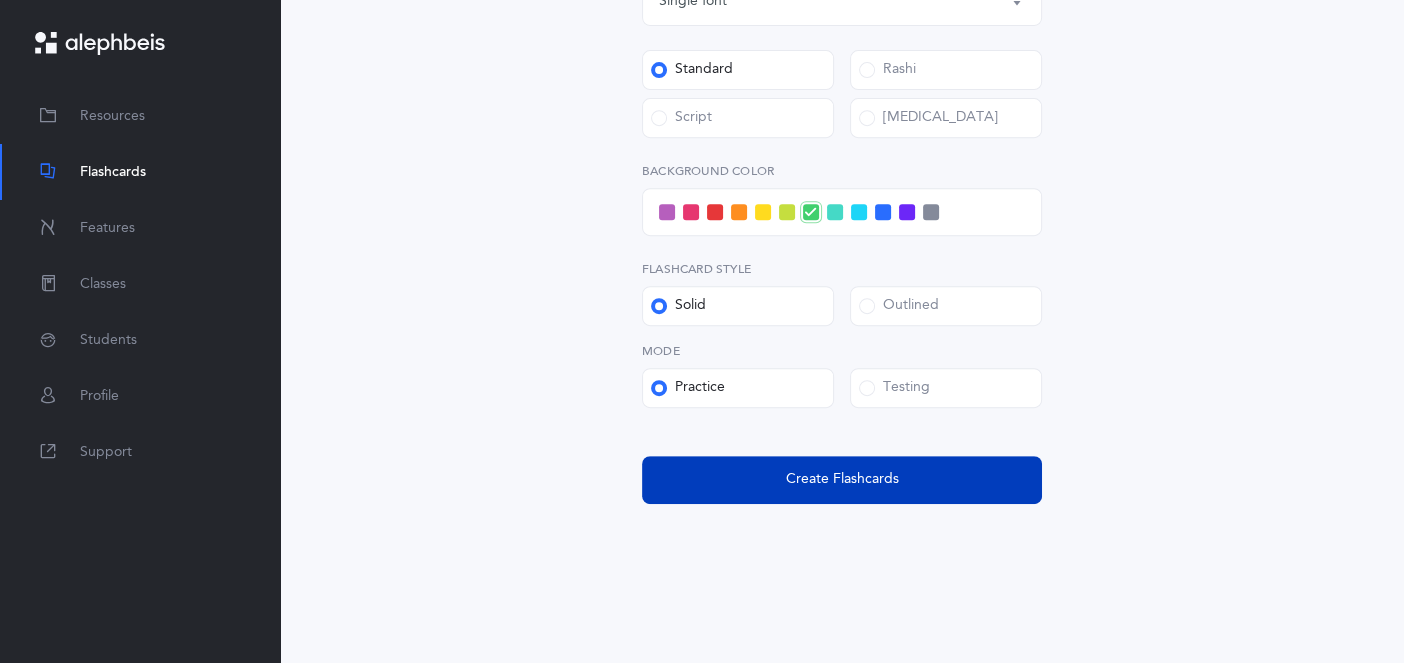 click on "Create Flashcards" at bounding box center (842, 480) 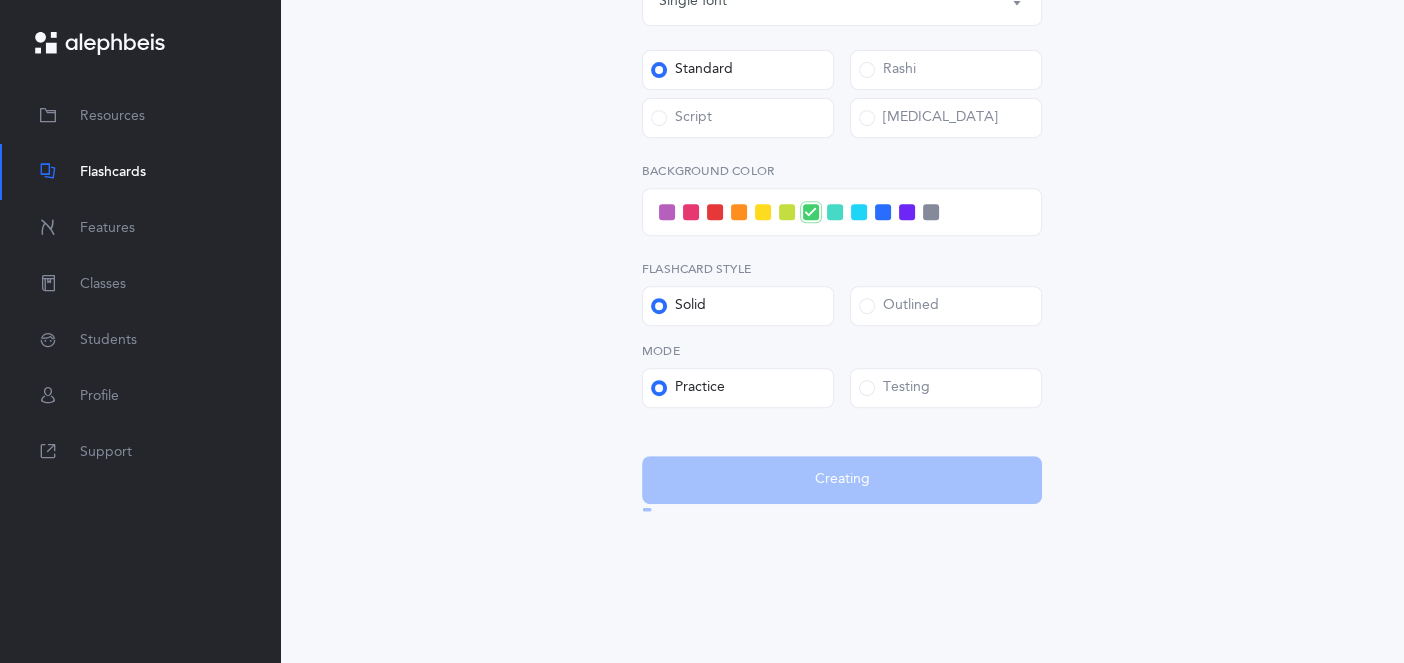 scroll, scrollTop: 0, scrollLeft: 0, axis: both 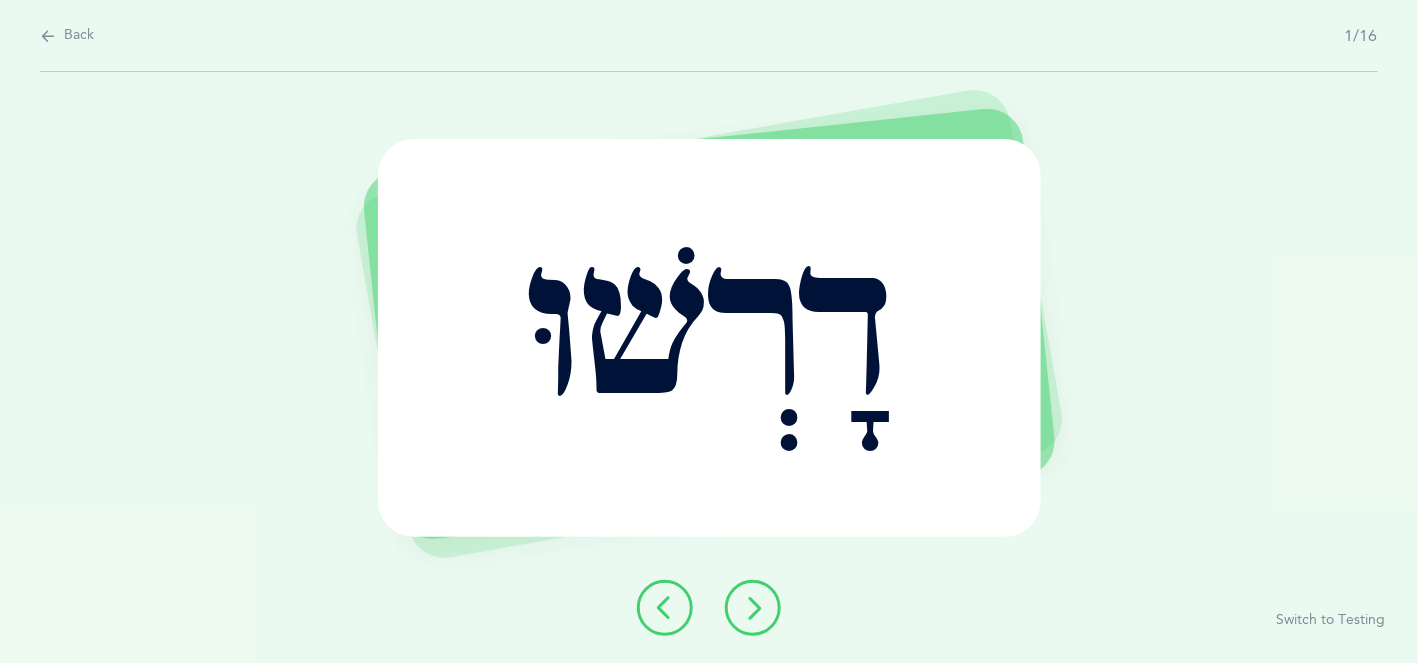 drag, startPoint x: 849, startPoint y: 489, endPoint x: 824, endPoint y: 262, distance: 228.3725 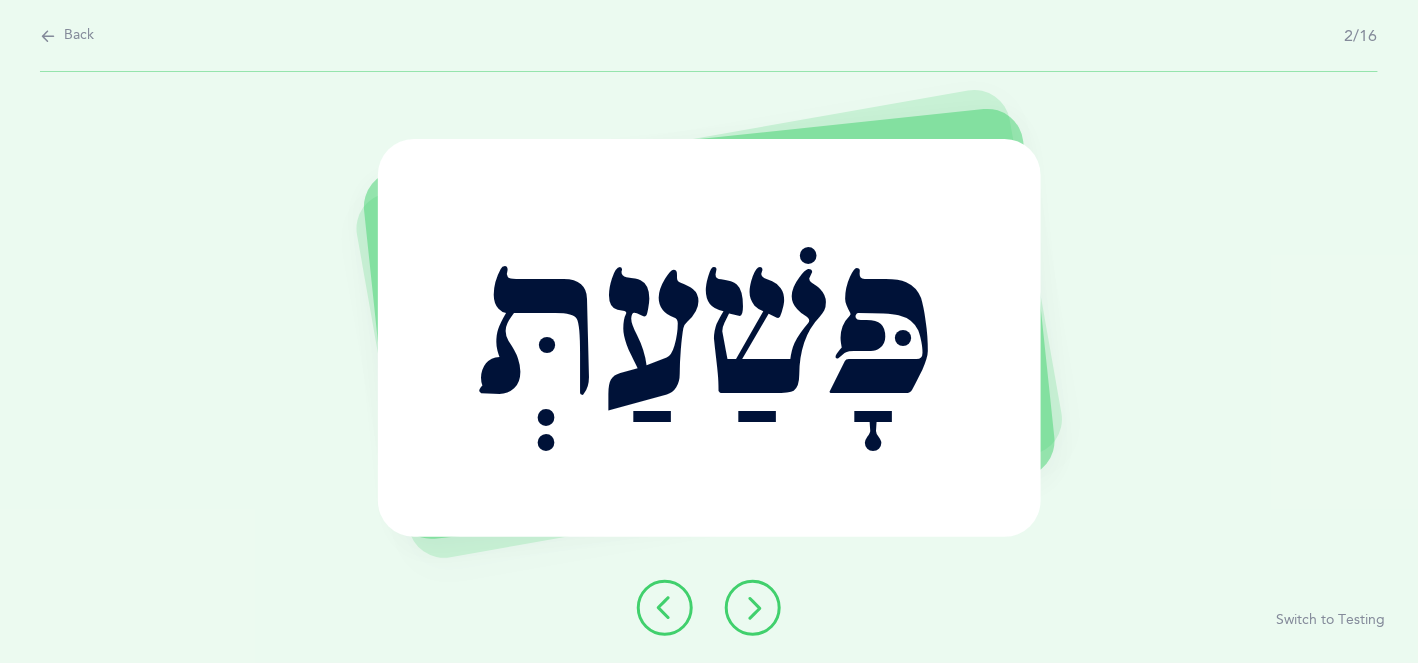 click at bounding box center [753, 608] 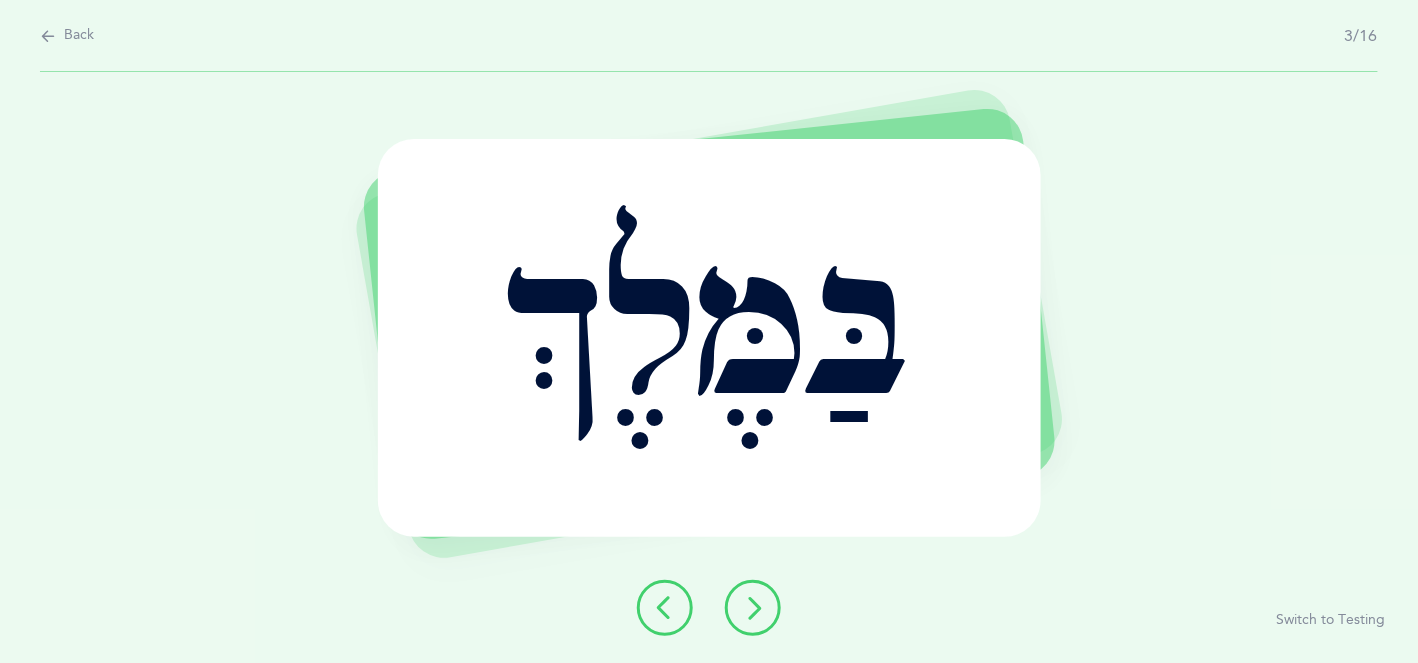 click at bounding box center [753, 608] 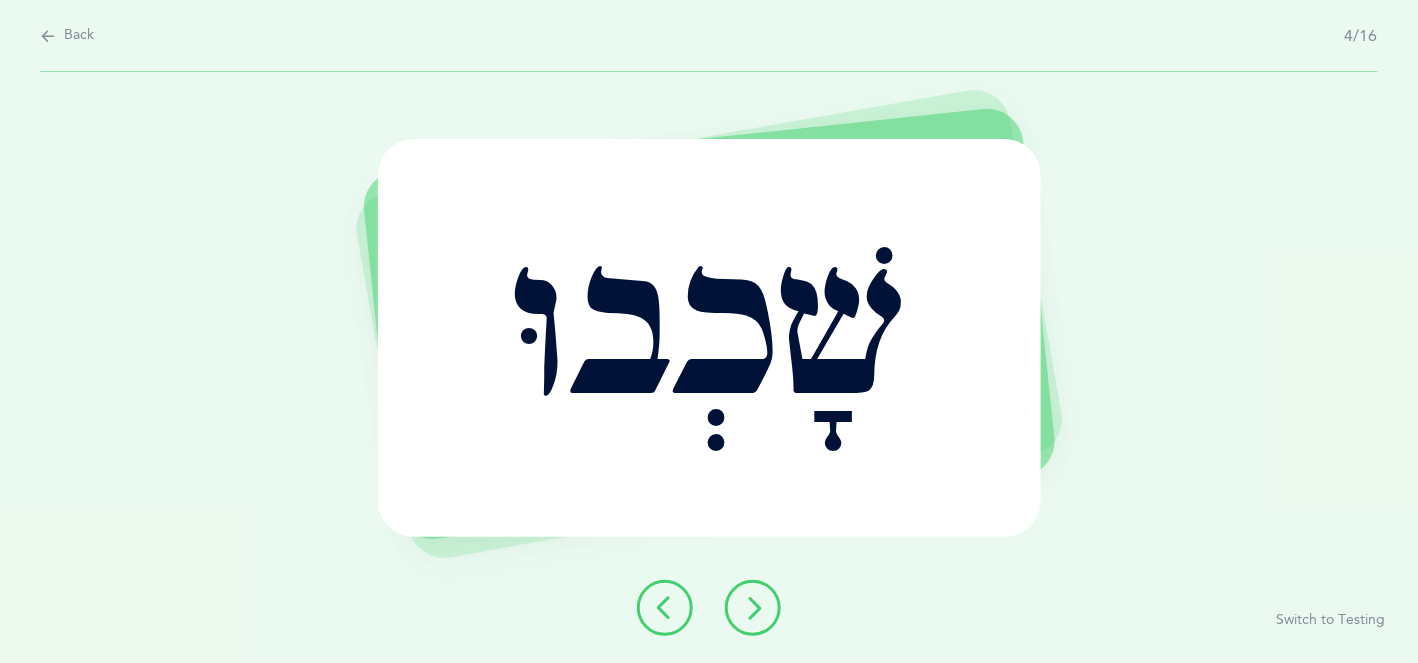 click at bounding box center [753, 608] 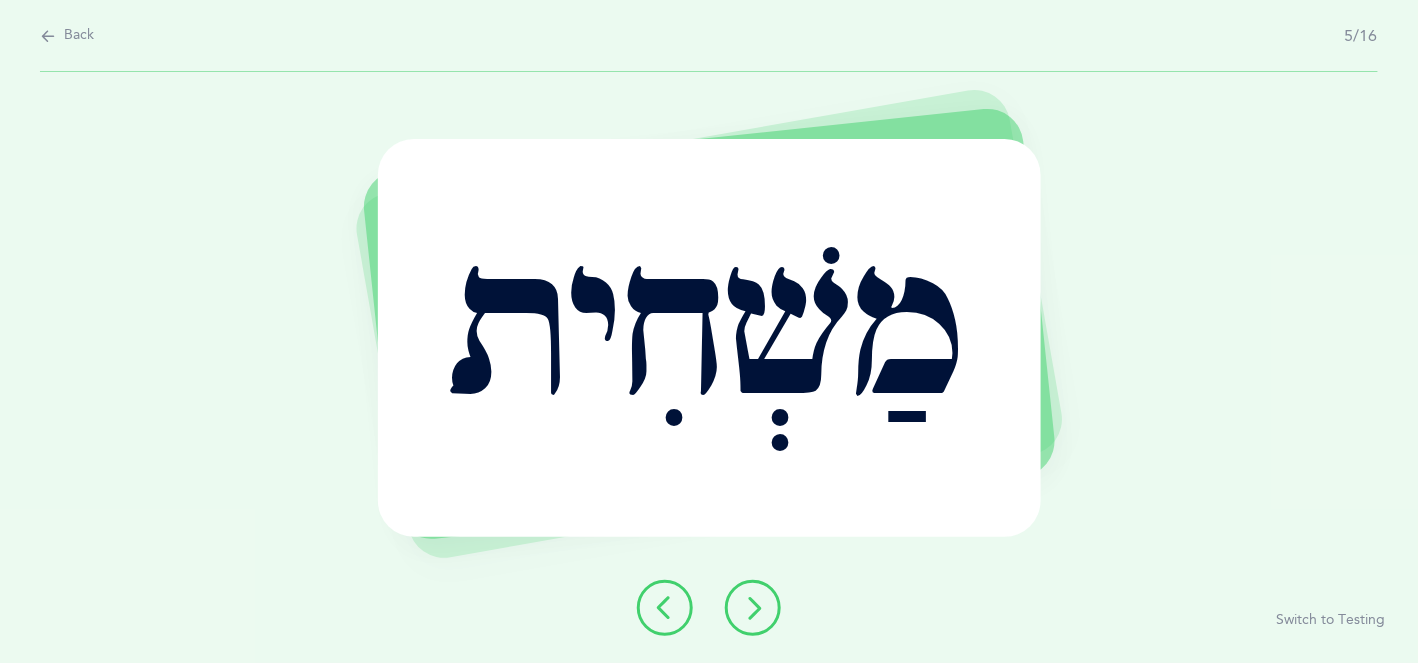 click at bounding box center (753, 608) 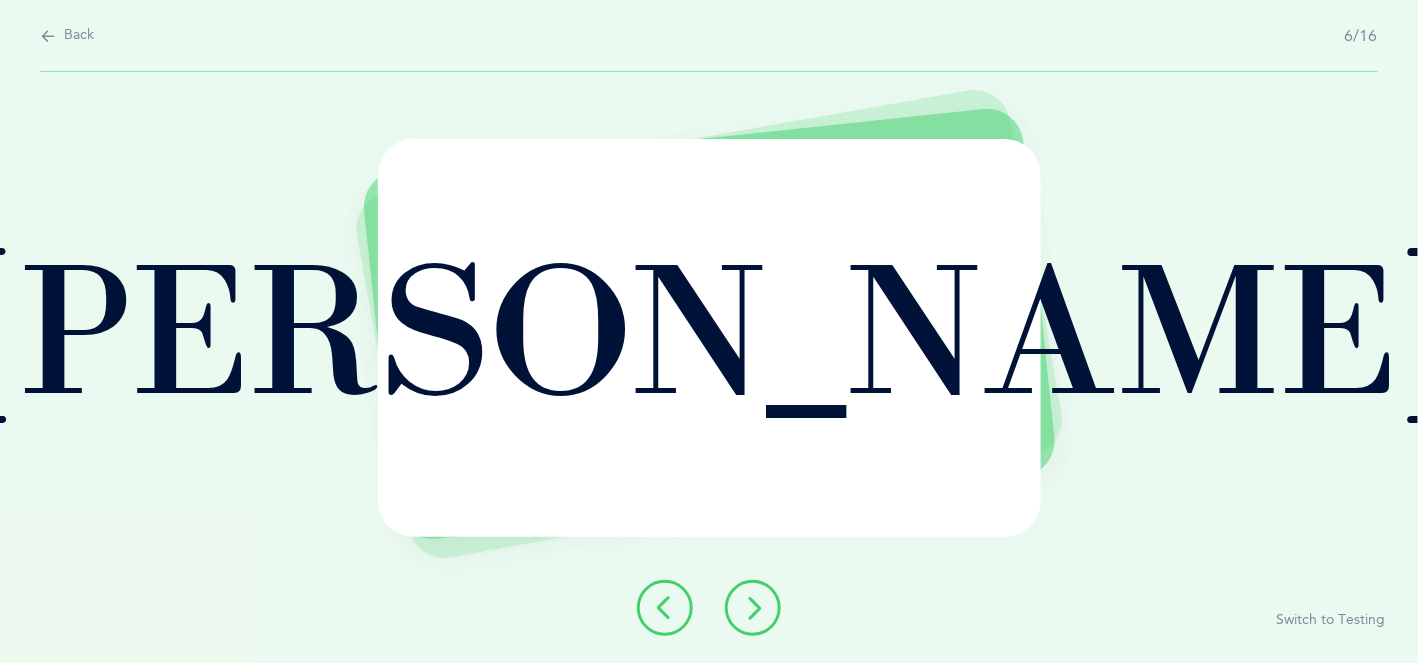 click at bounding box center [753, 608] 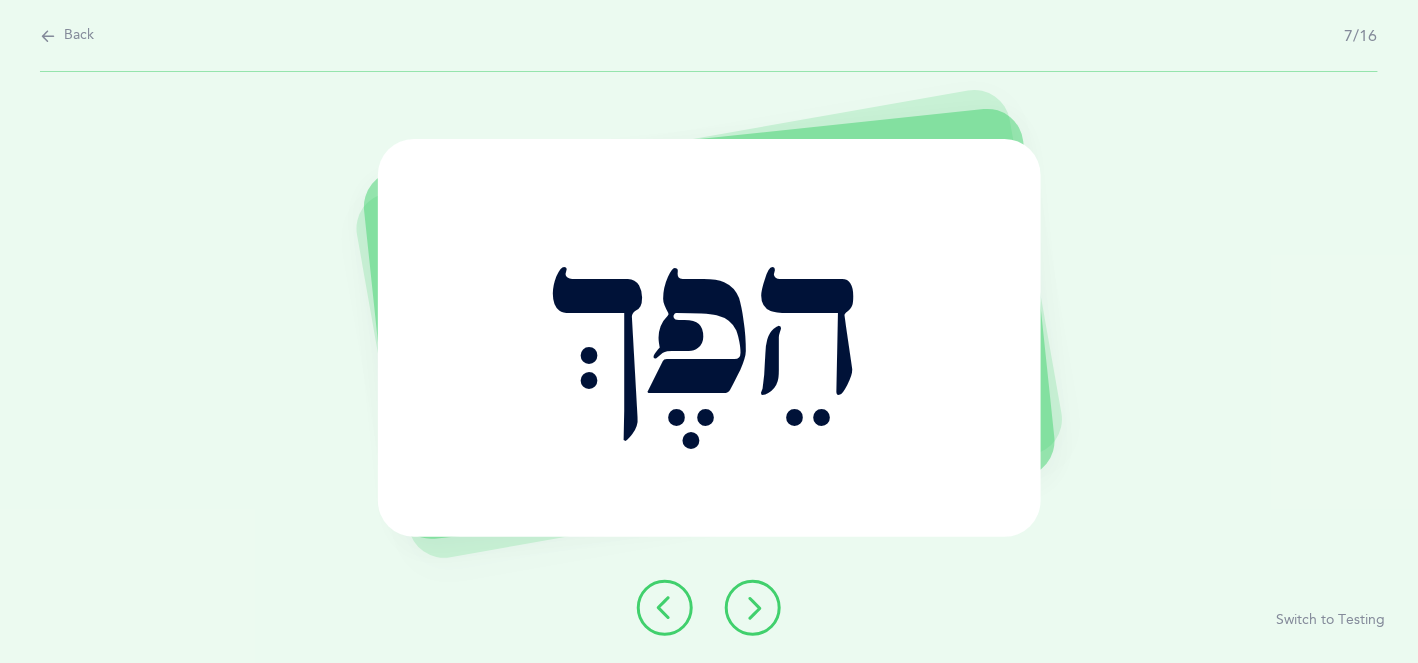 click at bounding box center (753, 608) 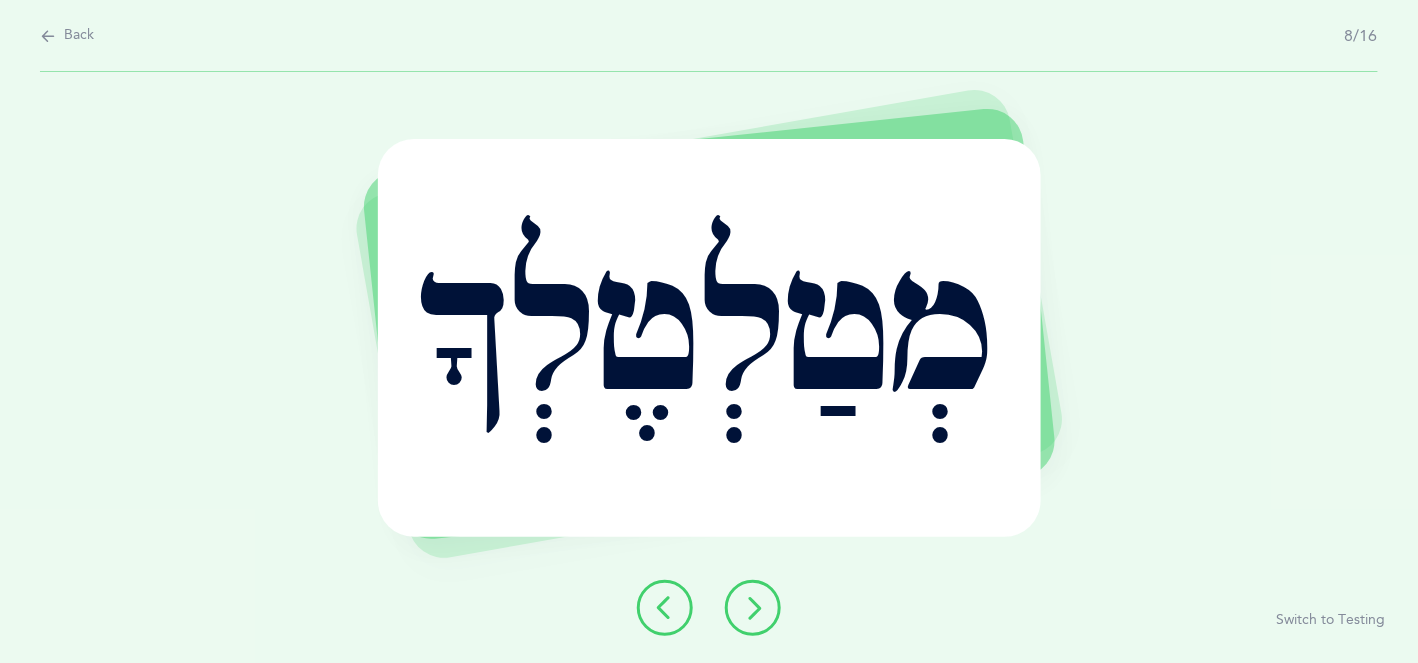 click at bounding box center [753, 608] 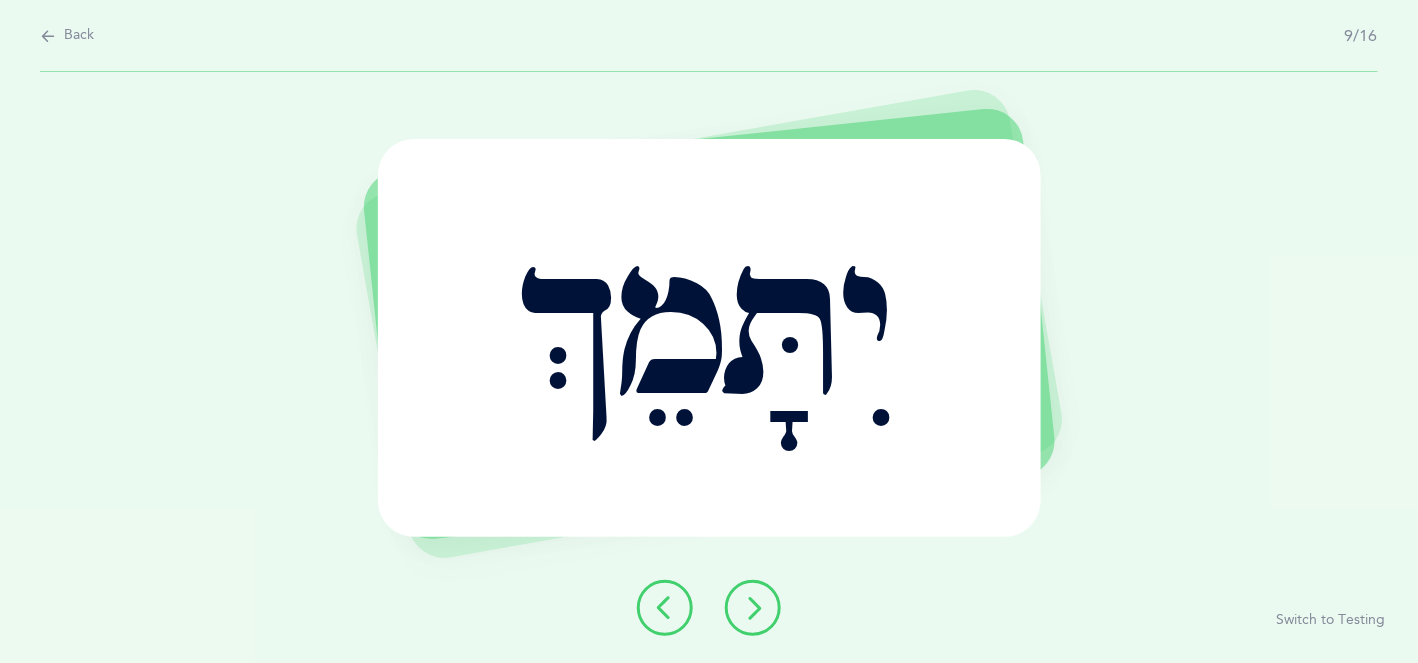 click at bounding box center [665, 608] 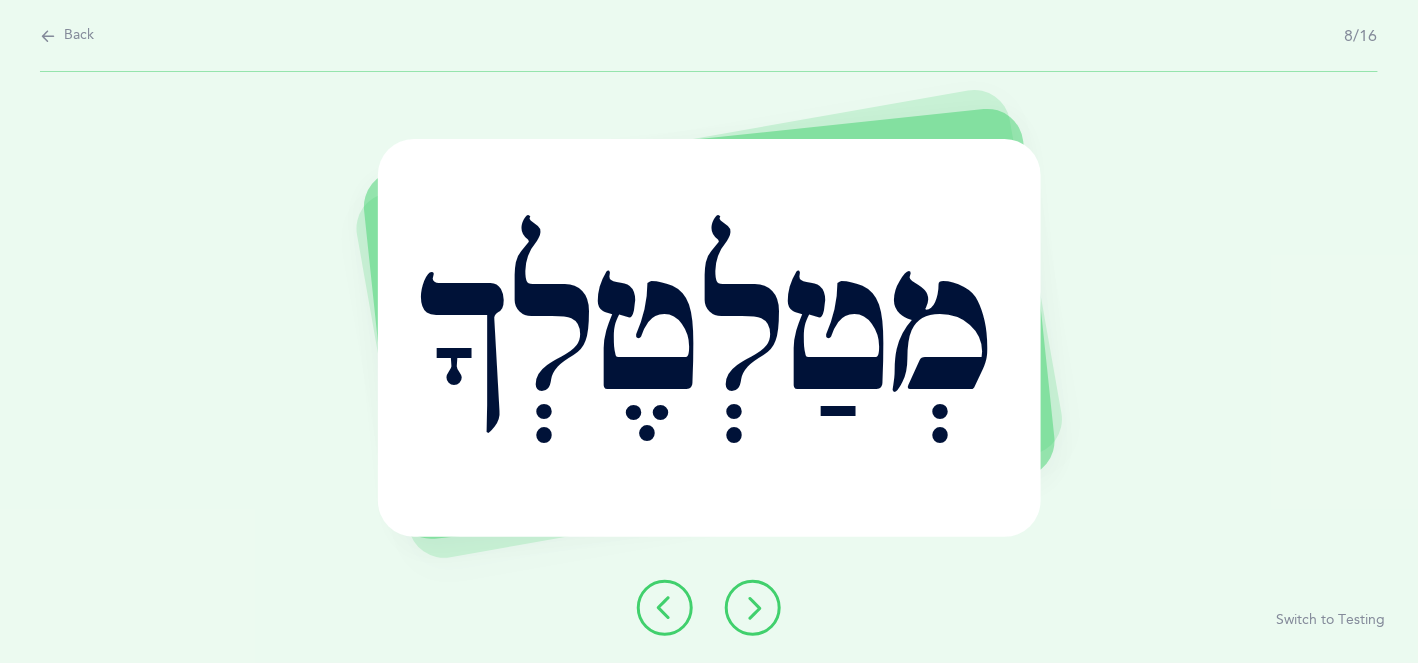 click at bounding box center (753, 608) 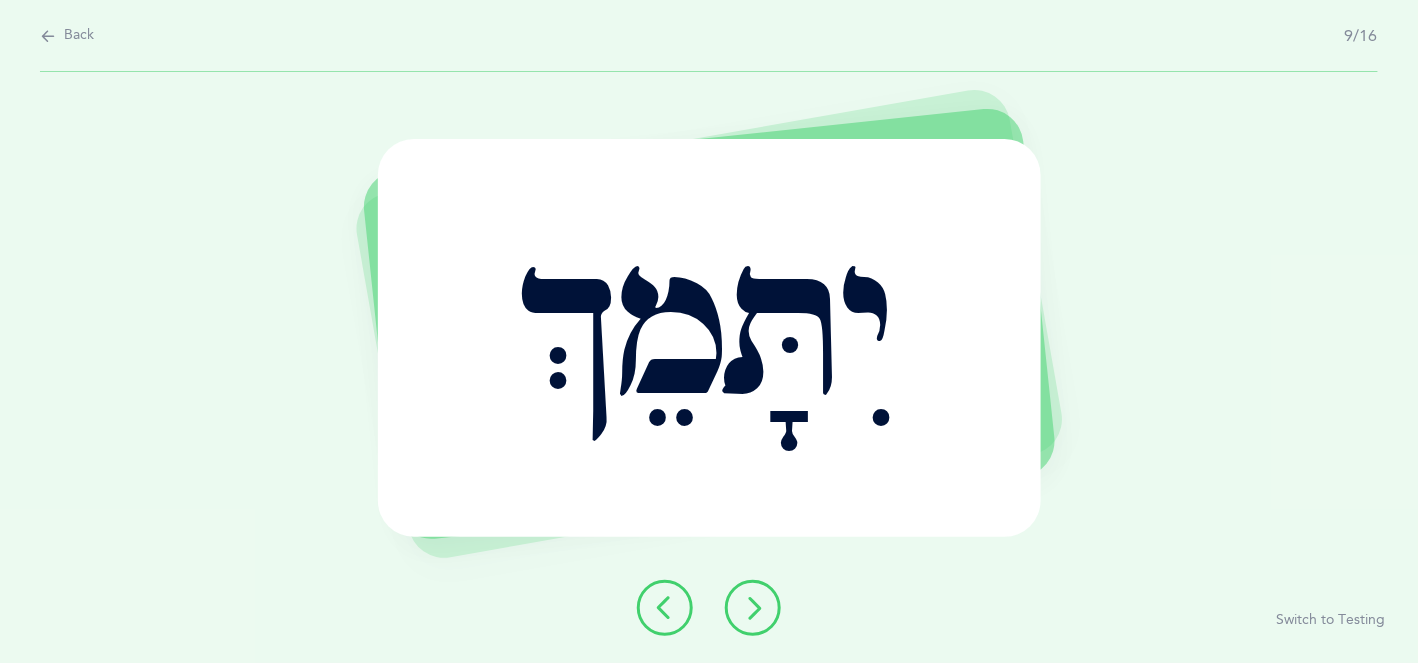 click at bounding box center [753, 608] 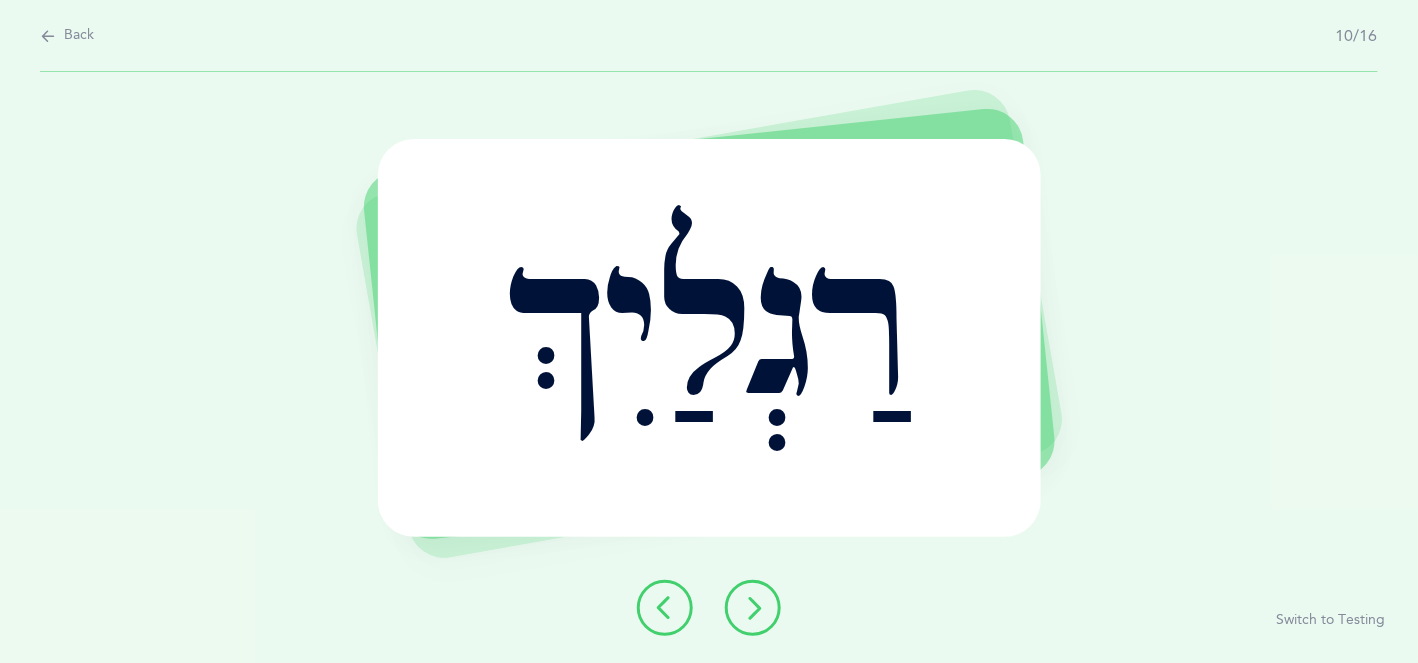 click at bounding box center (665, 608) 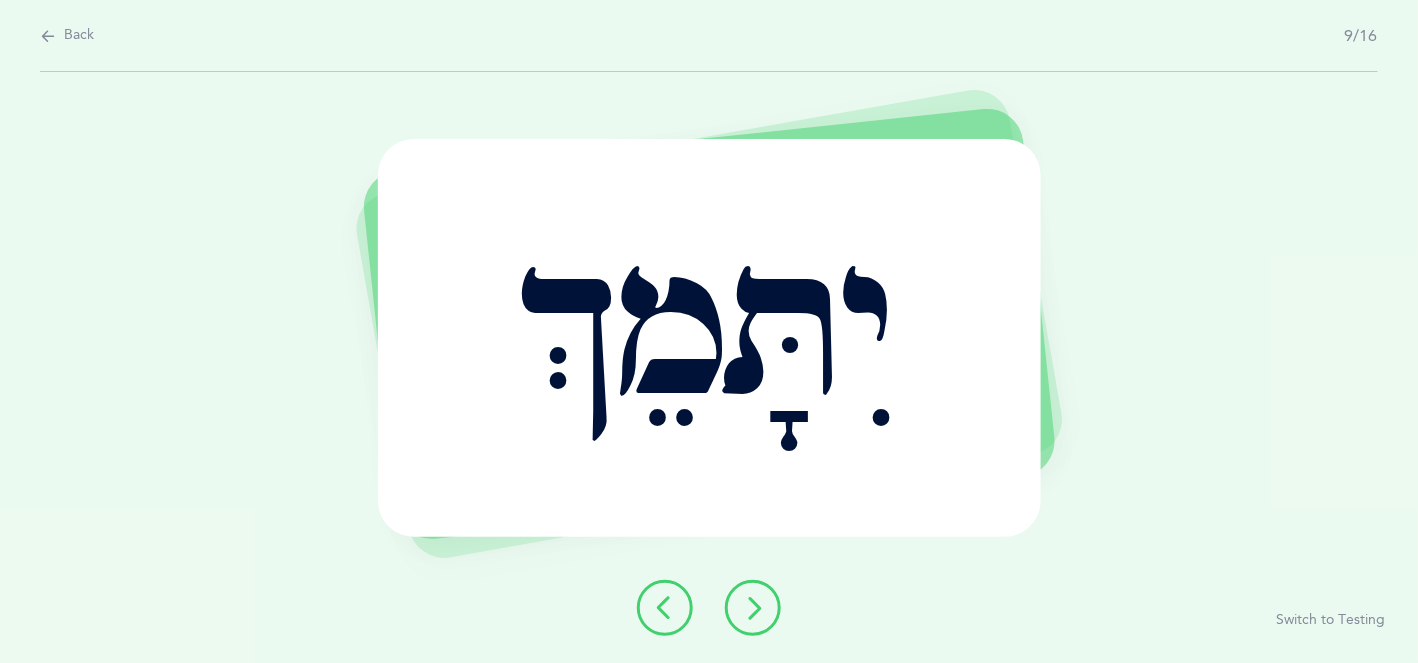 click at bounding box center [753, 608] 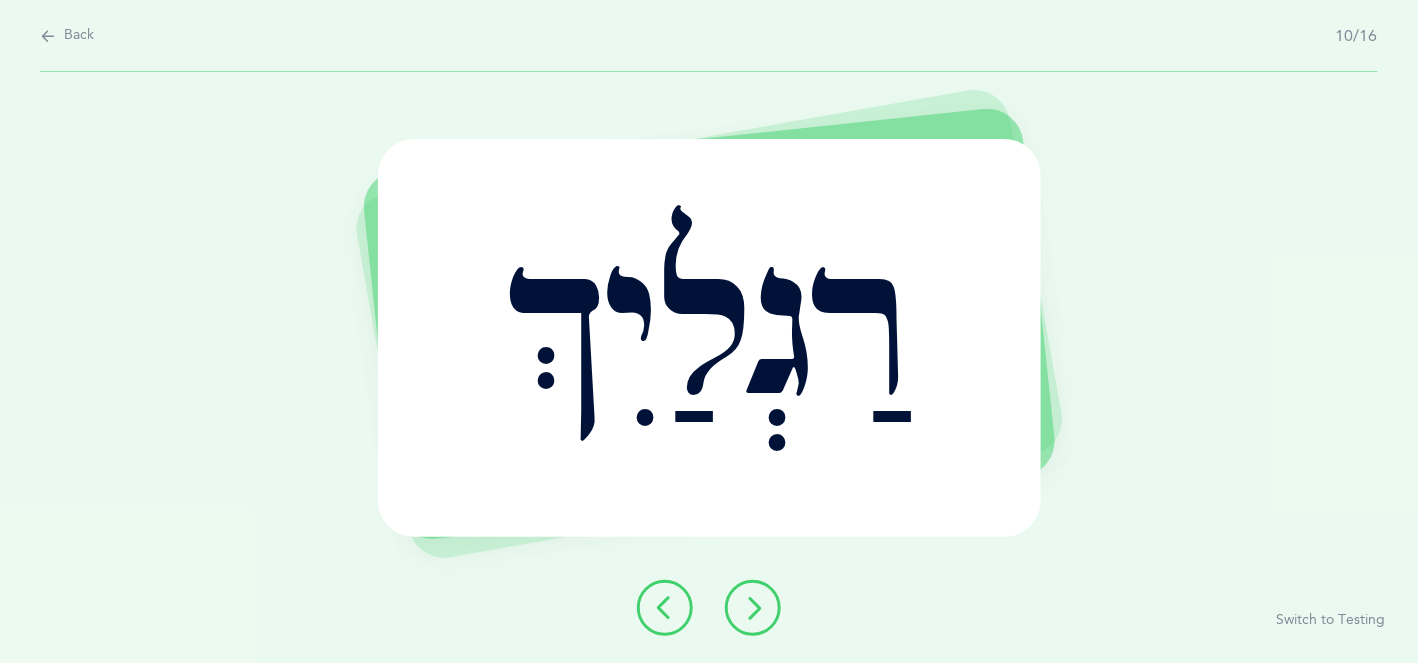 click at bounding box center (753, 608) 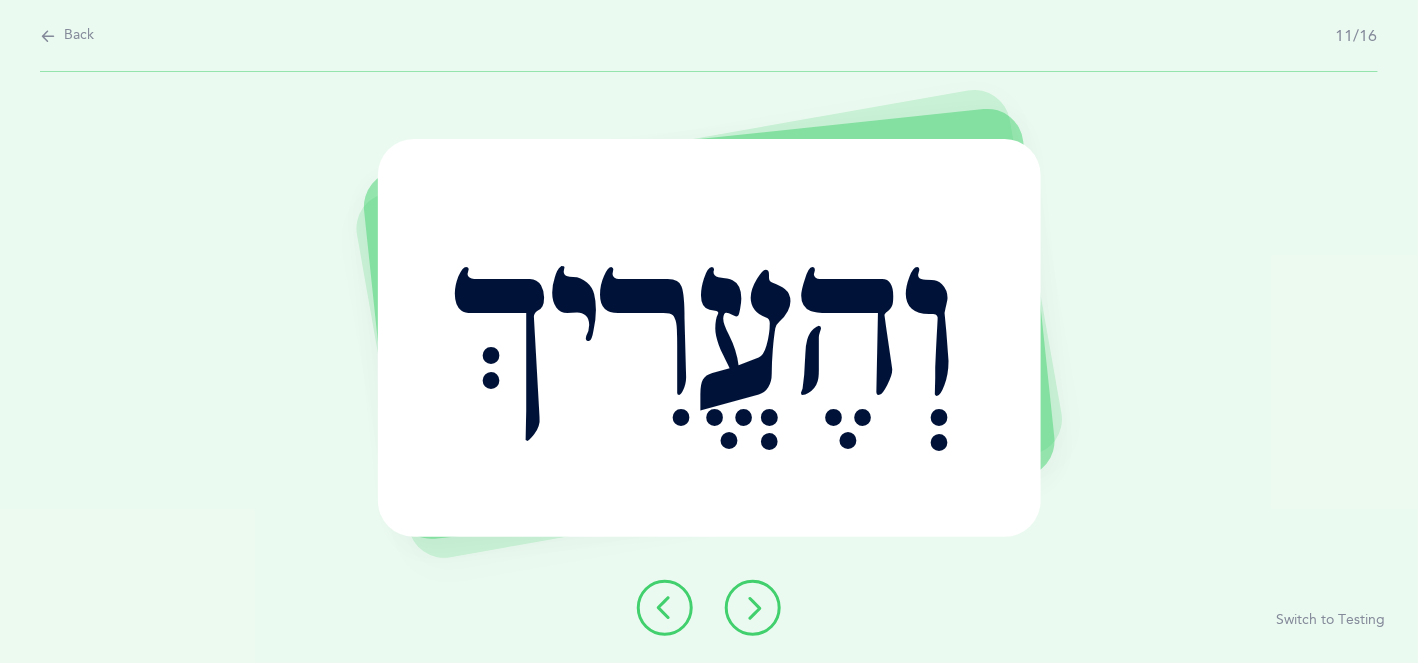 click at bounding box center (753, 608) 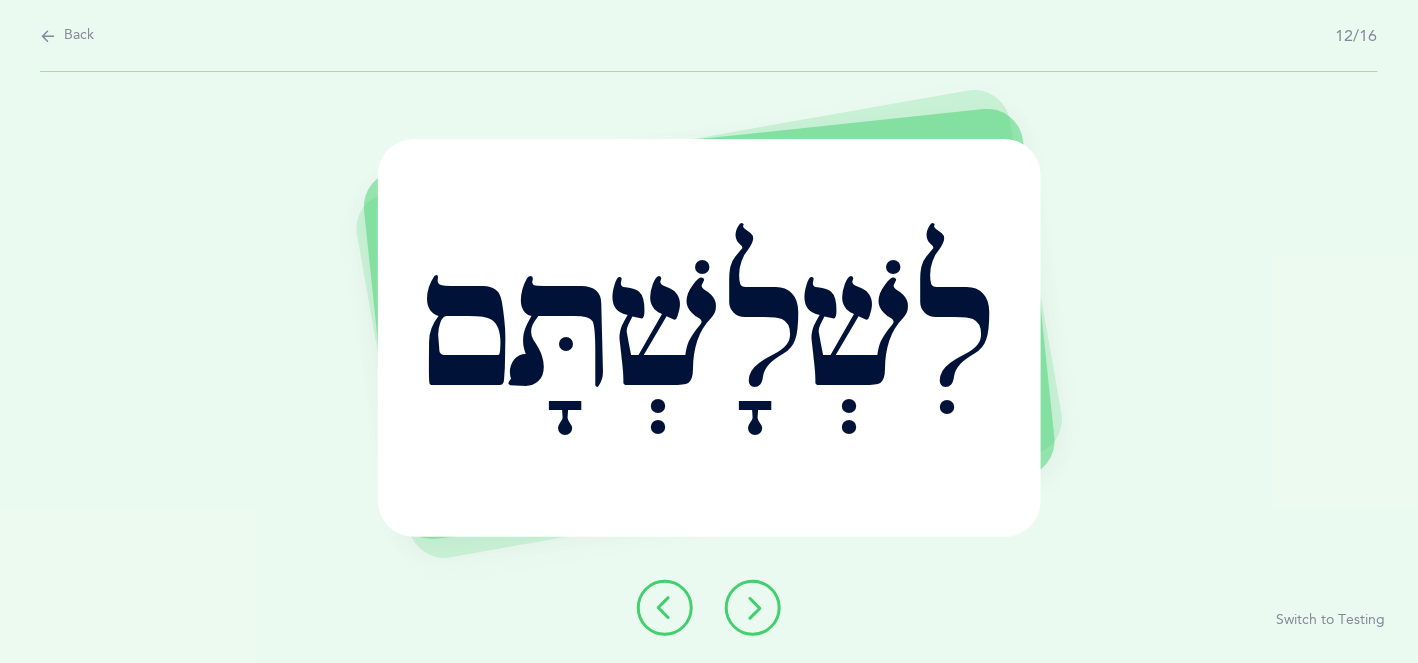 click at bounding box center [753, 608] 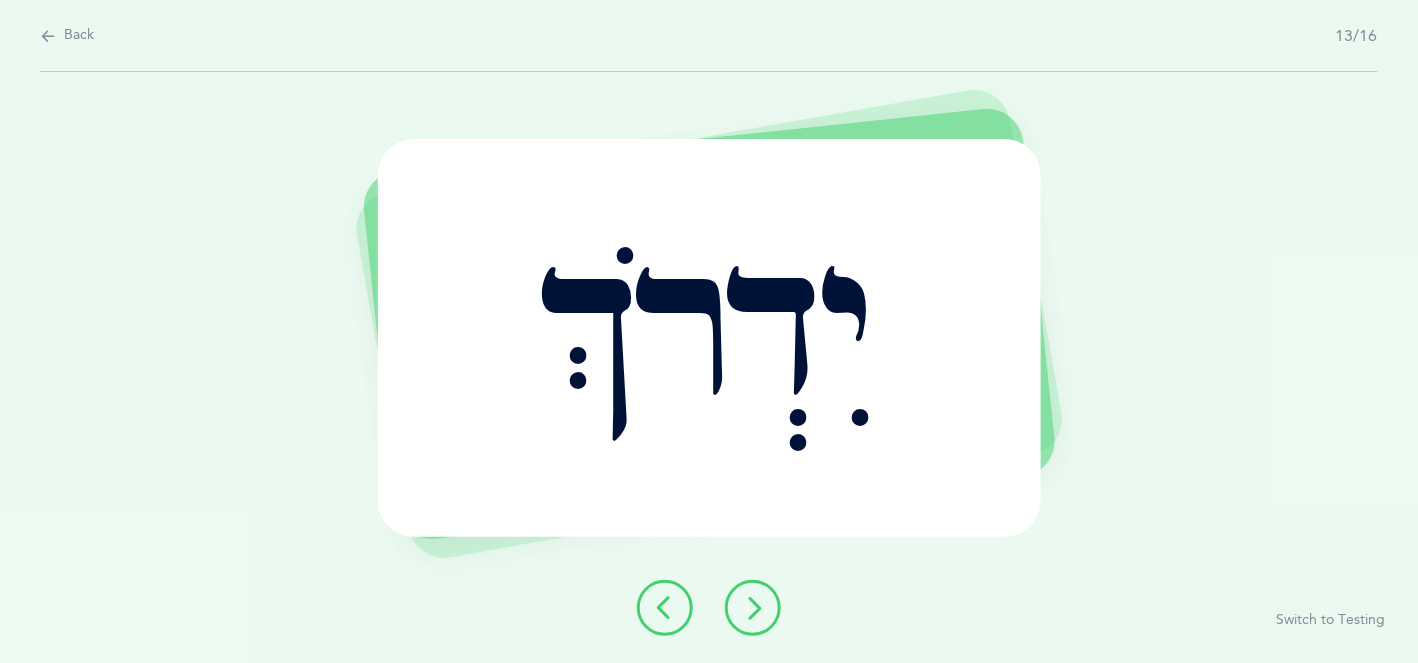 click at bounding box center [753, 608] 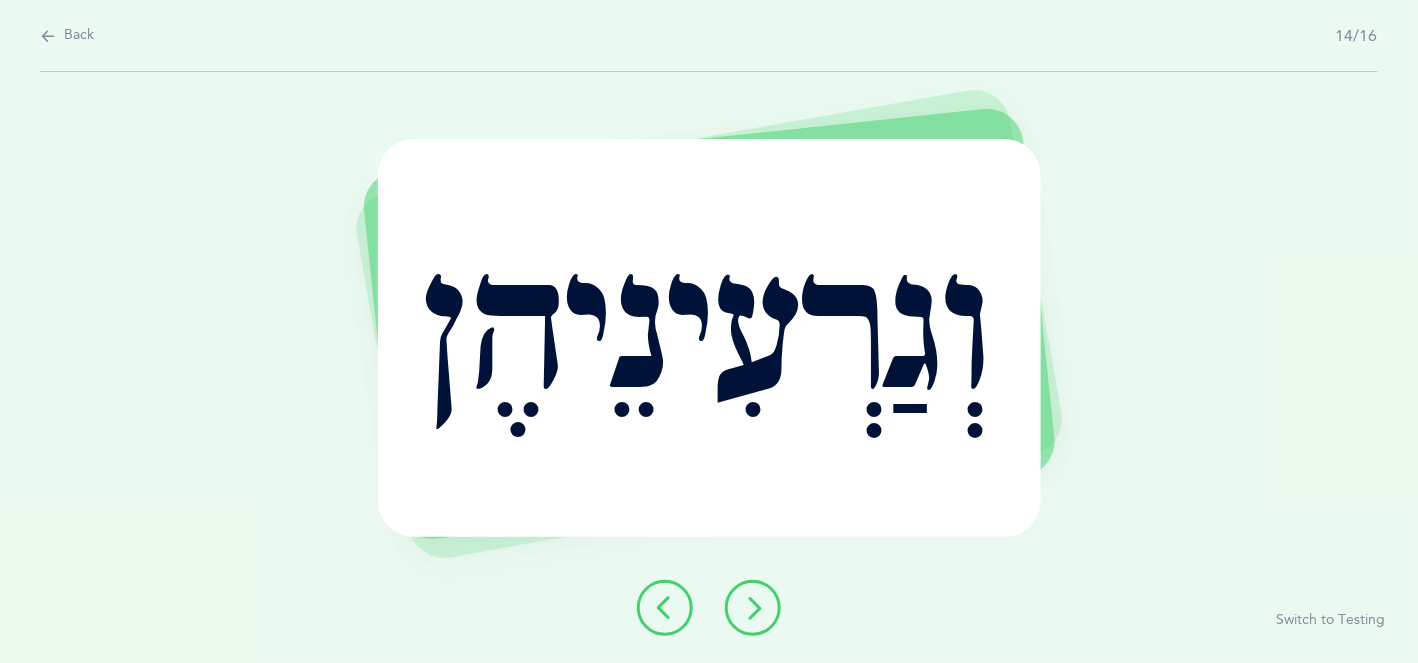 click at bounding box center (665, 608) 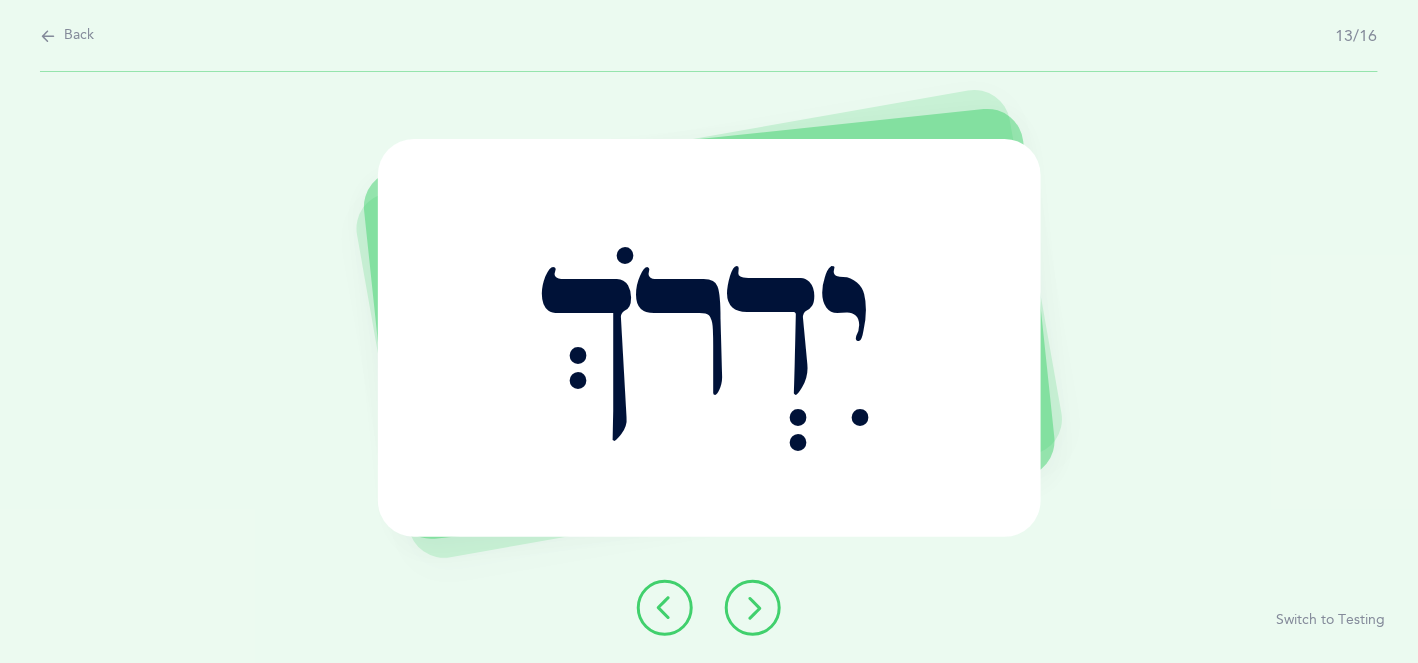 click on "יִדְרֹךְ
Report incorrect word
Switch to Testing" at bounding box center [709, 367] 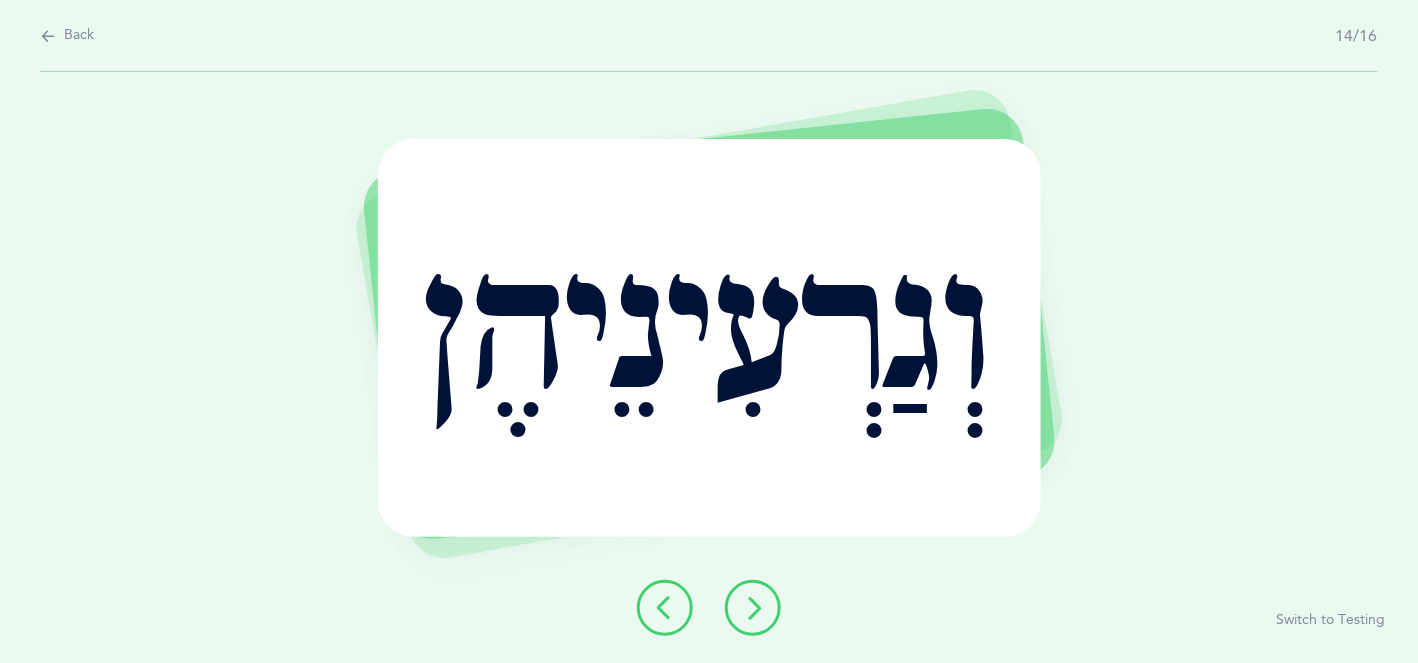 click at bounding box center (753, 608) 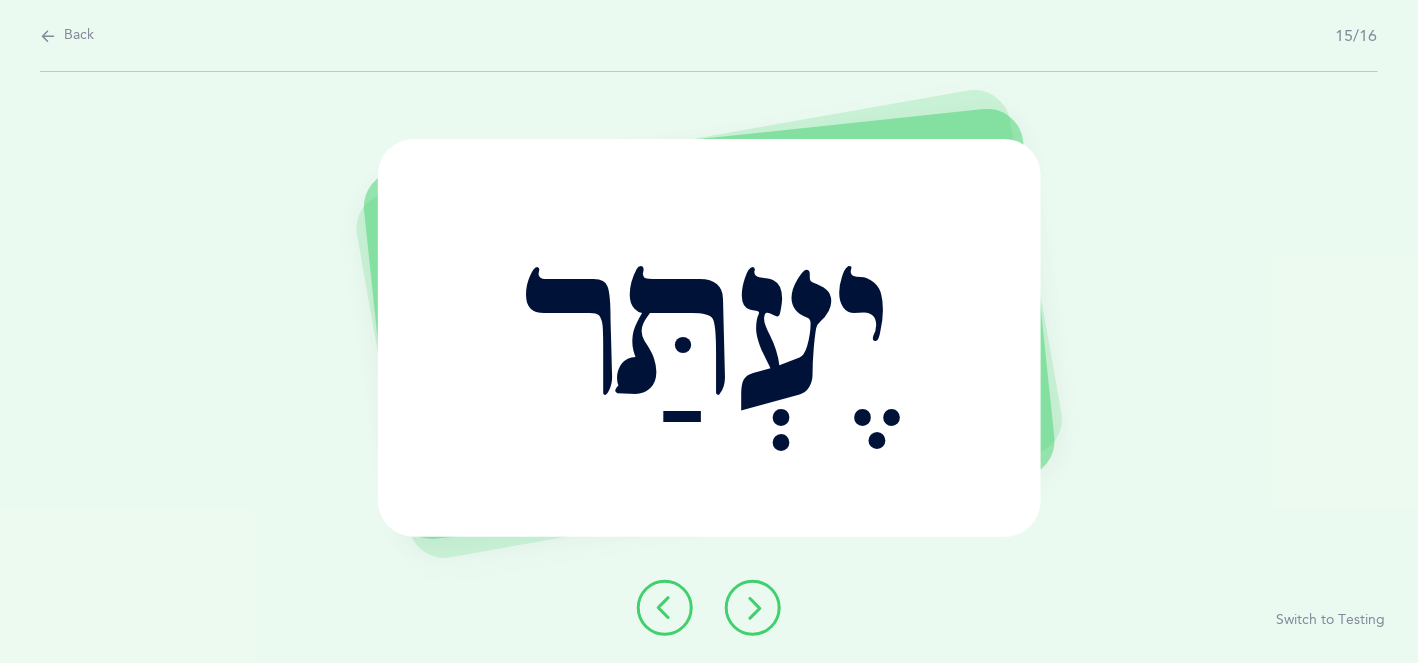 click at bounding box center [753, 608] 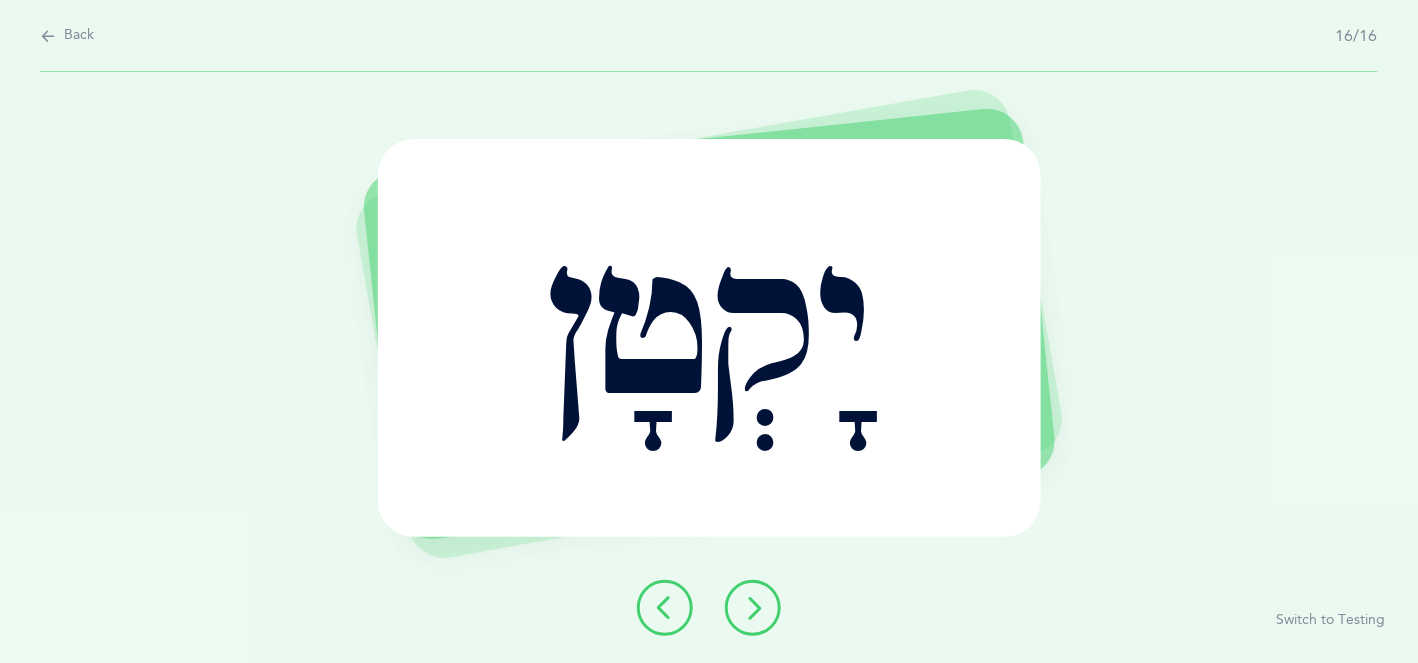 click at bounding box center [753, 608] 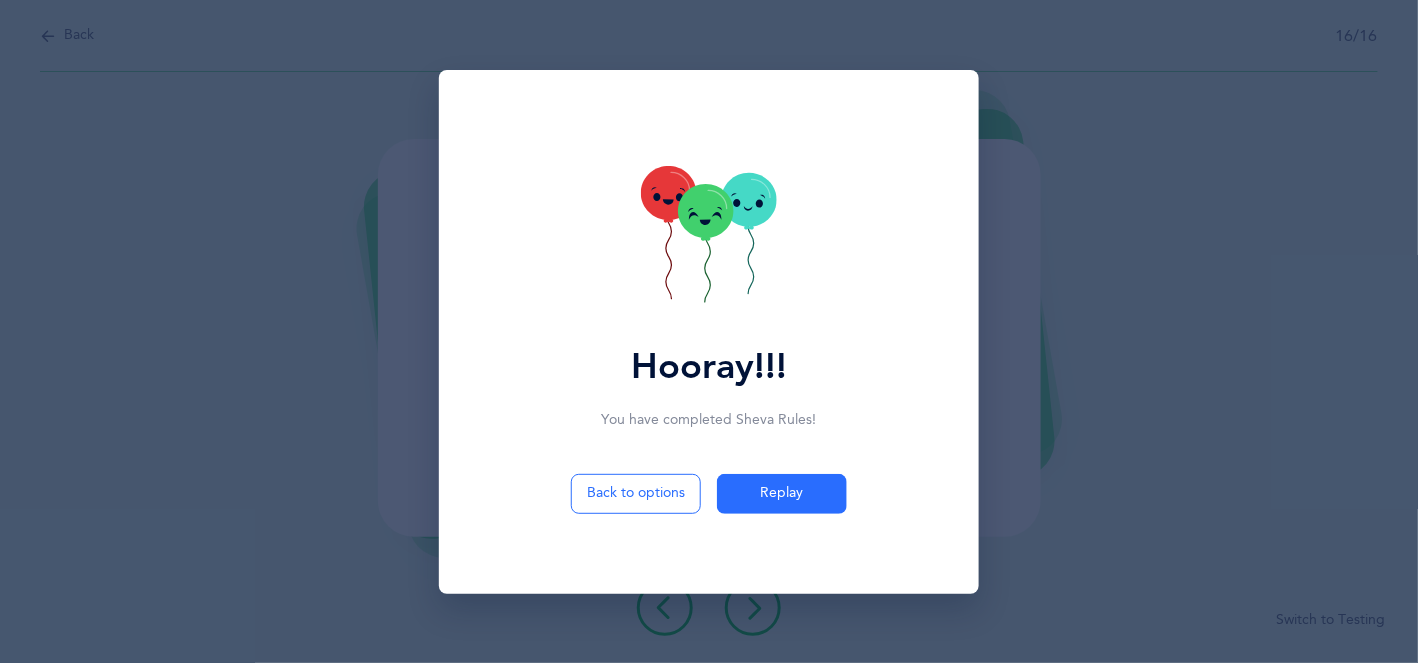 click 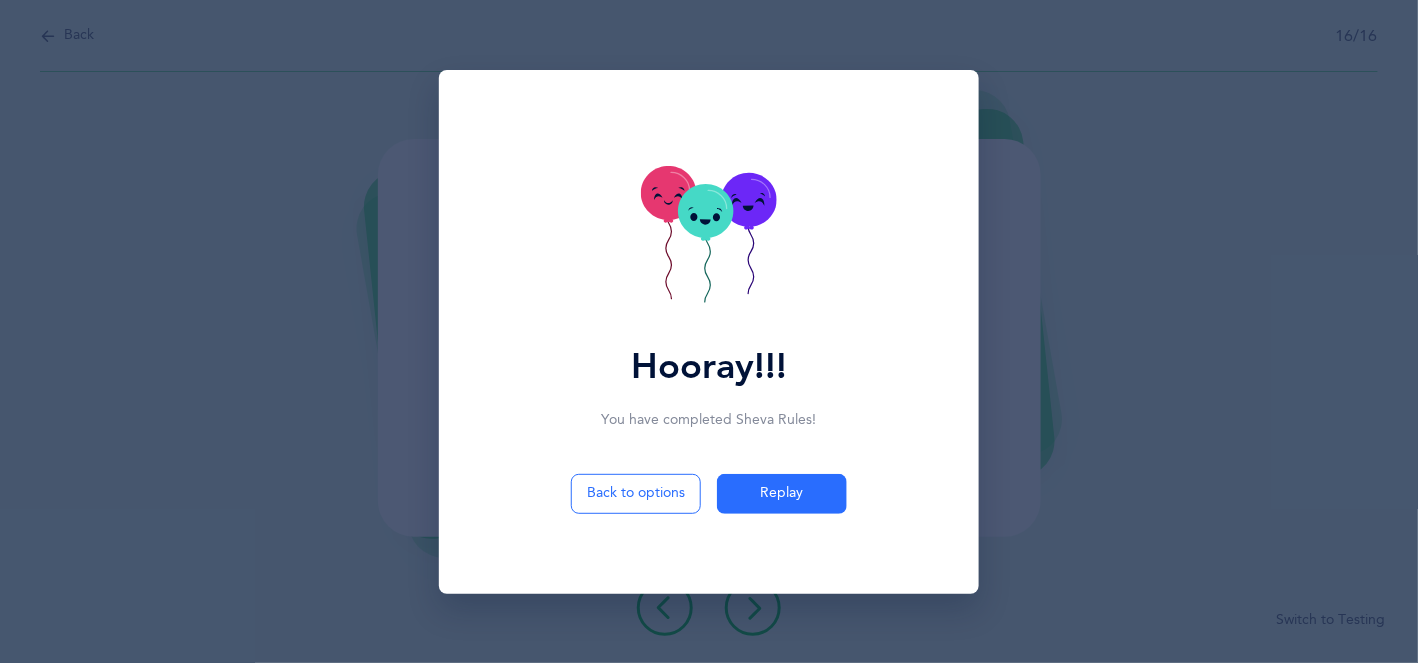 click 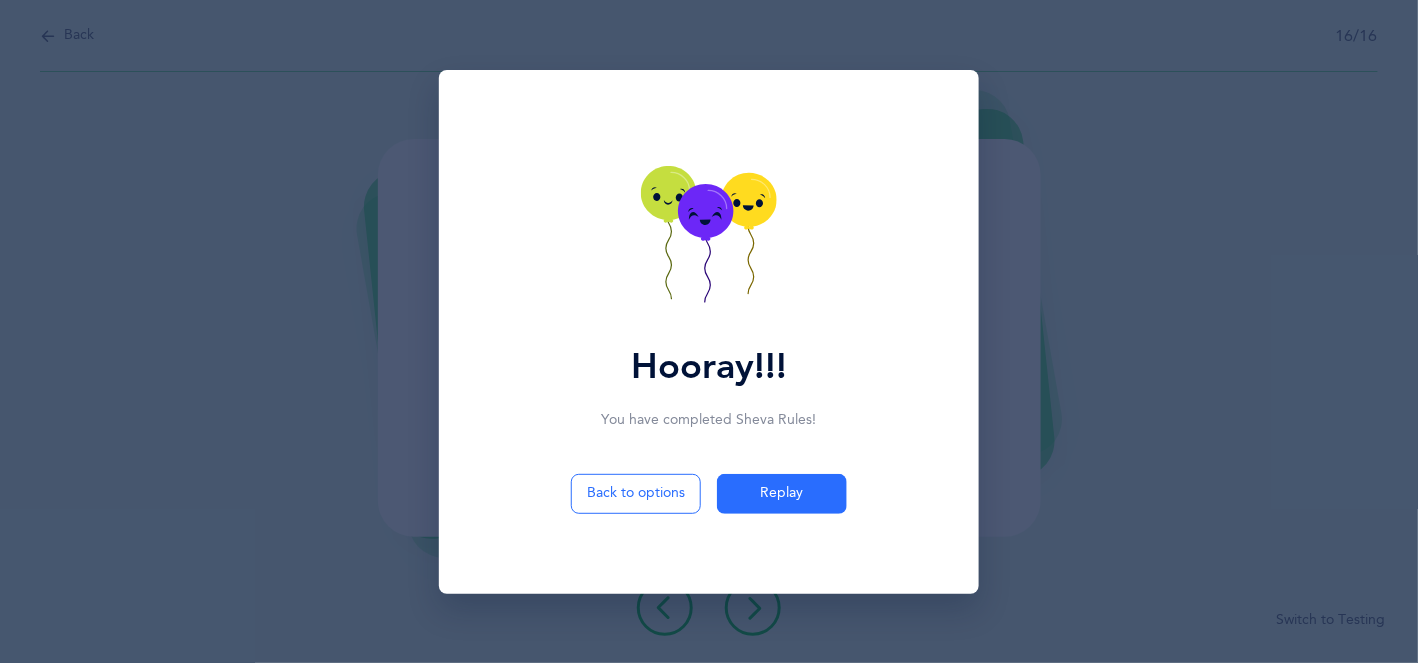 click 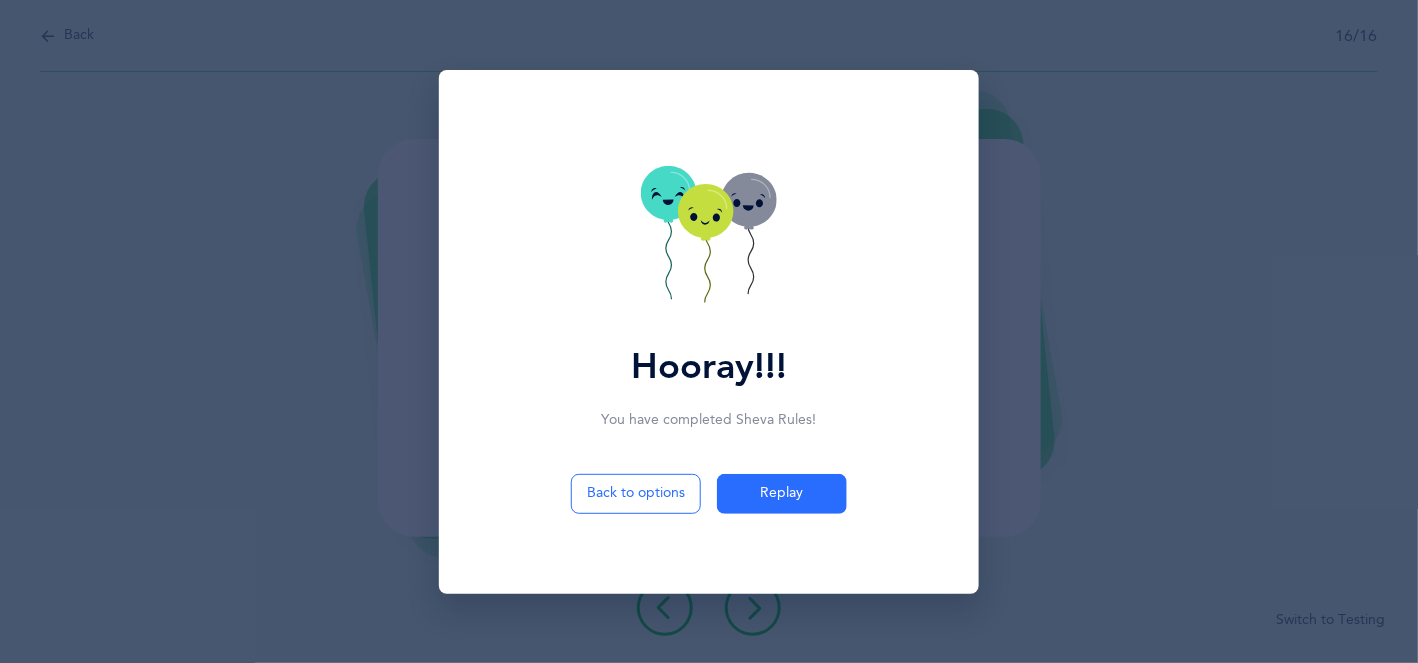 click 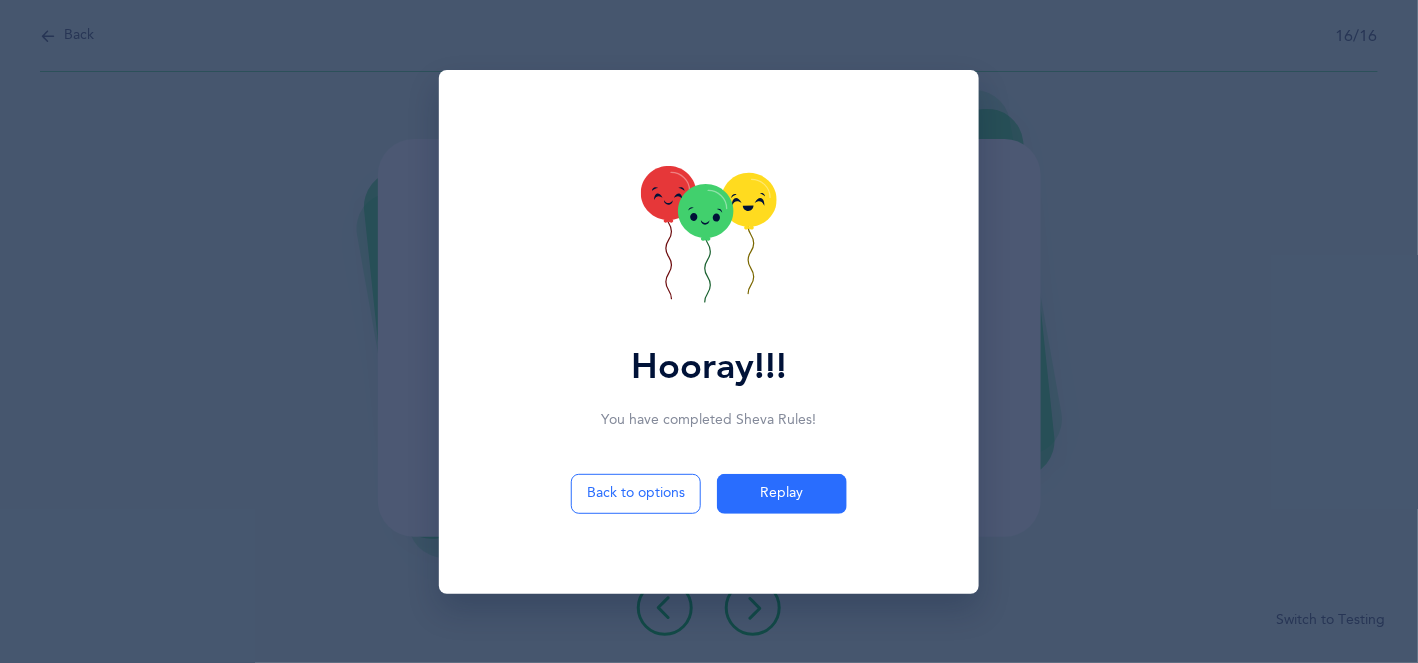 click 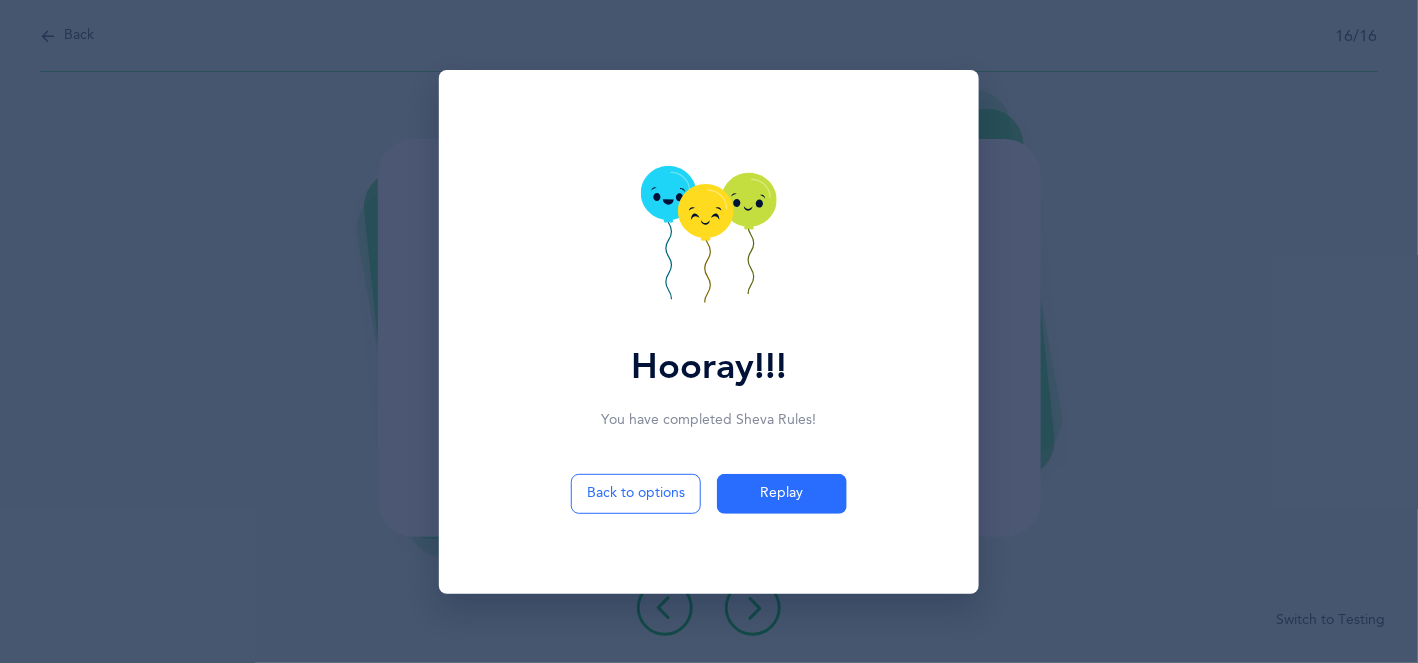 click 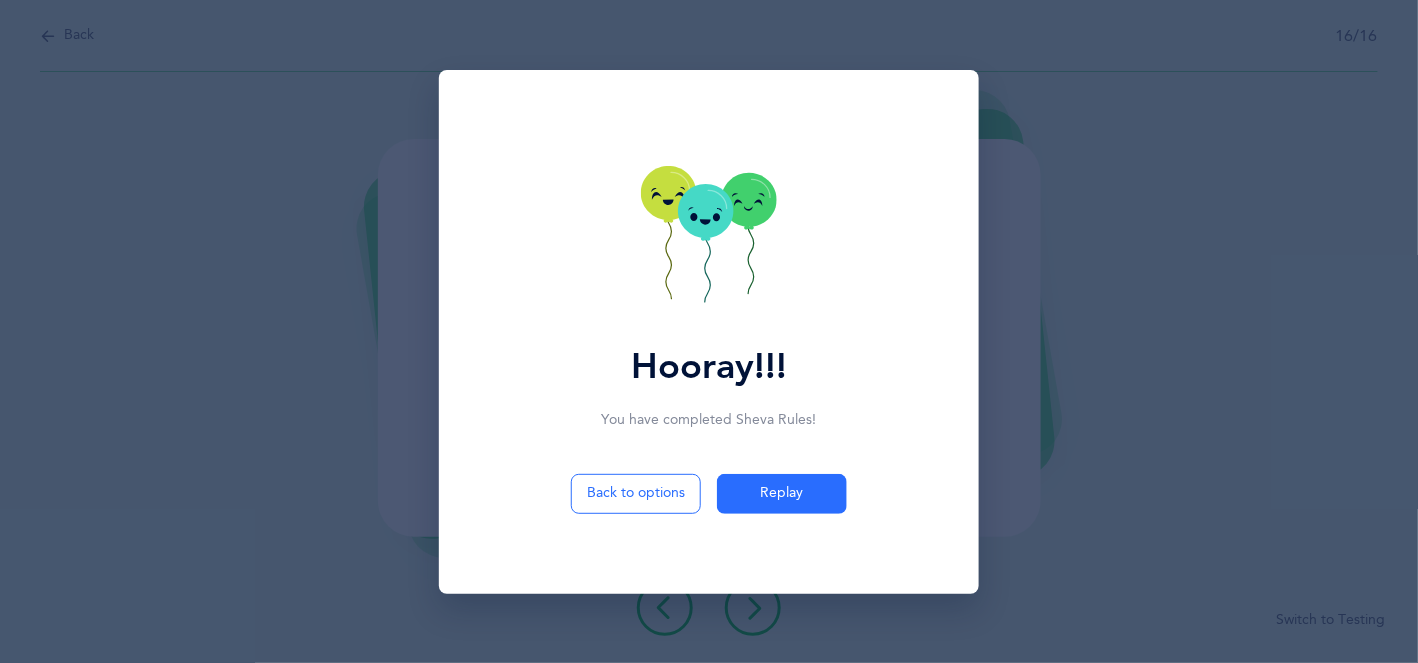 click 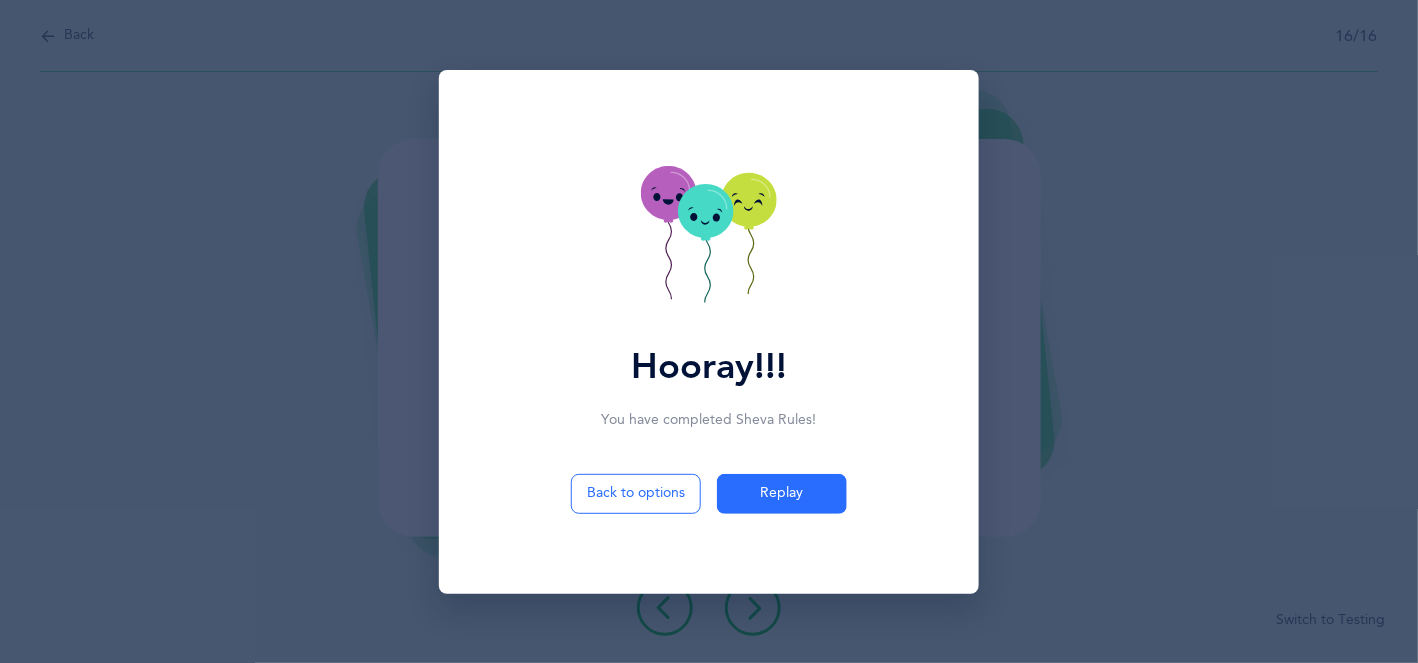 click 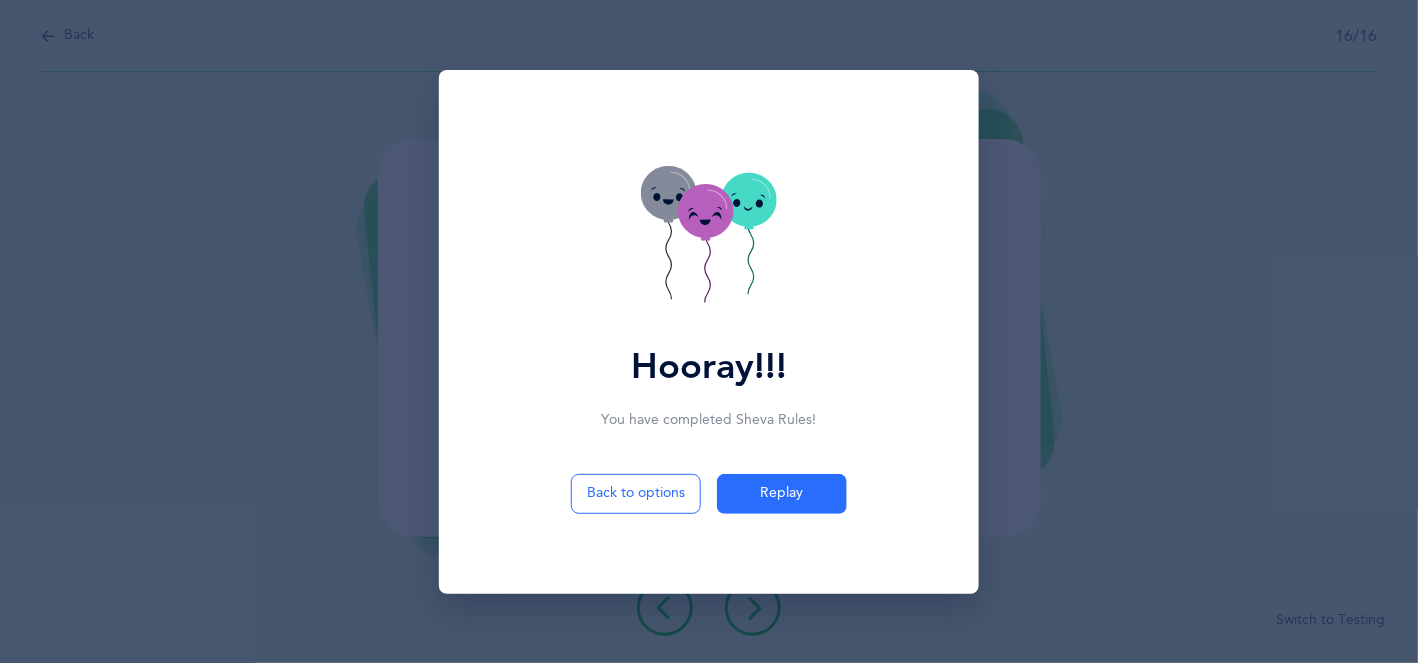 click 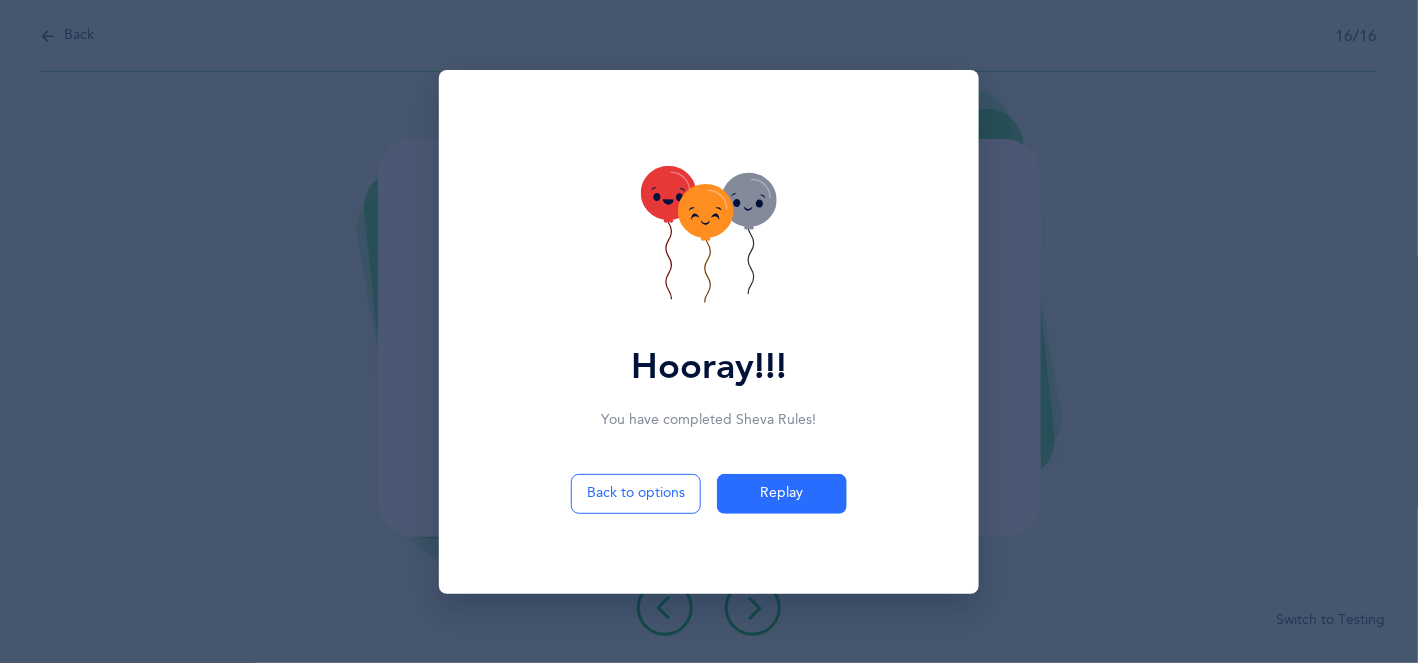 click 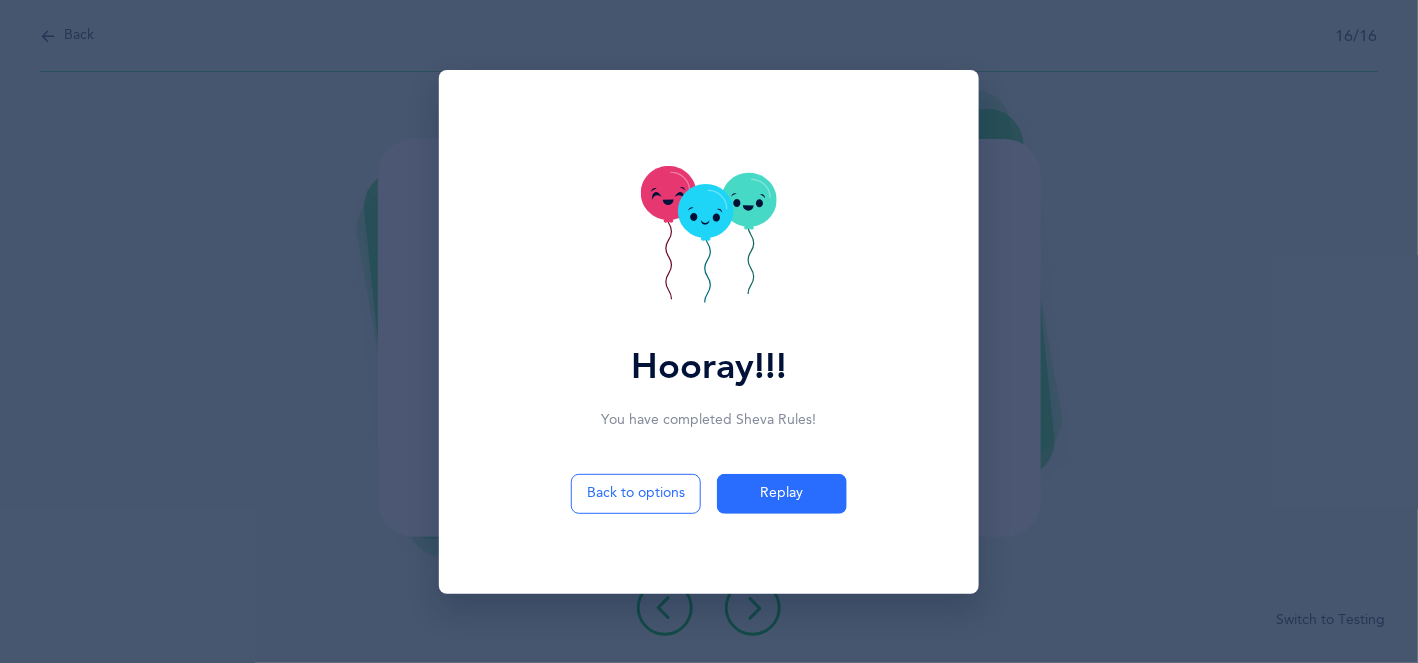 click 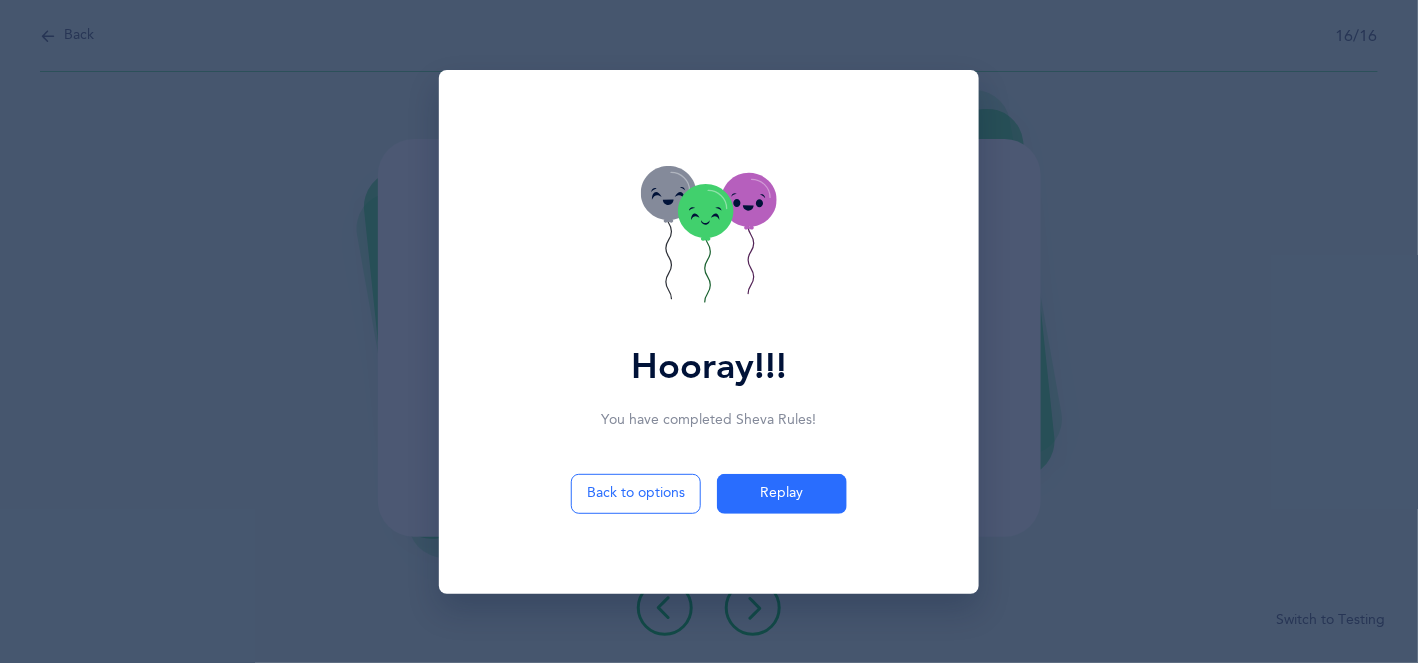 click 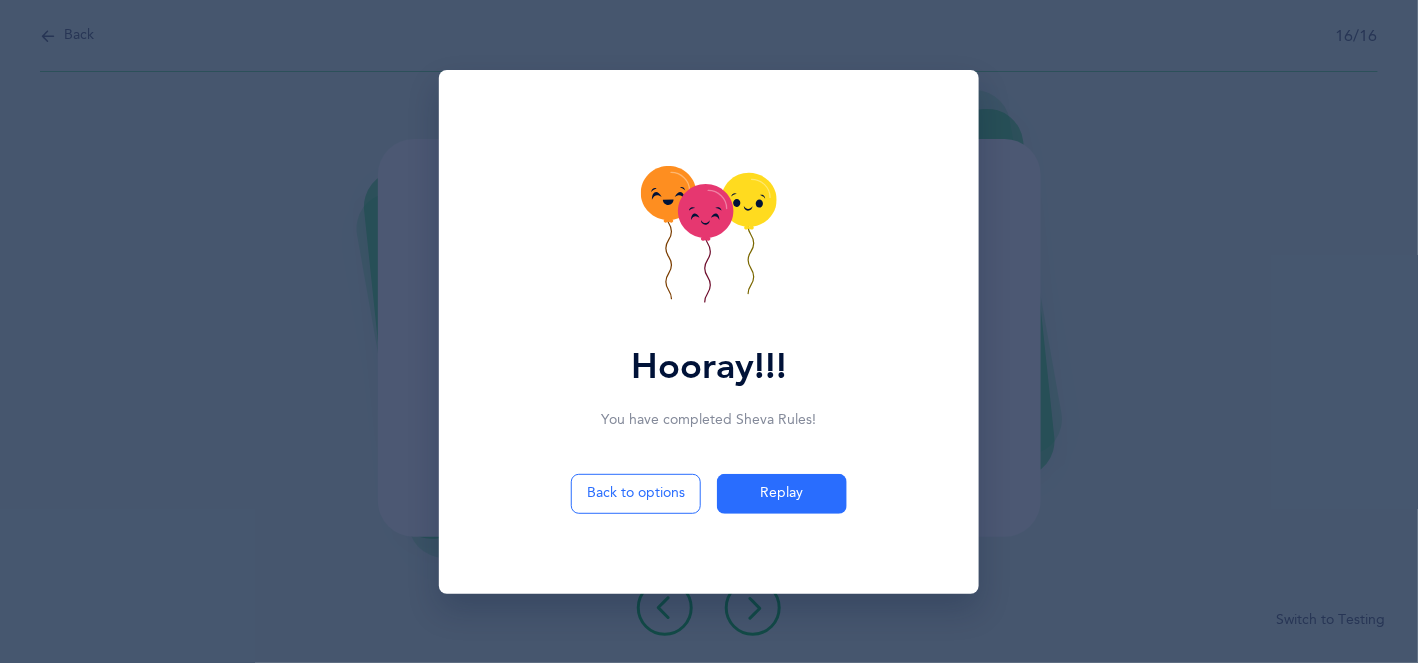 click 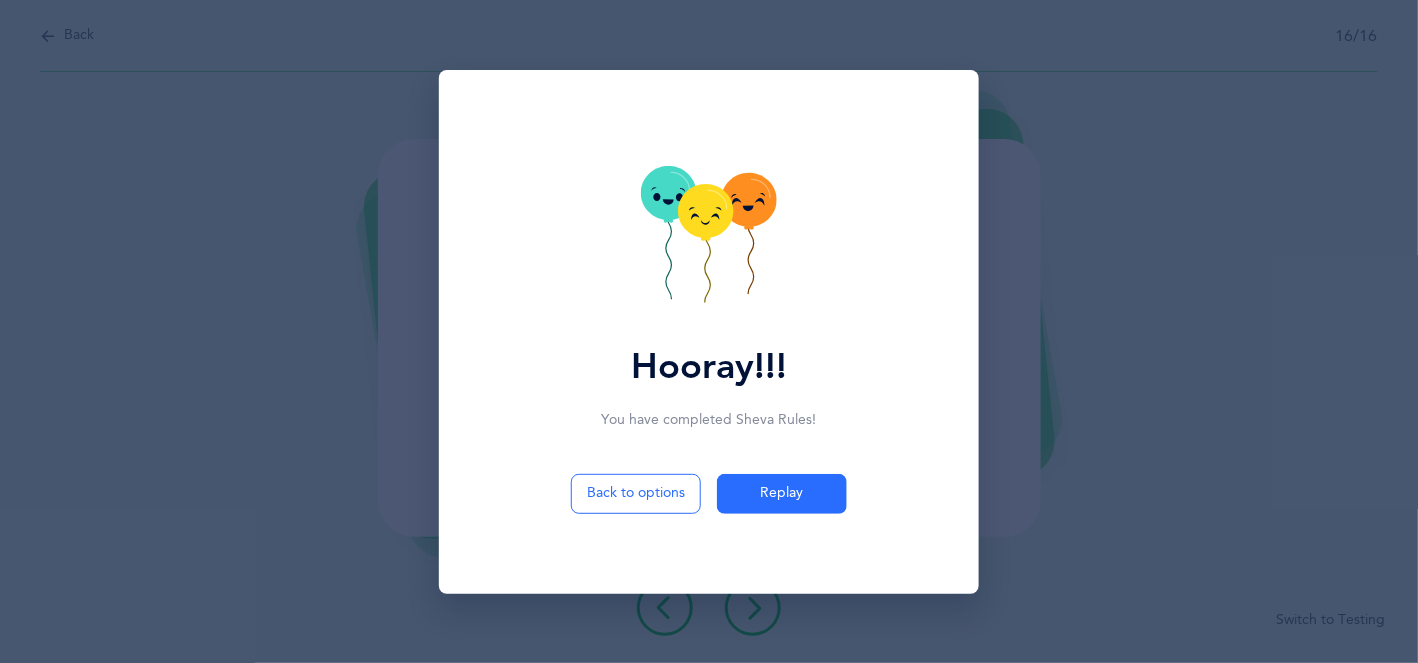 click 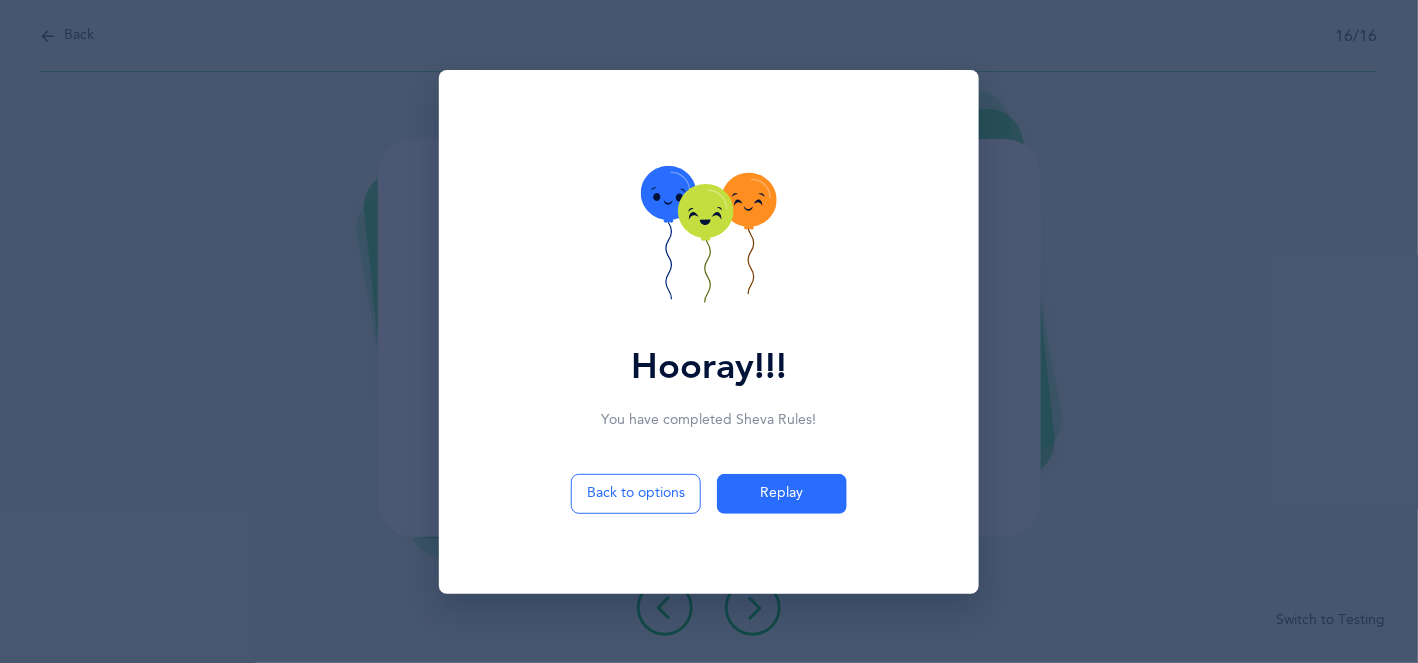 click 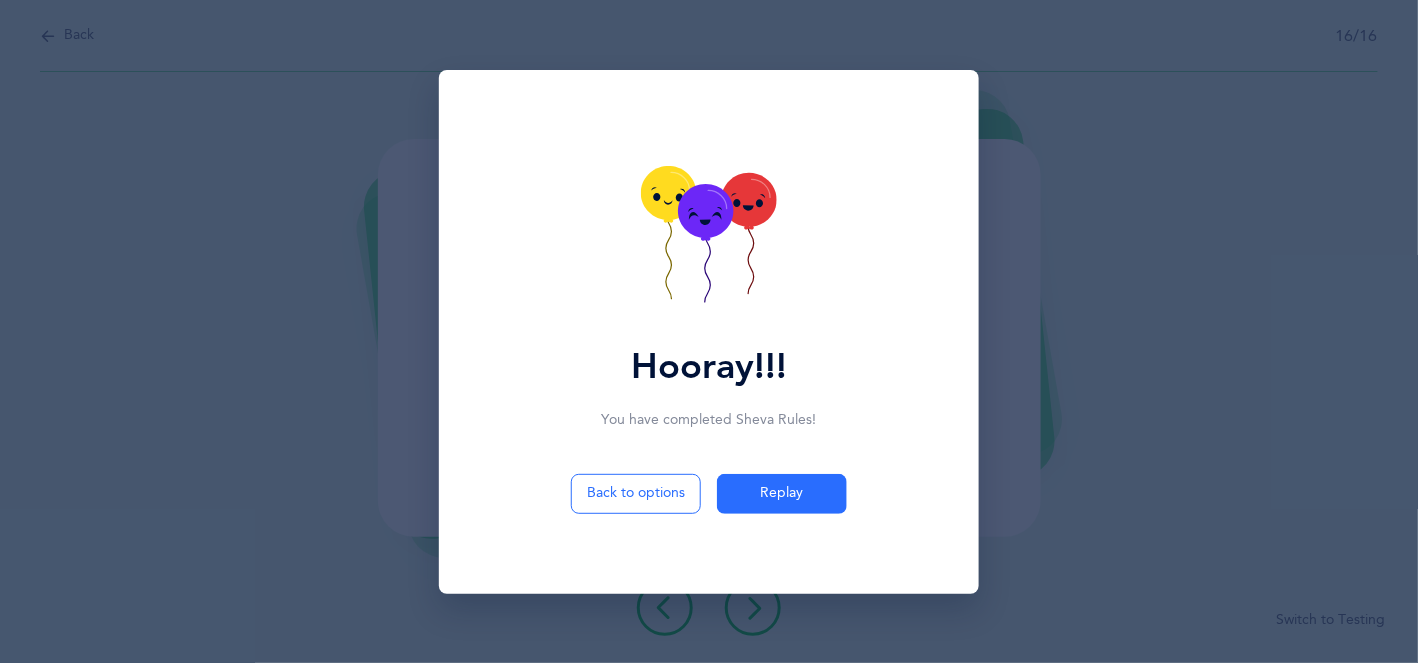 click 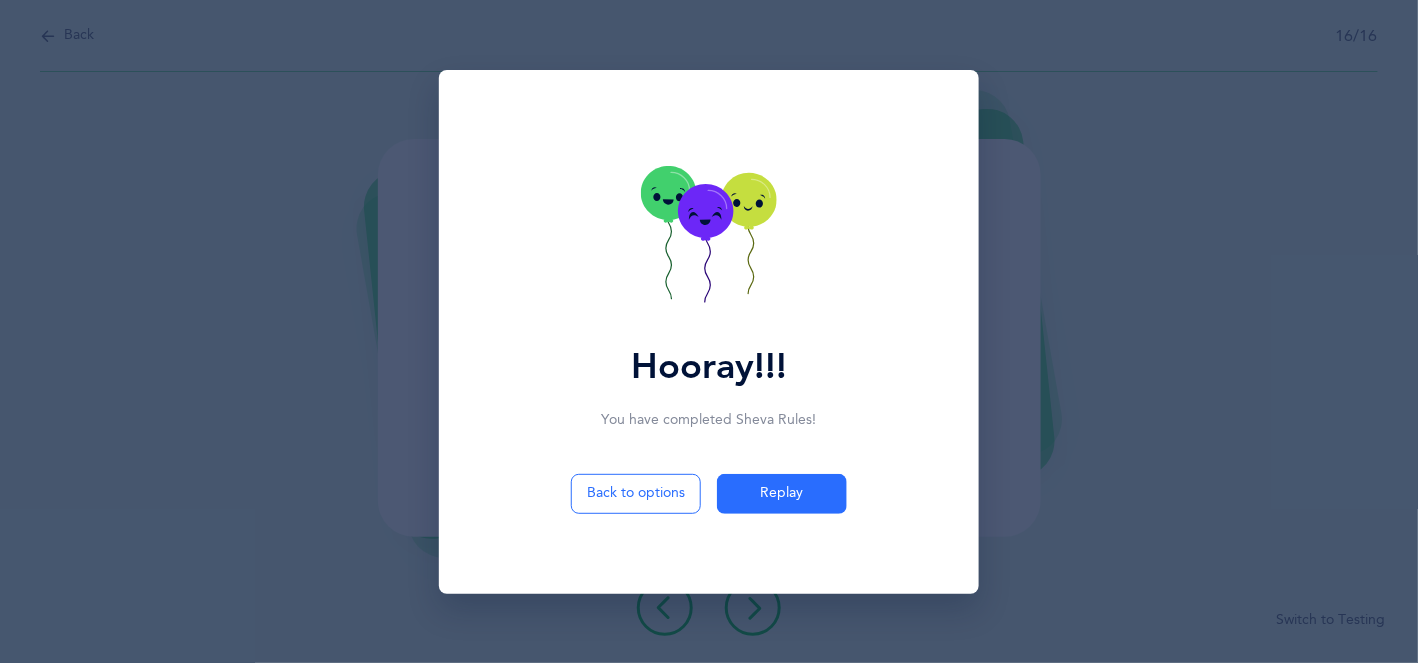 click 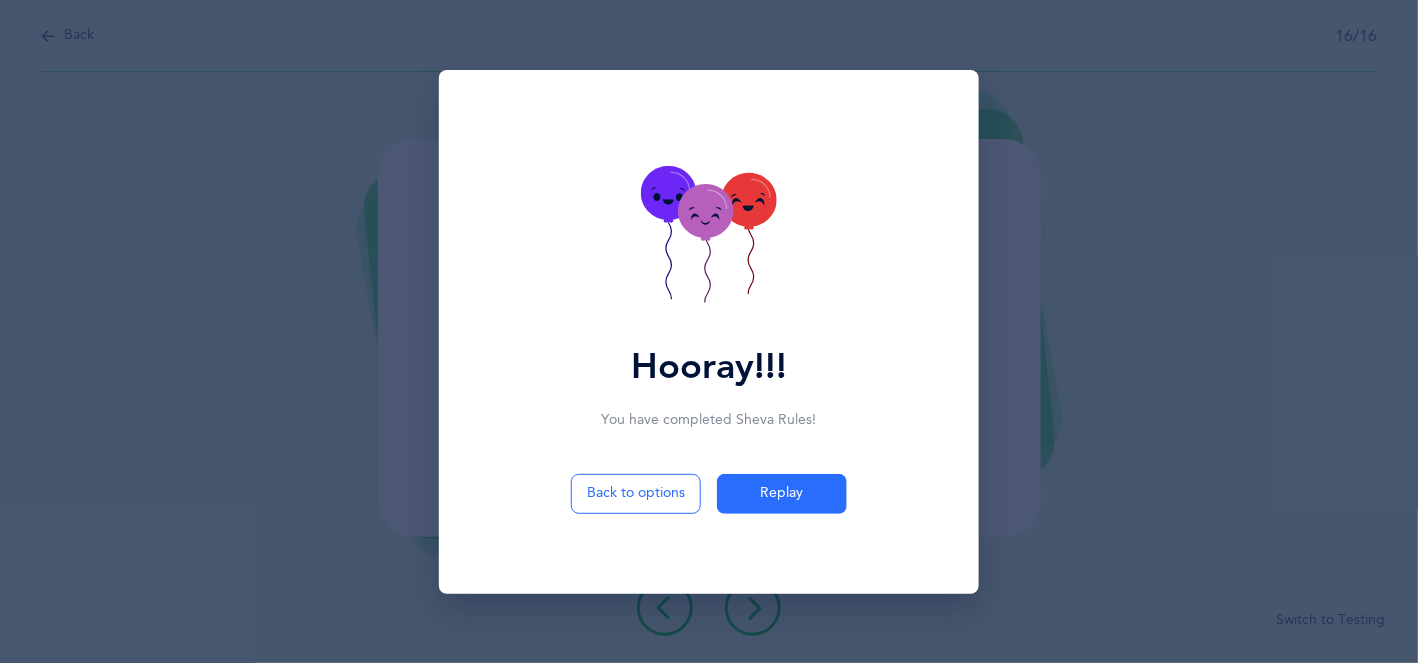 click 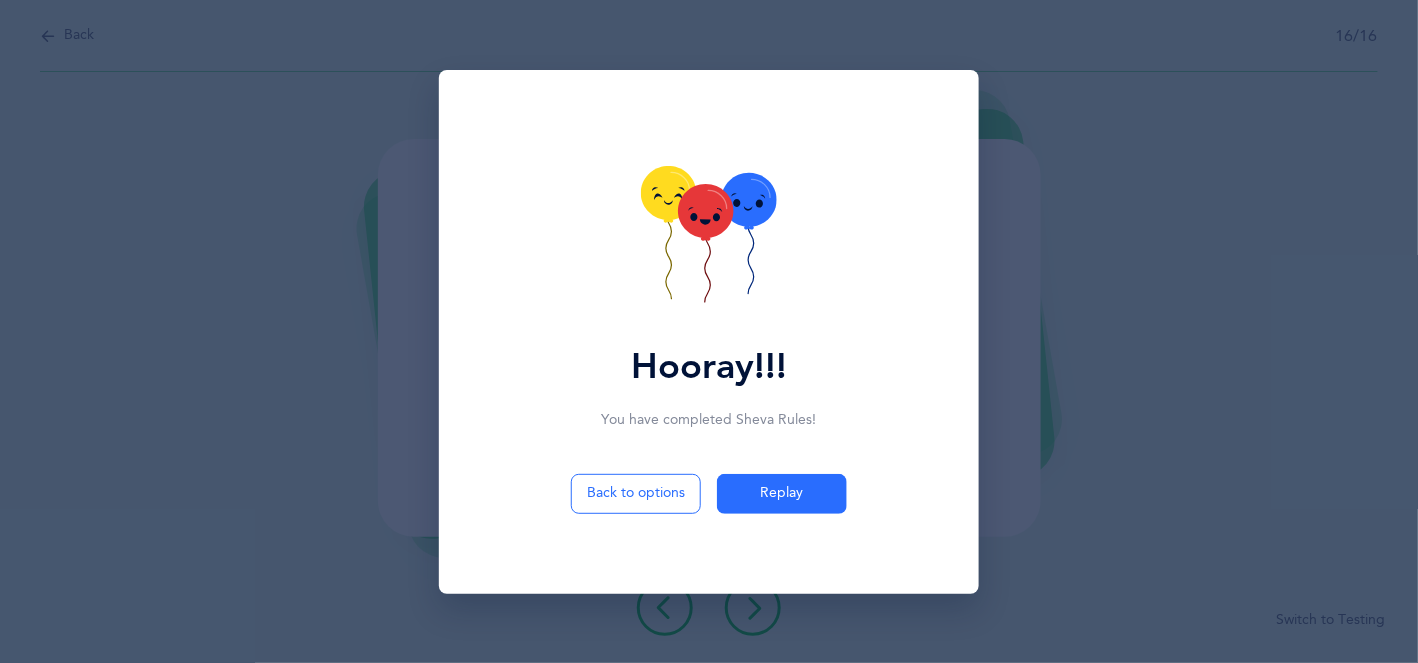click 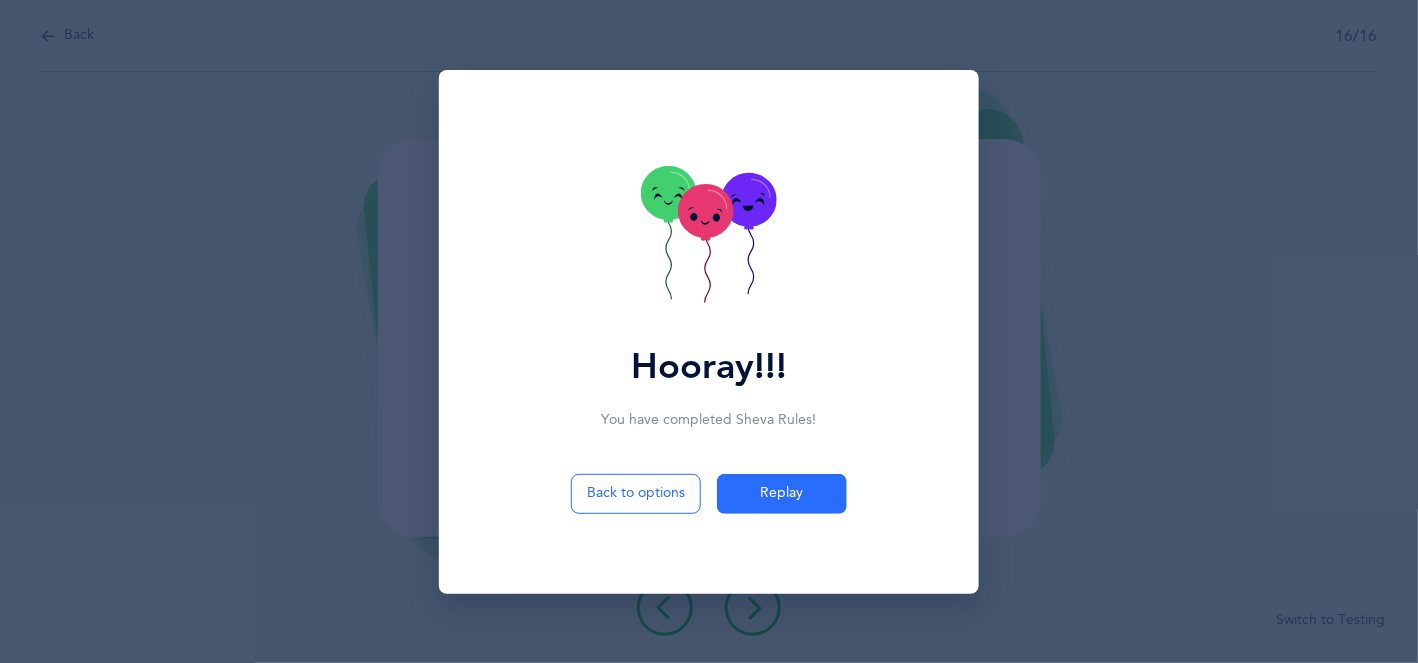 click 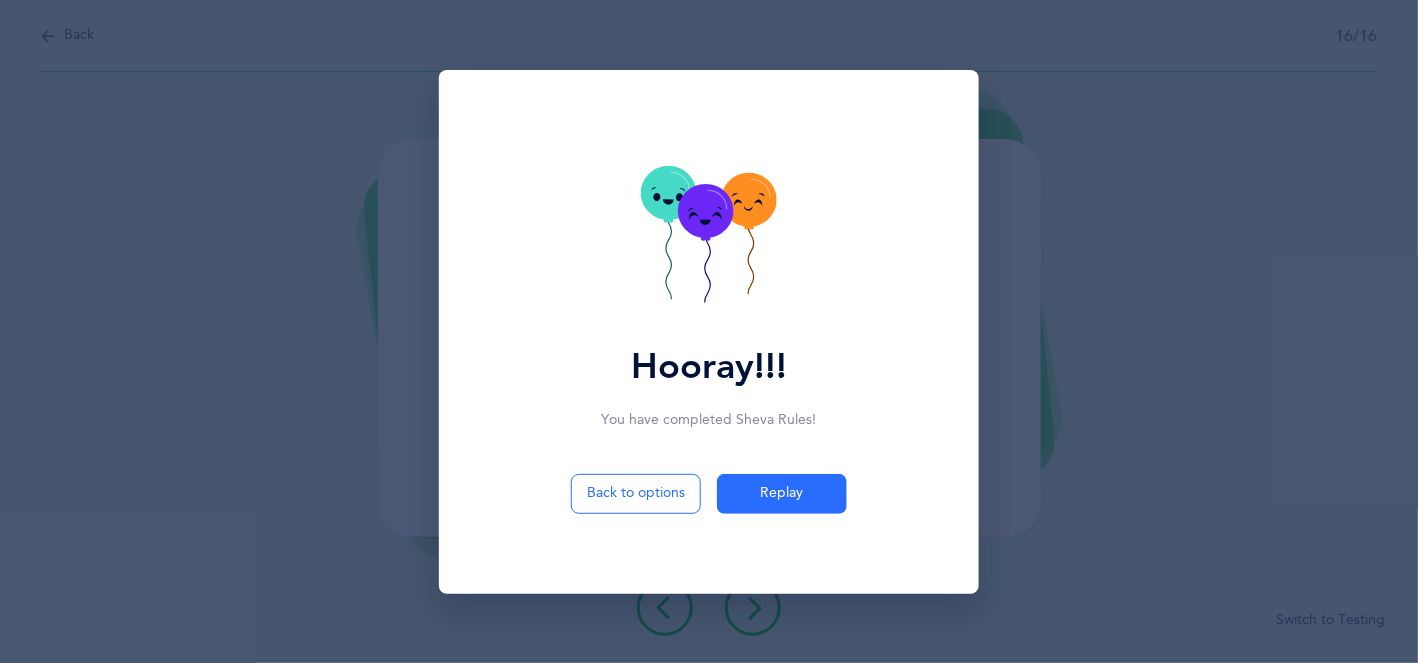 click 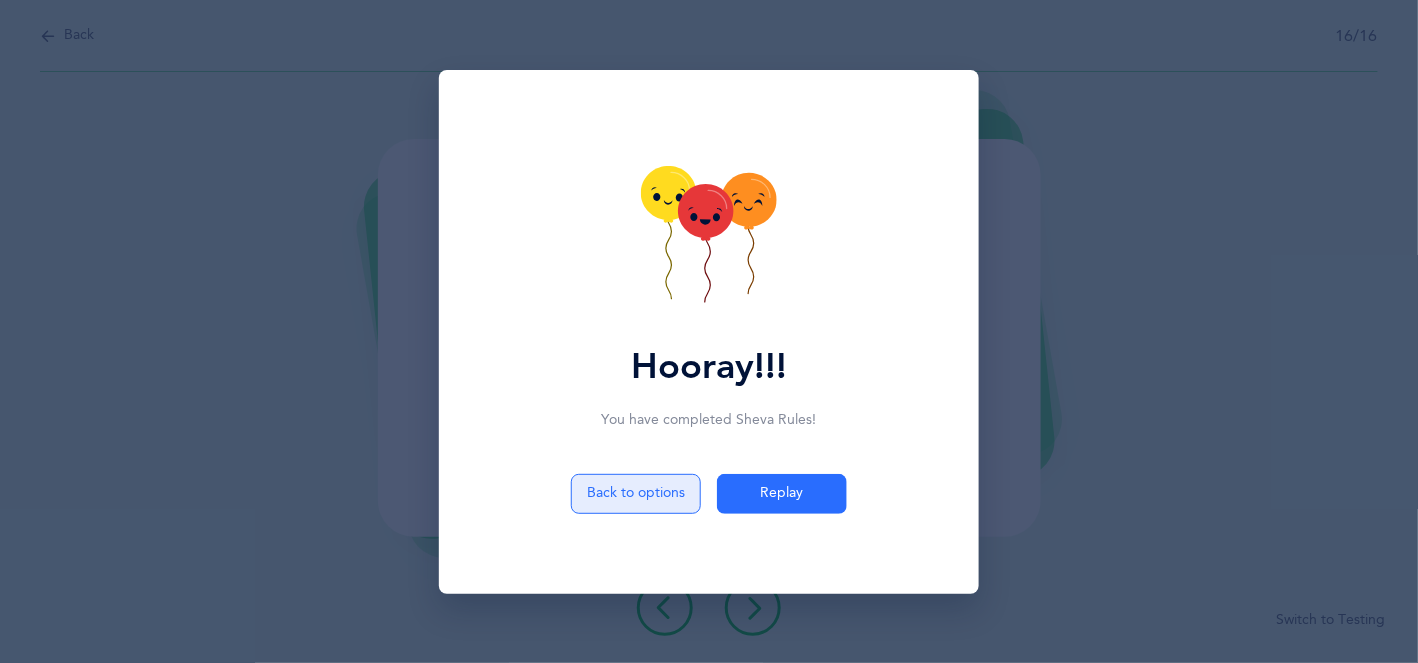 click on "Back to options" at bounding box center [636, 494] 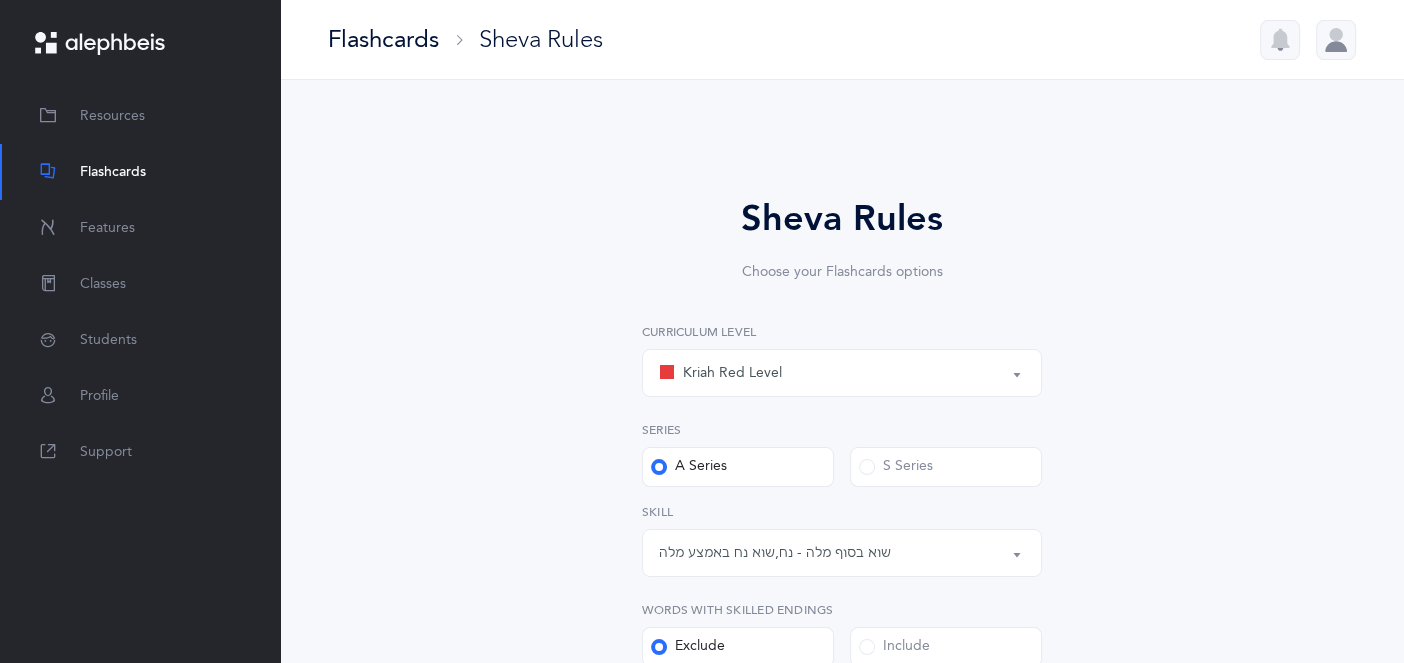 scroll, scrollTop: 8, scrollLeft: 0, axis: vertical 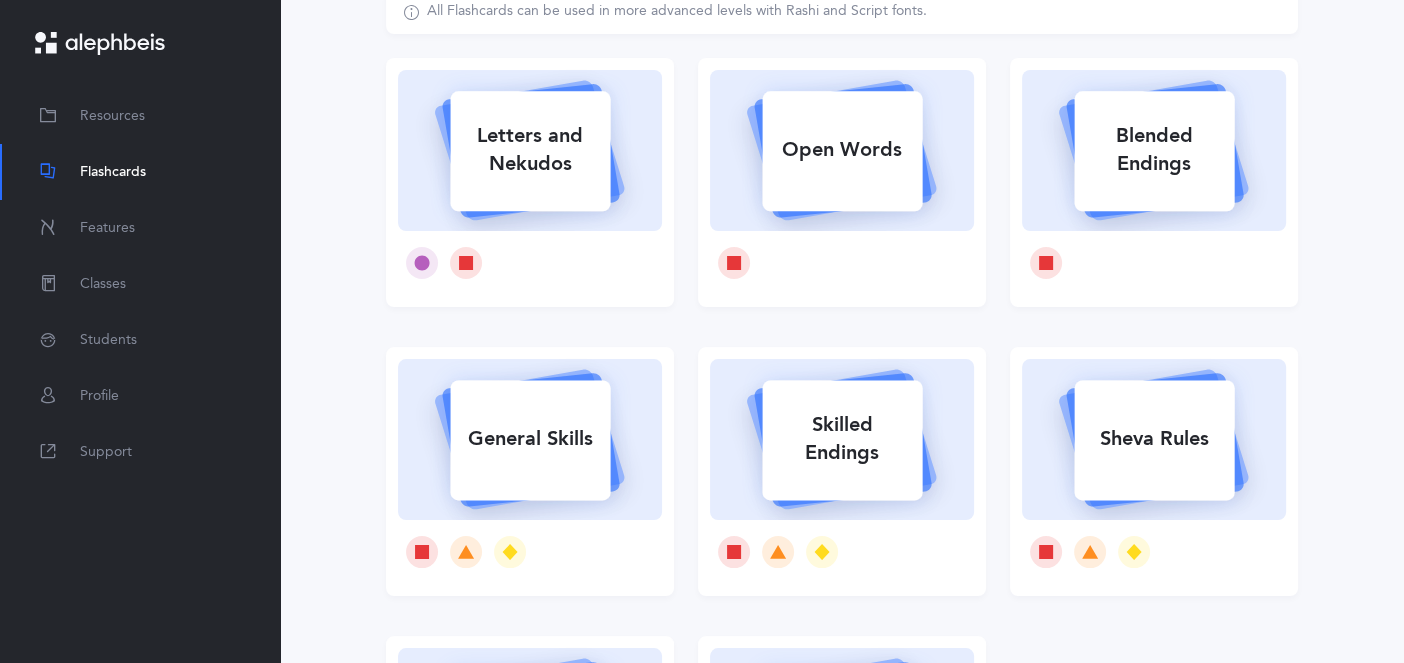 click on "General Skills" at bounding box center (530, 439) 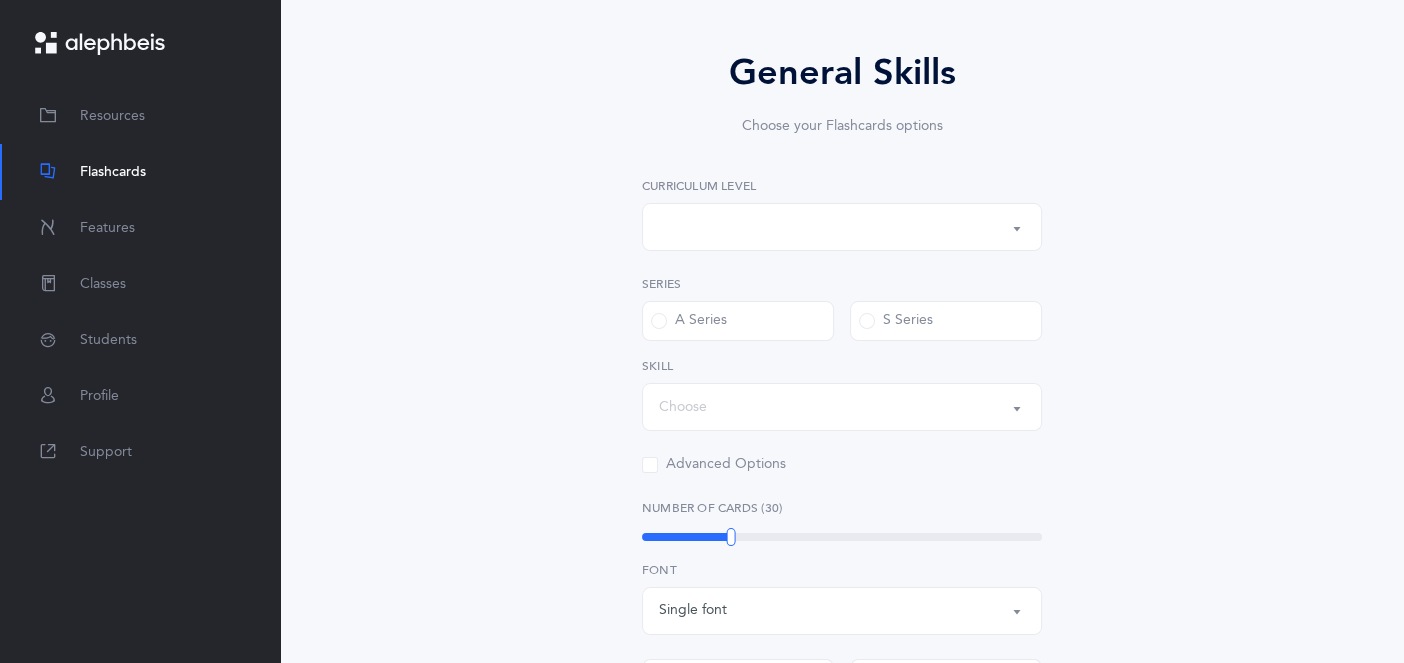 scroll, scrollTop: 0, scrollLeft: 0, axis: both 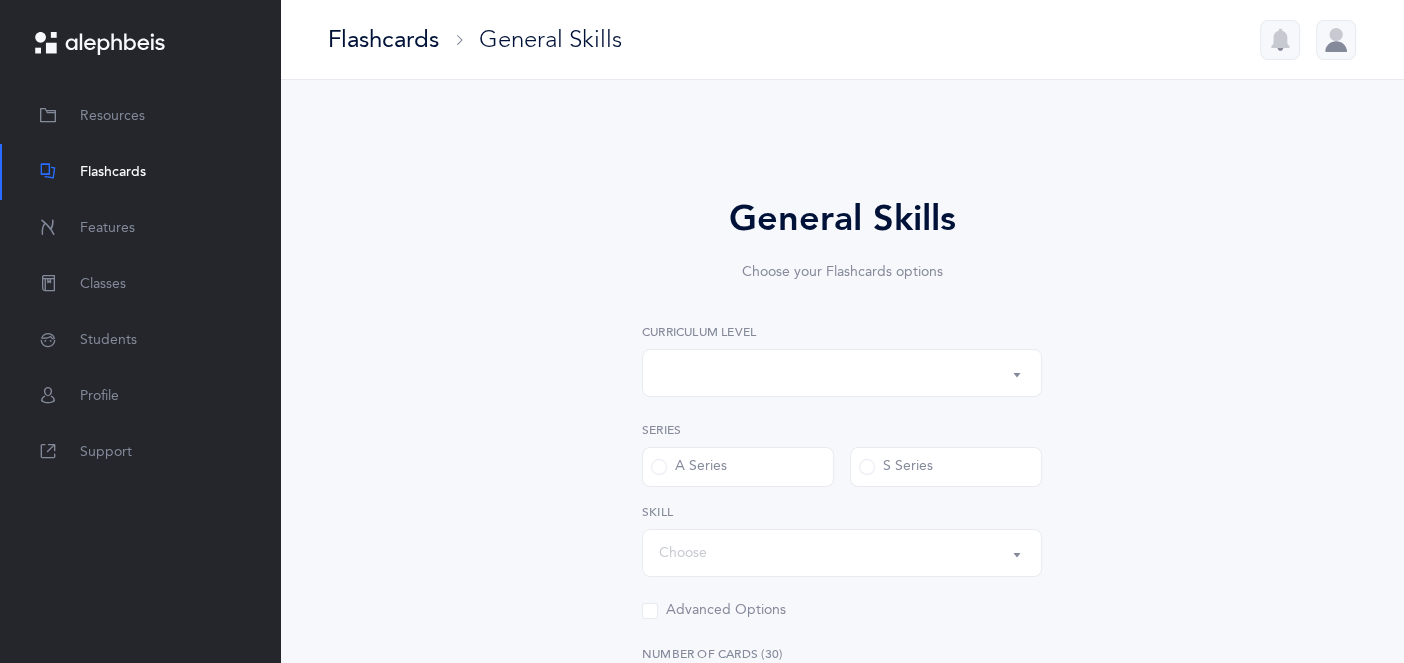 select on "1" 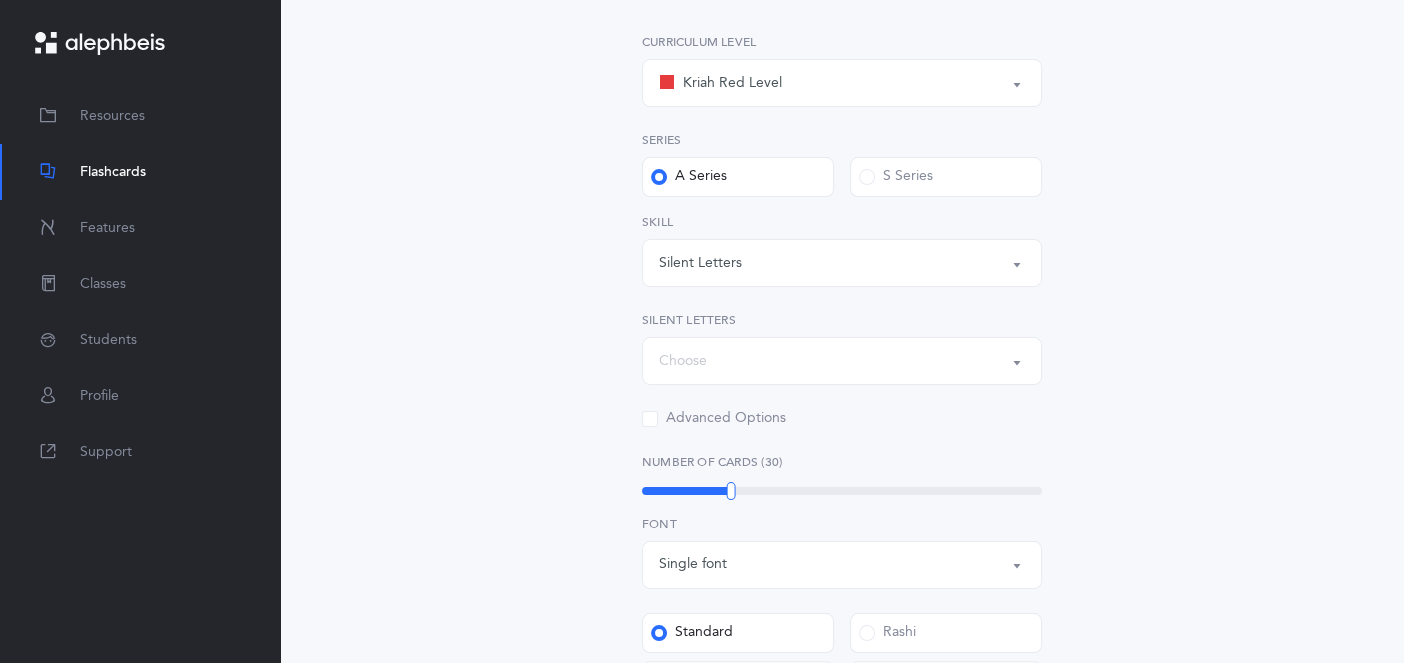 scroll, scrollTop: 322, scrollLeft: 0, axis: vertical 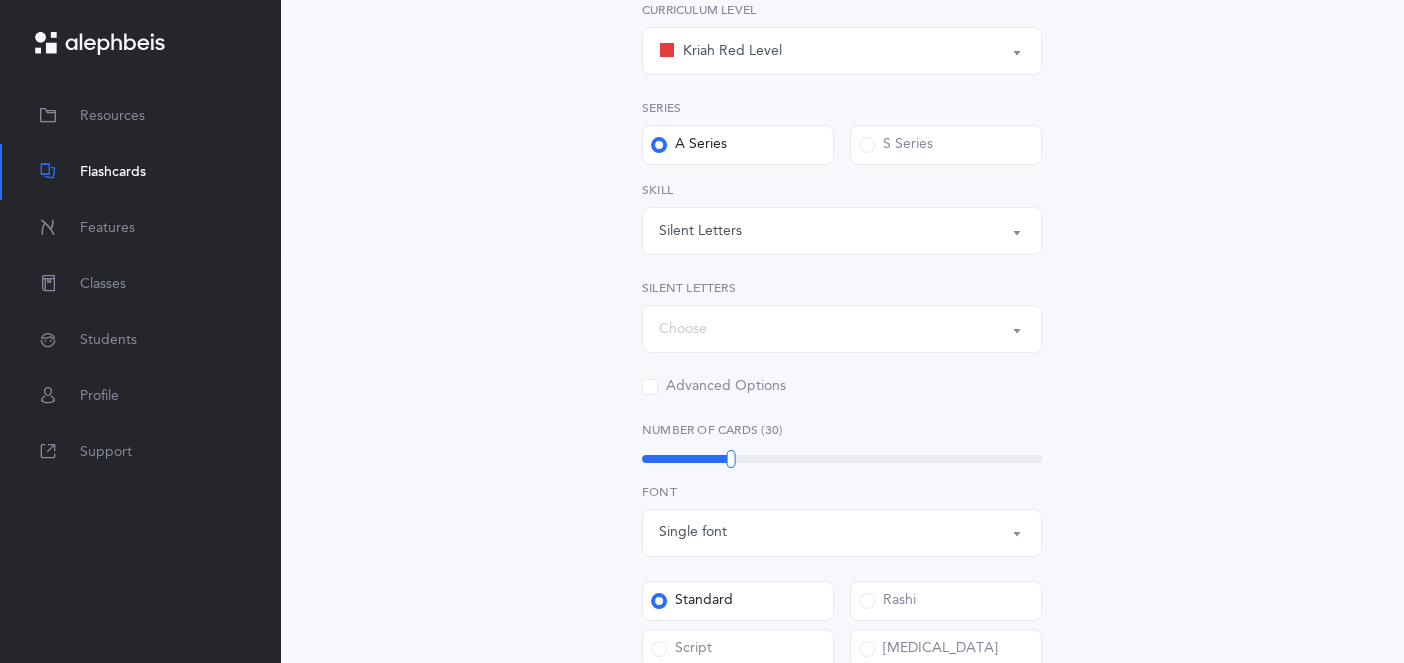 click on "Silent Letters" at bounding box center [842, 231] 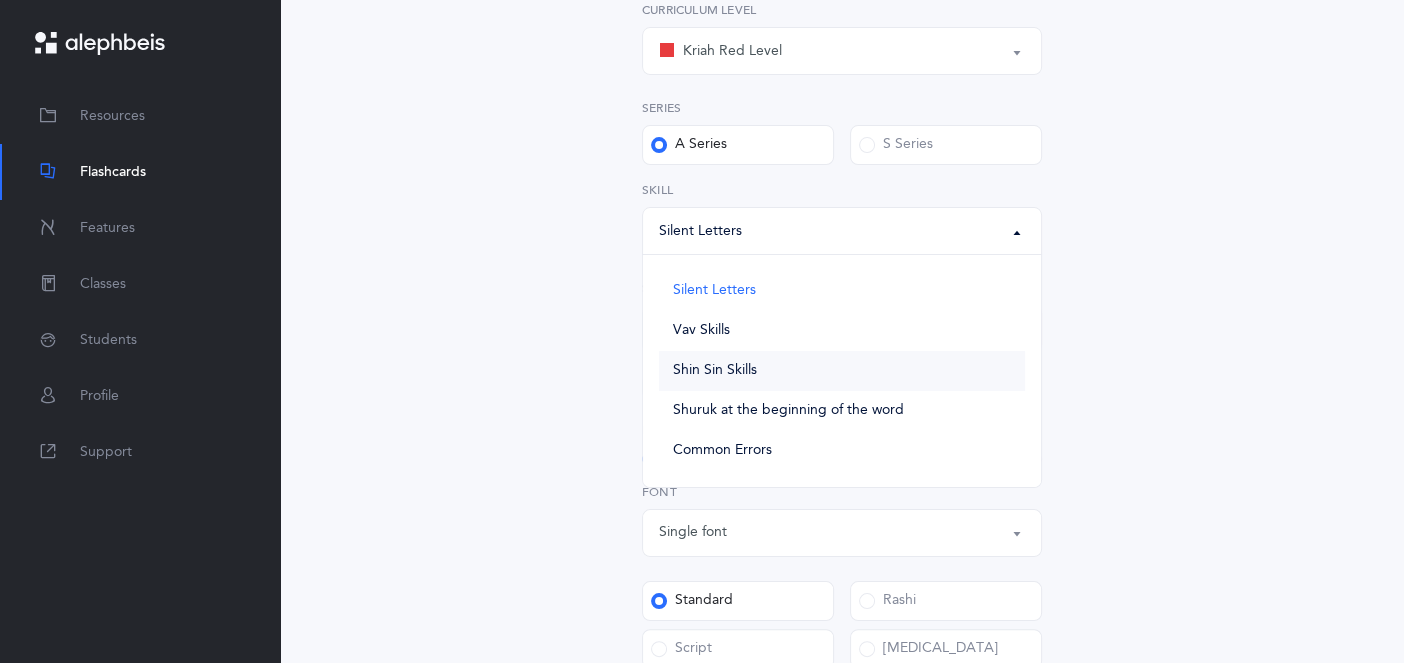 click on "Shin Sin Skills" at bounding box center [842, 371] 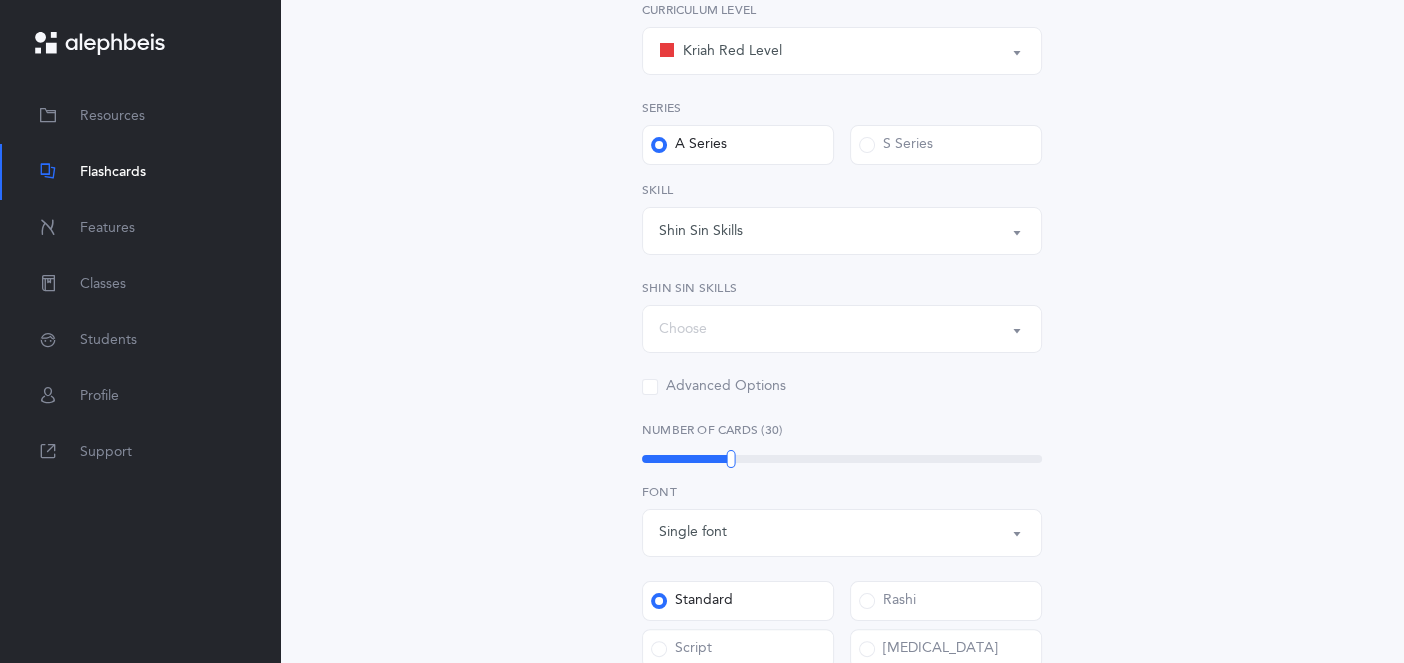 click on "Choose" at bounding box center (842, 329) 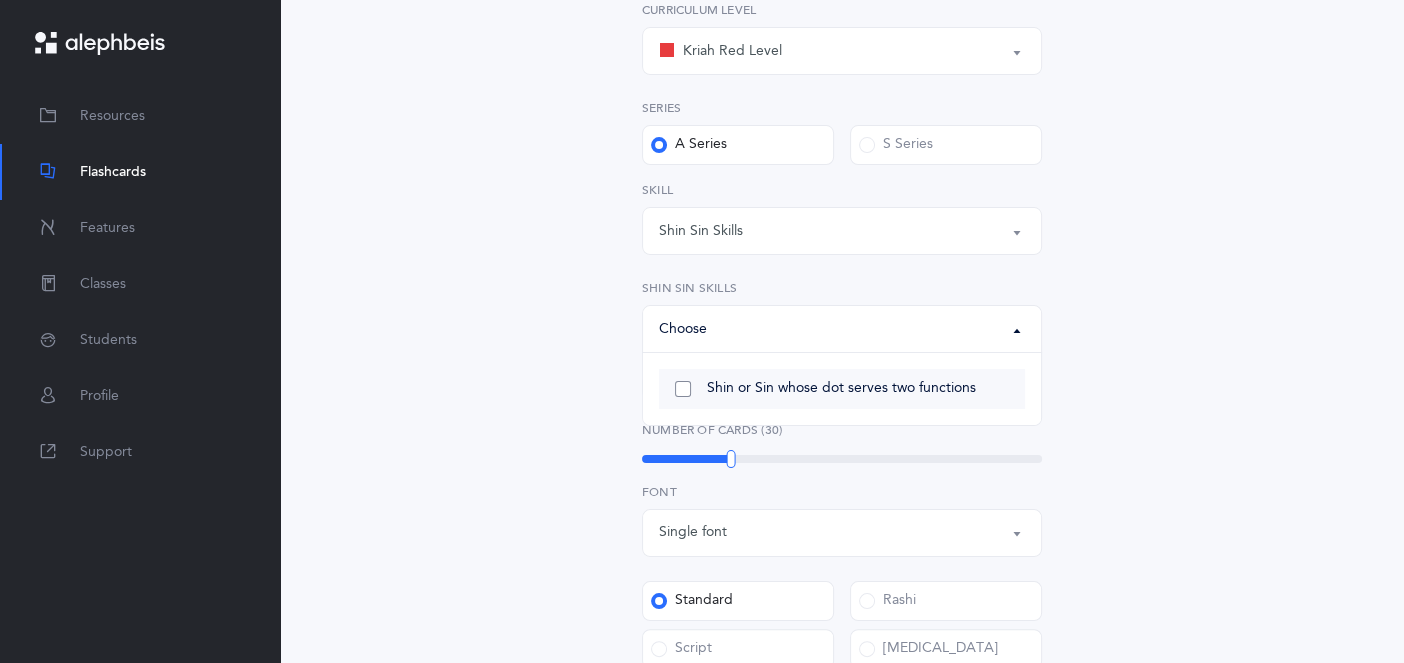 type 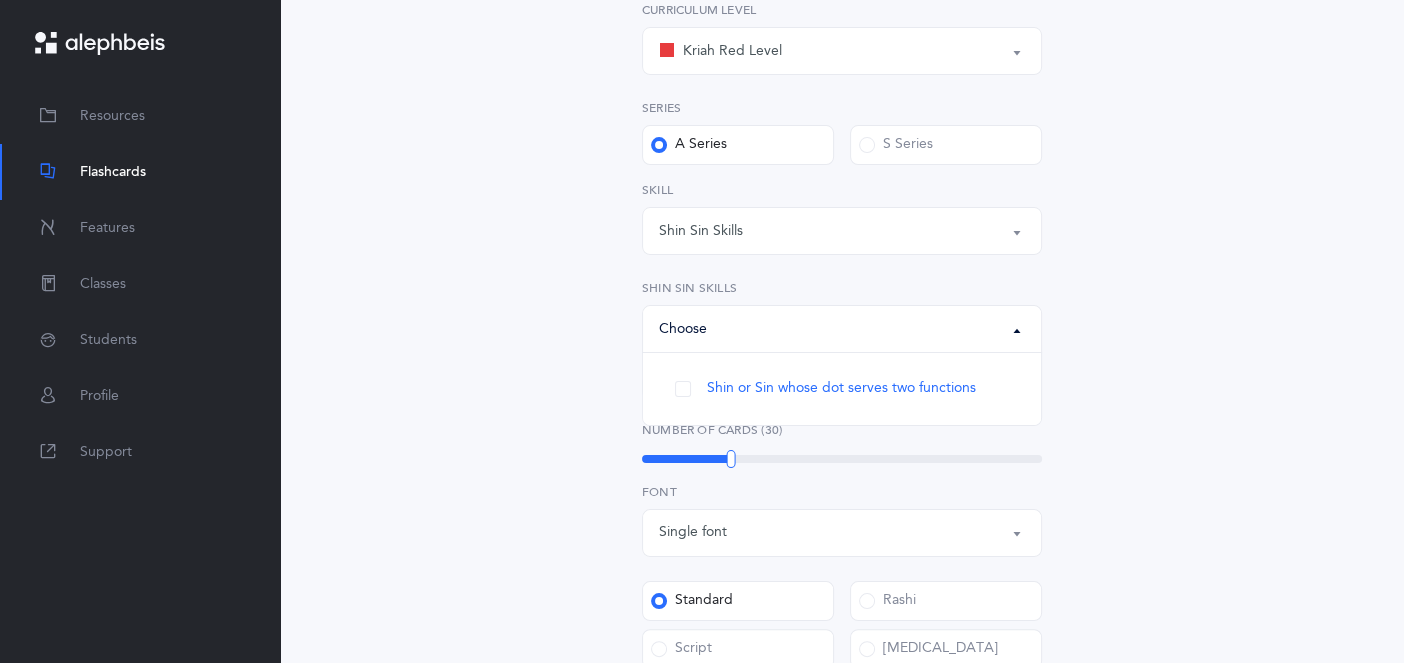 click on "Flashcards" at bounding box center [113, 172] 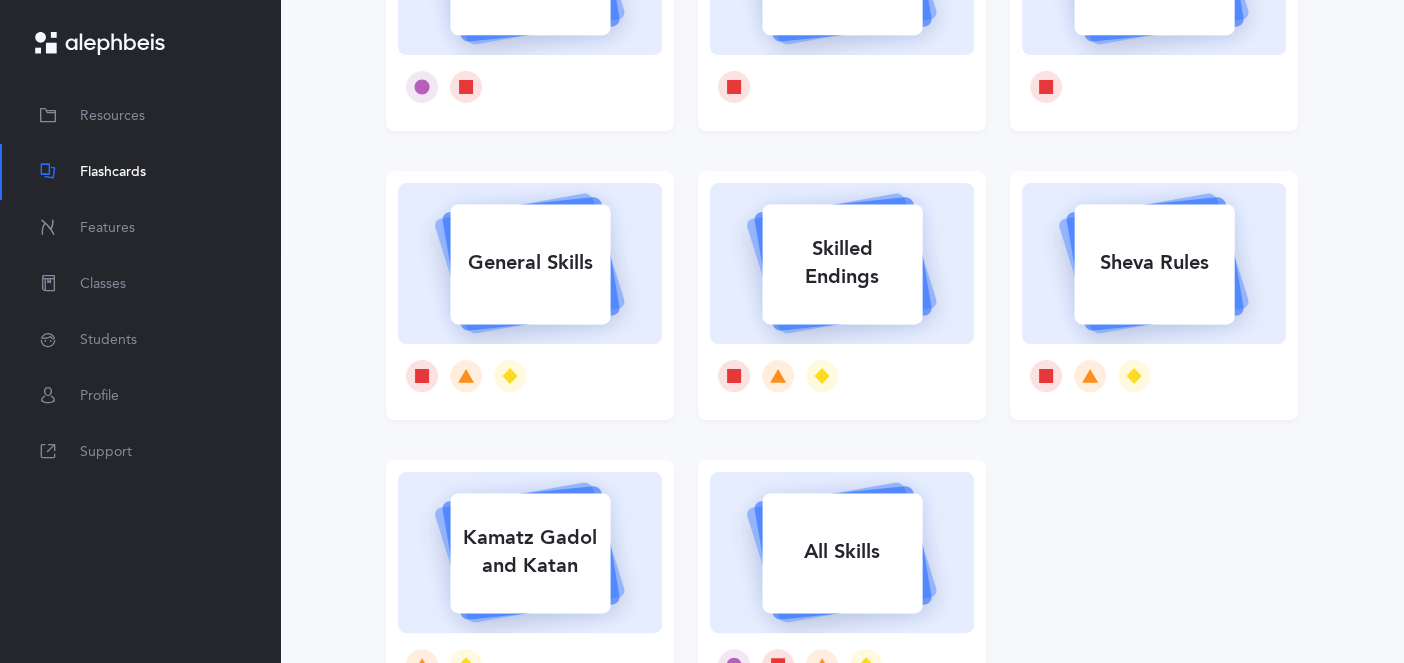drag, startPoint x: 1403, startPoint y: 336, endPoint x: 1408, endPoint y: 223, distance: 113.110565 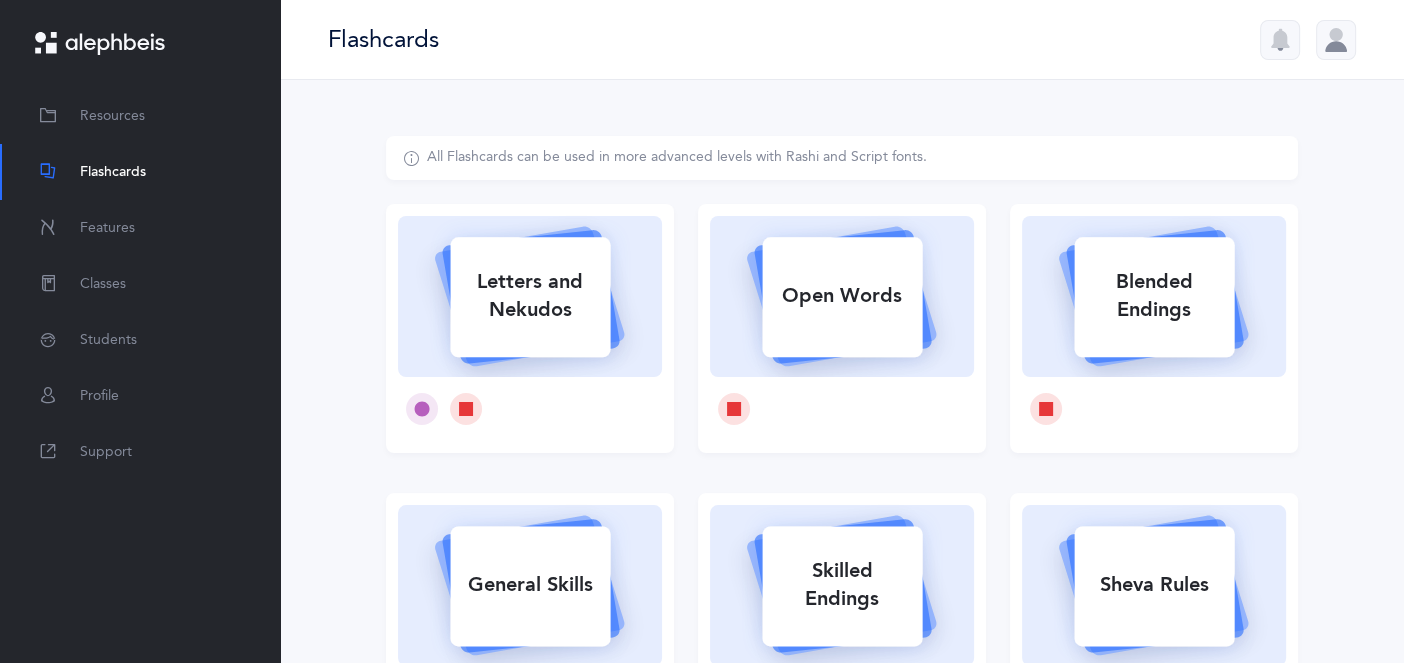 click on "Letters and Nekudos" at bounding box center [530, 296] 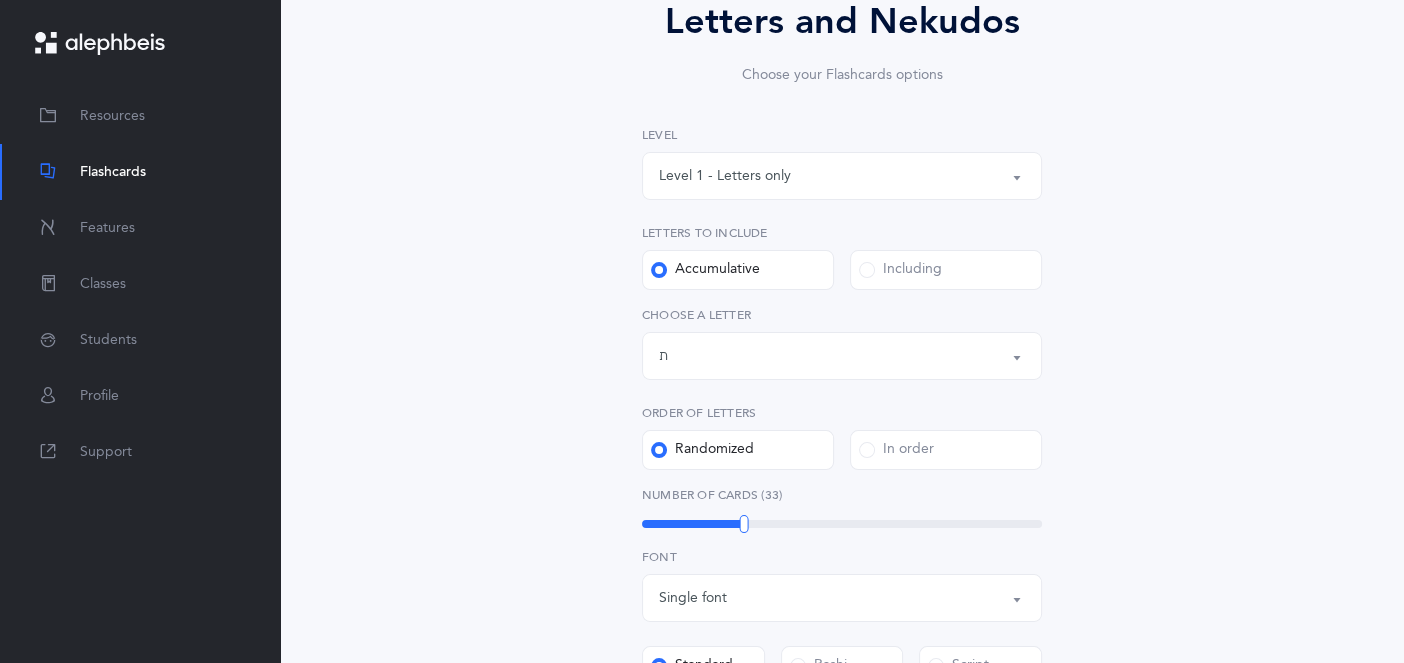 scroll, scrollTop: 477, scrollLeft: 0, axis: vertical 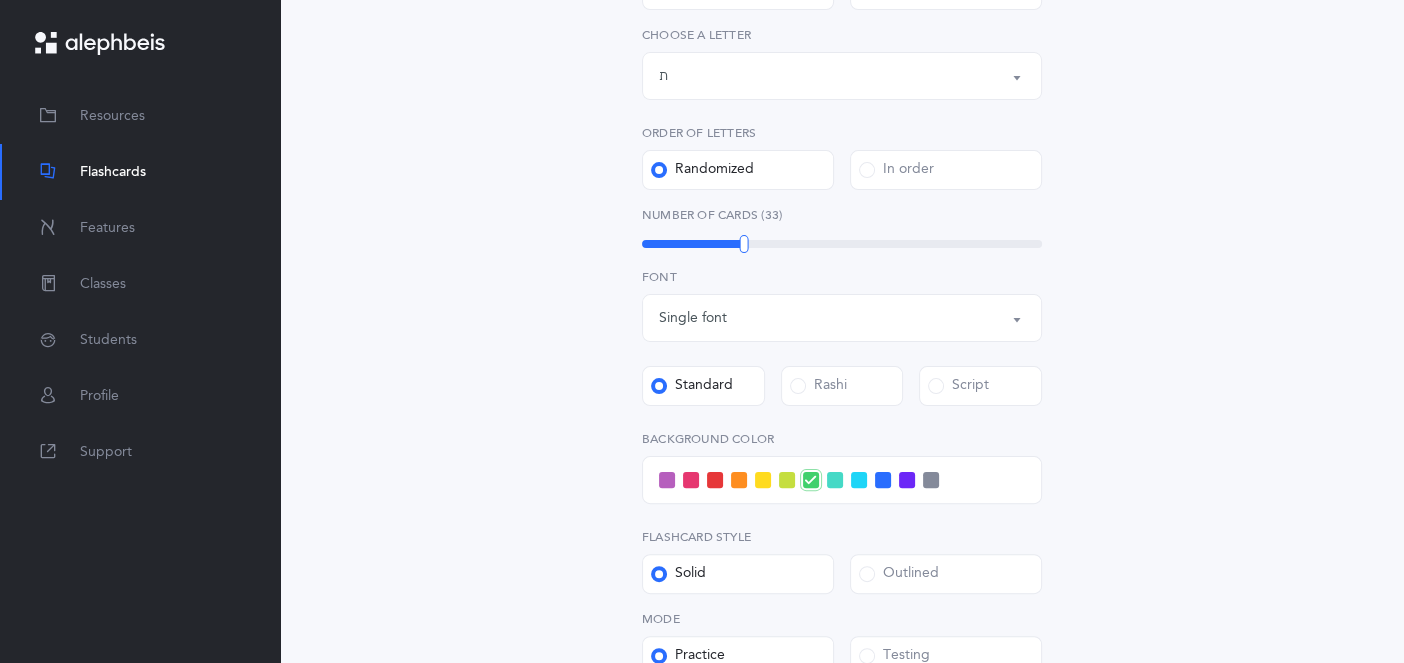 click on "Letters up until: ת" at bounding box center [842, 76] 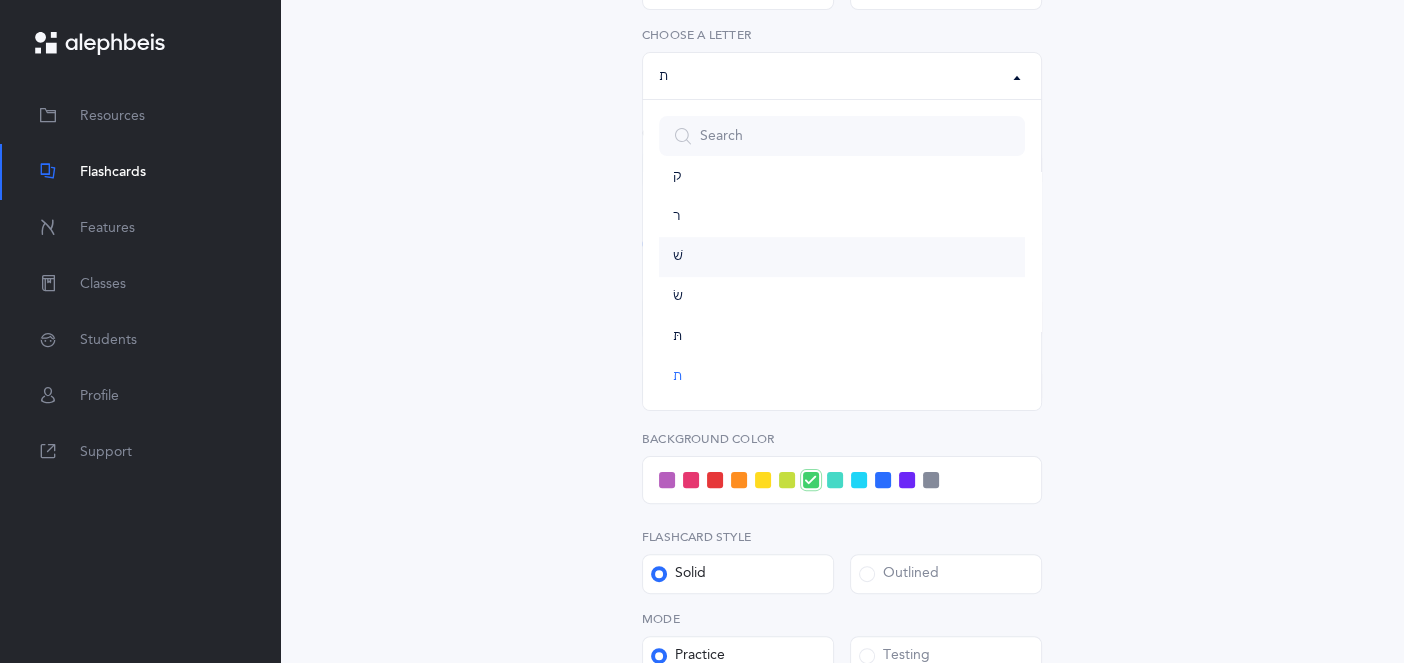 click on "שׁ" at bounding box center [842, 257] 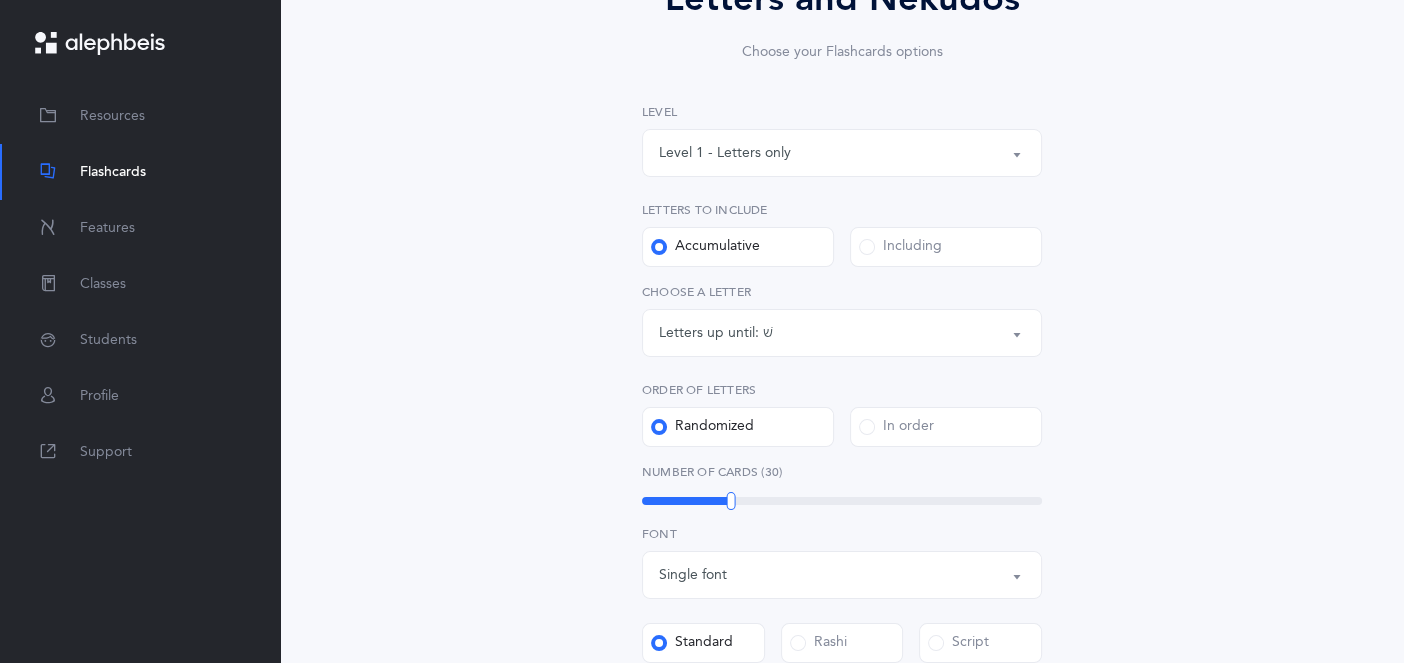 scroll, scrollTop: 214, scrollLeft: 0, axis: vertical 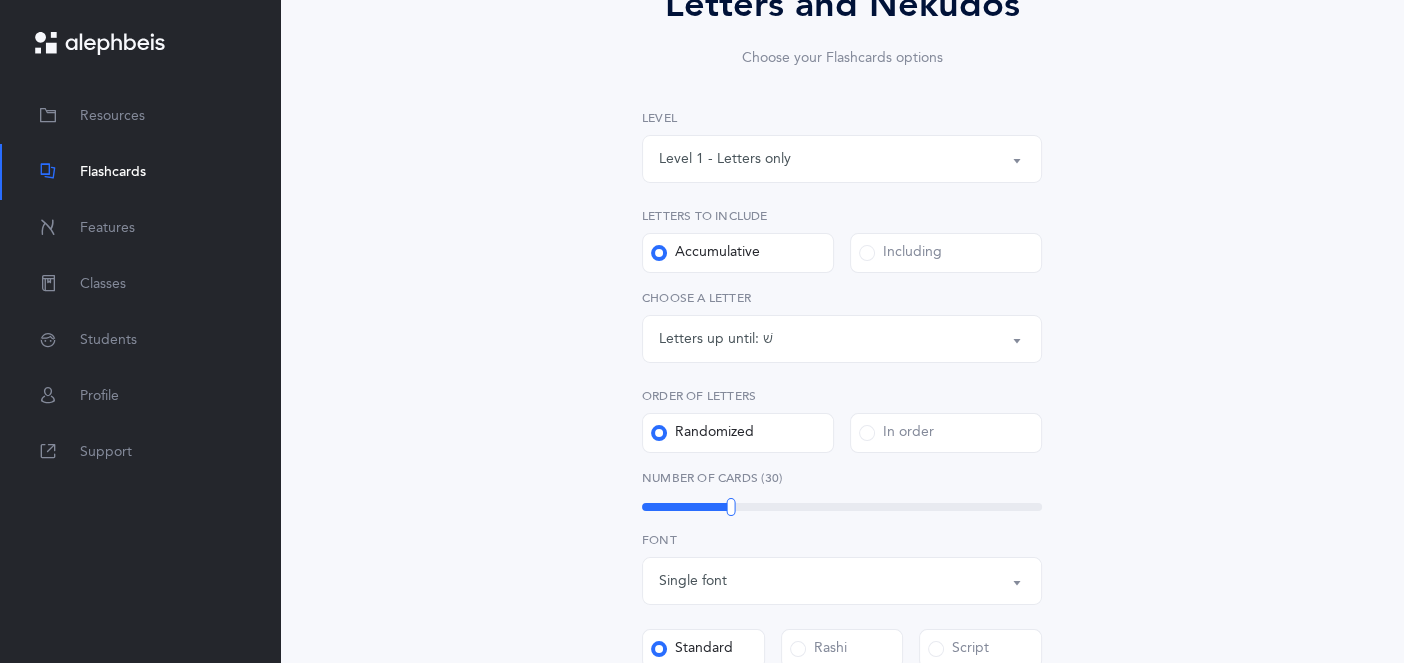 click on "Including" at bounding box center [900, 253] 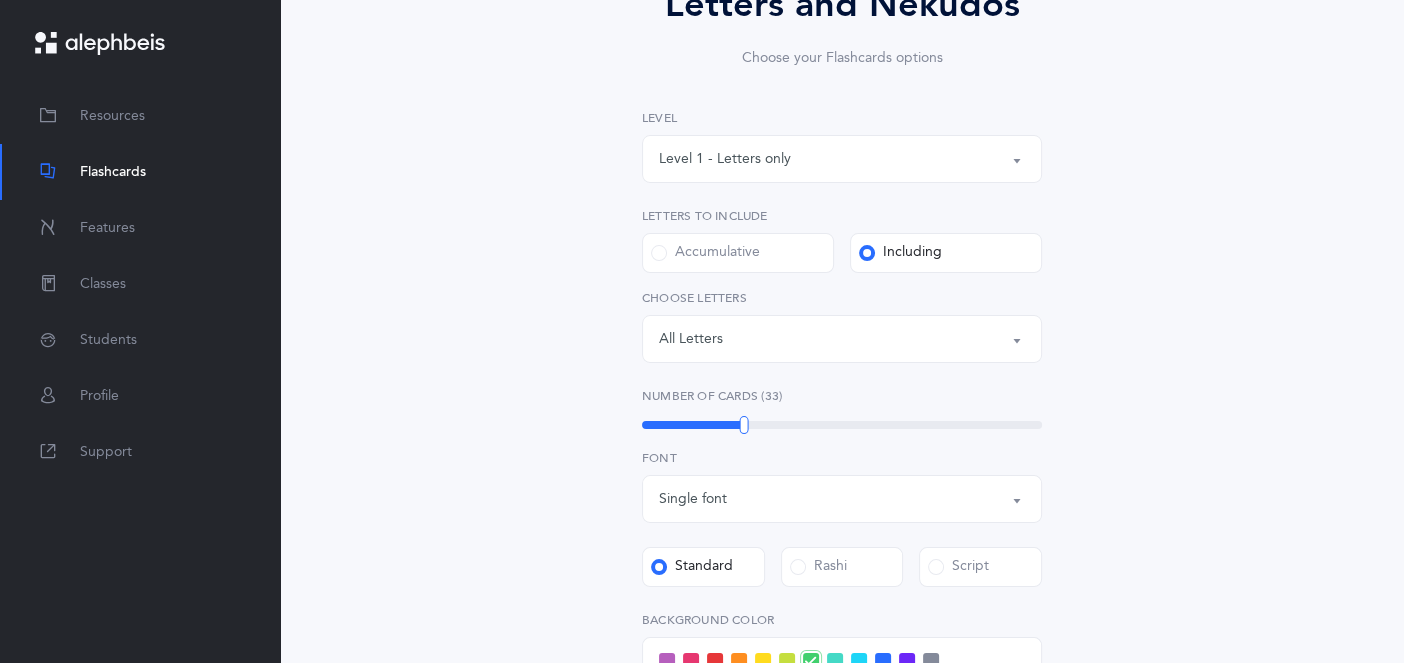 click on "Letters: All Letters" at bounding box center (842, 339) 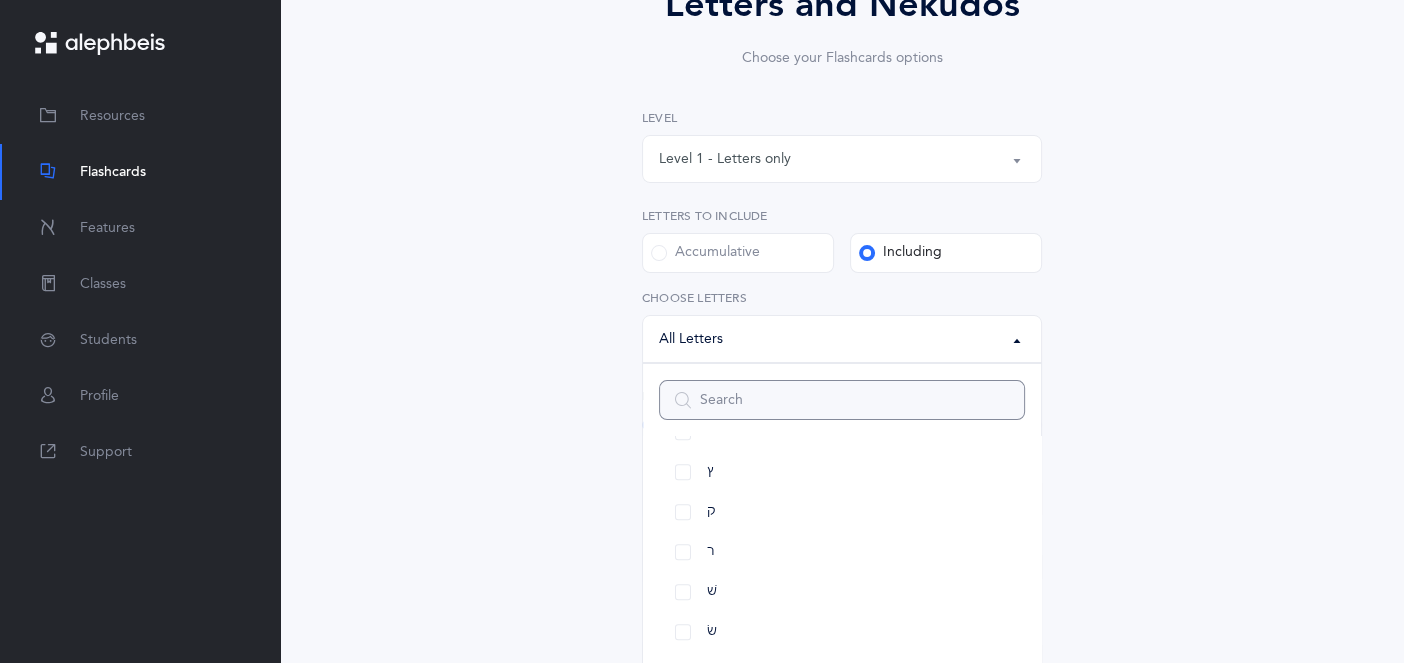 scroll, scrollTop: 1120, scrollLeft: 0, axis: vertical 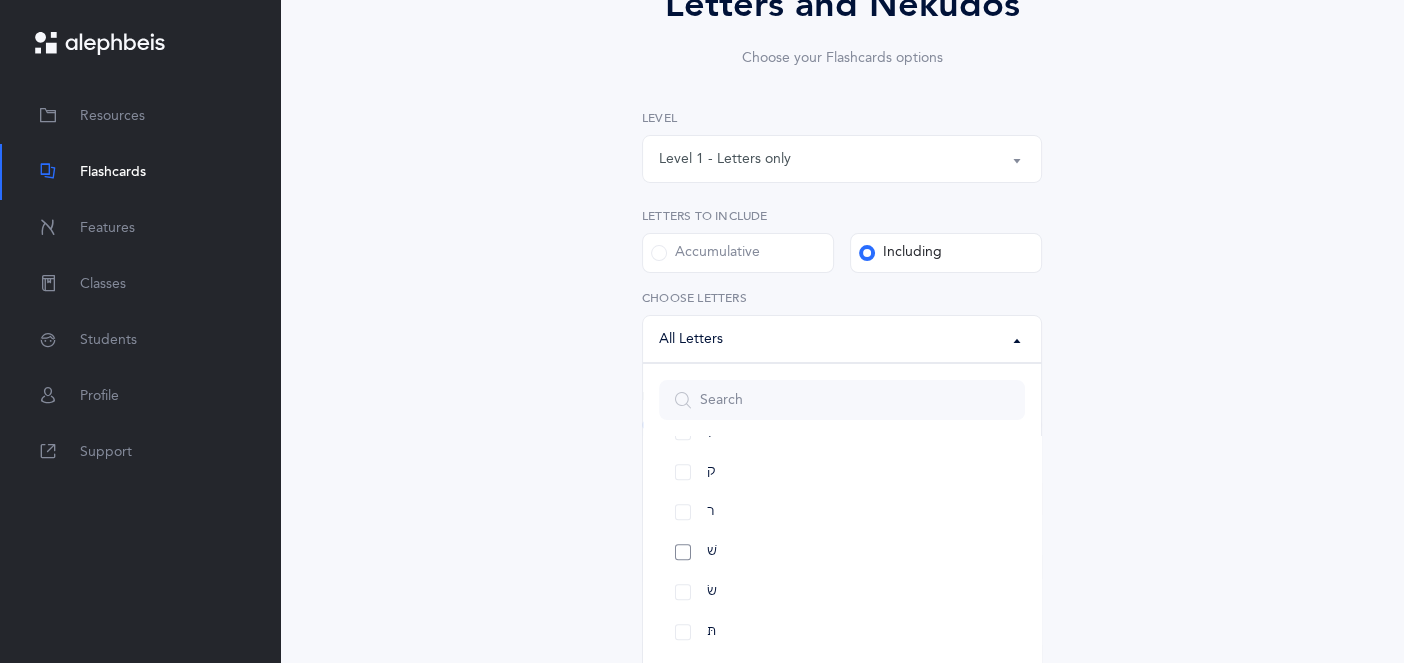 click on "שׁ" at bounding box center (842, 552) 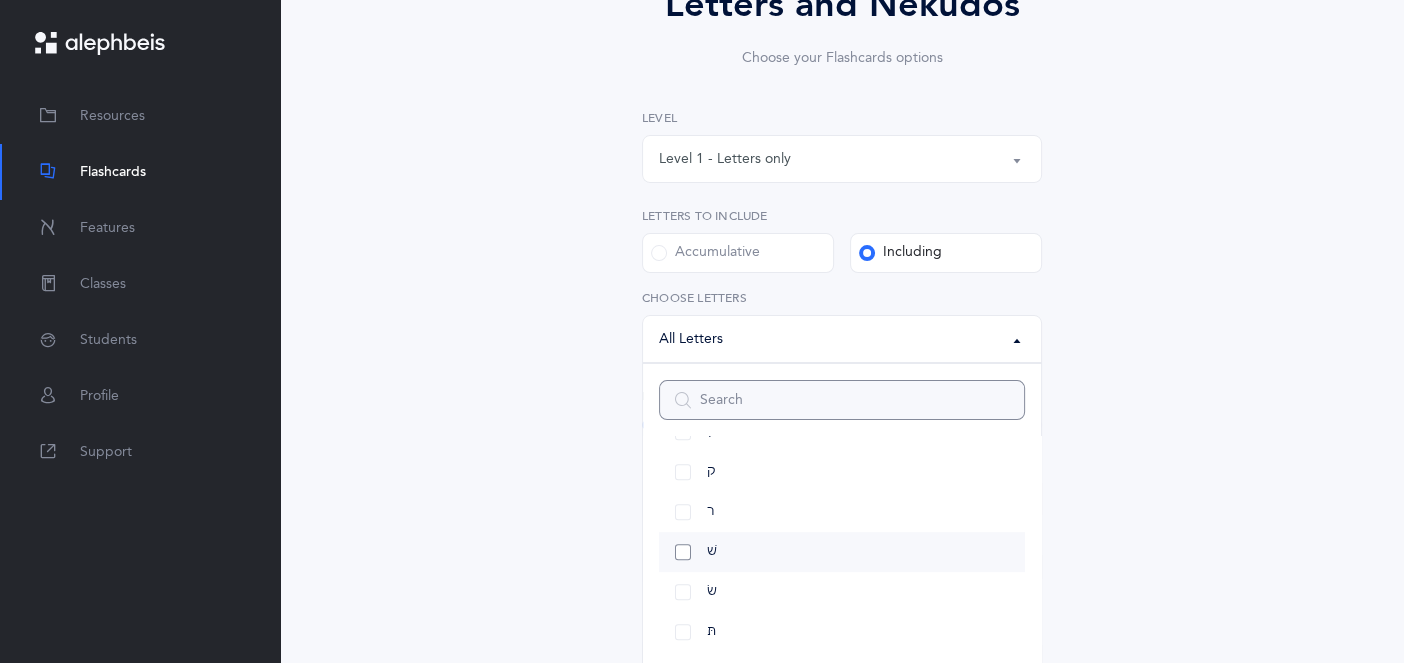 select on "86" 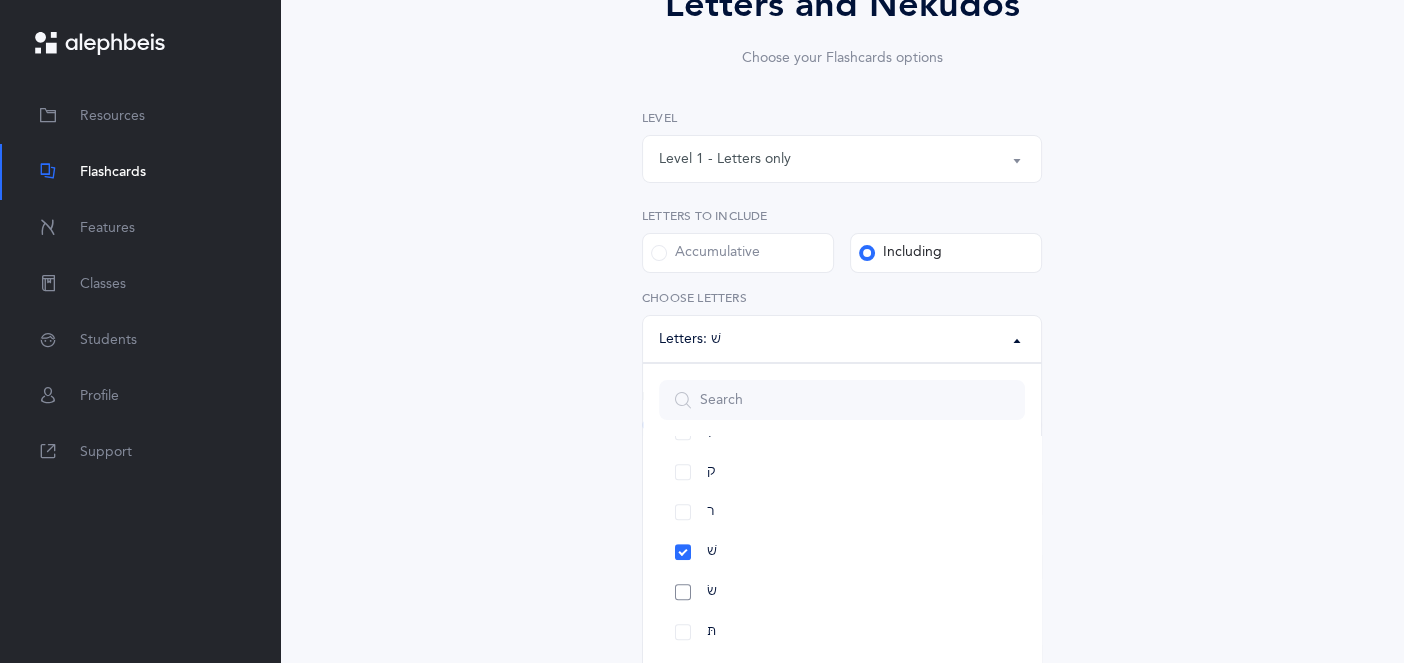 click on "שׂ" at bounding box center (842, 592) 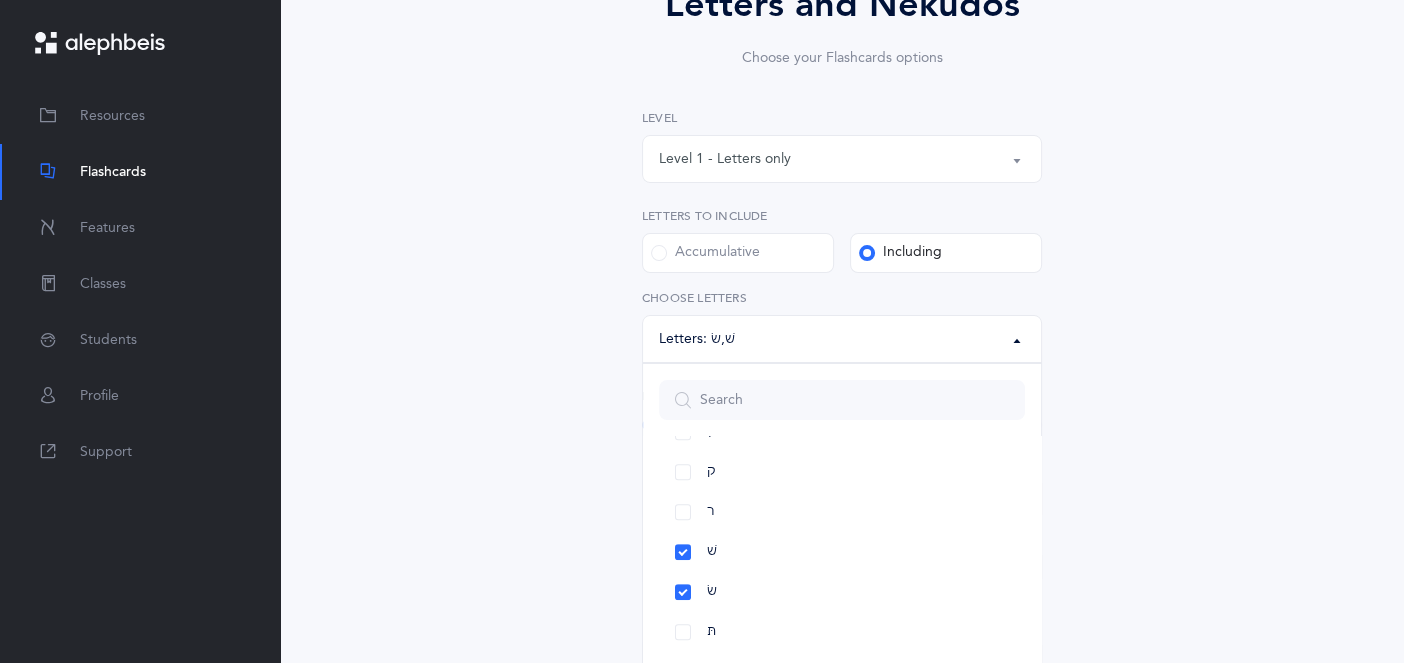 click on "Letters and Nekudos   Choose your Flashcards options         Level 1 - Letters only
Level 2 - Nekudos only
Level 3 - Letters and Nekudos
Level 4 - Letters with Nekudos
Level 1 - Letters only
Level
Letters to include
Accumulative
[PERSON_NAME]
All Letters
א
בּ
ב
ג
ד
ה
ו
ז
ח
ט
י
כּ
ךּ
כ
[DEMOGRAPHIC_DATA]
ל
מ
ם
נ
ן
ס
ע
פּ
פ
ף
צ
ץ
ק
ר
שׁ
שׂ
תּ
ת
Letters: שׁ ,  שׂ
All Letters
א
בּ
ב
ג
ד
ה
ו
ז
ח
ט
י
כּ
ךּ
כ
ך
ל
מ
ם
נ
ן
ס
ע
פּ
פ
ף
צ
ץ
ק
ר
שׁ
שׂ
תּ
ת
Choose letters
Ultimate subscription required
To use this feature, an Ultimate subscription is required. Please contact your organization administrator to upgrade.
Ok
30" at bounding box center (842, 477) 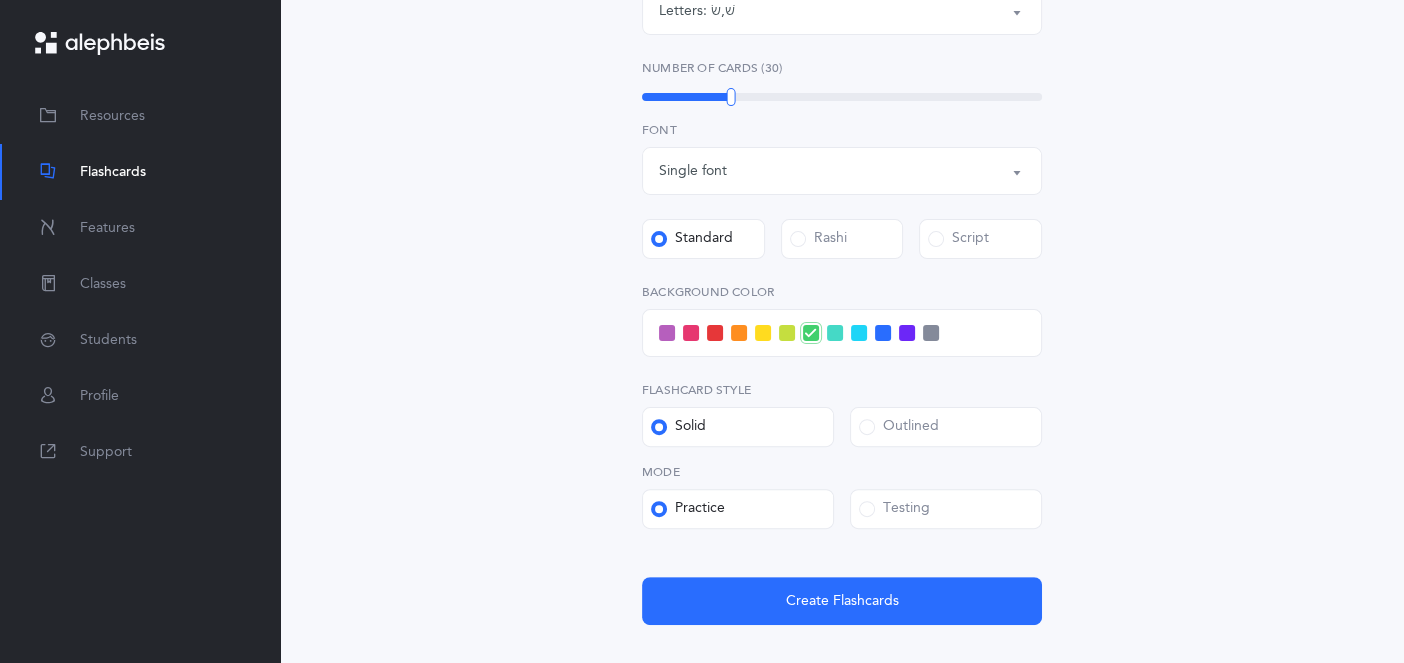 scroll, scrollTop: 663, scrollLeft: 0, axis: vertical 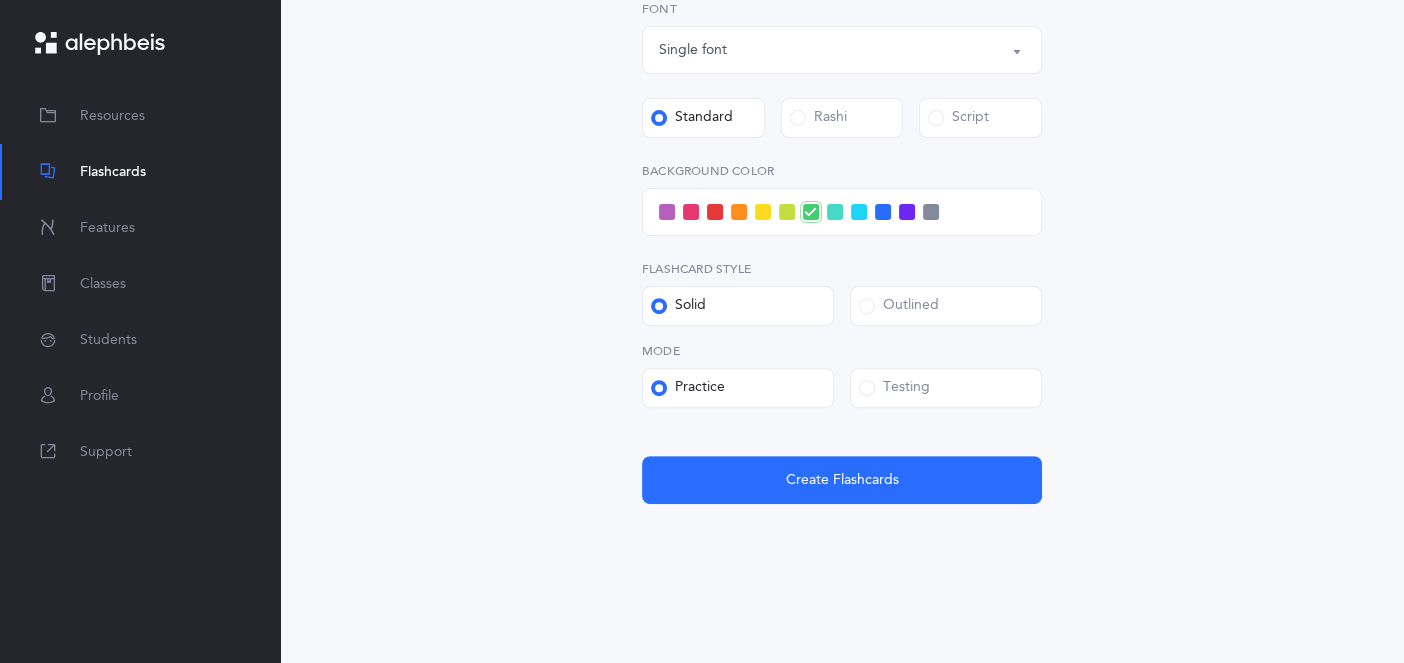 drag, startPoint x: 982, startPoint y: 483, endPoint x: 751, endPoint y: 215, distance: 353.8149 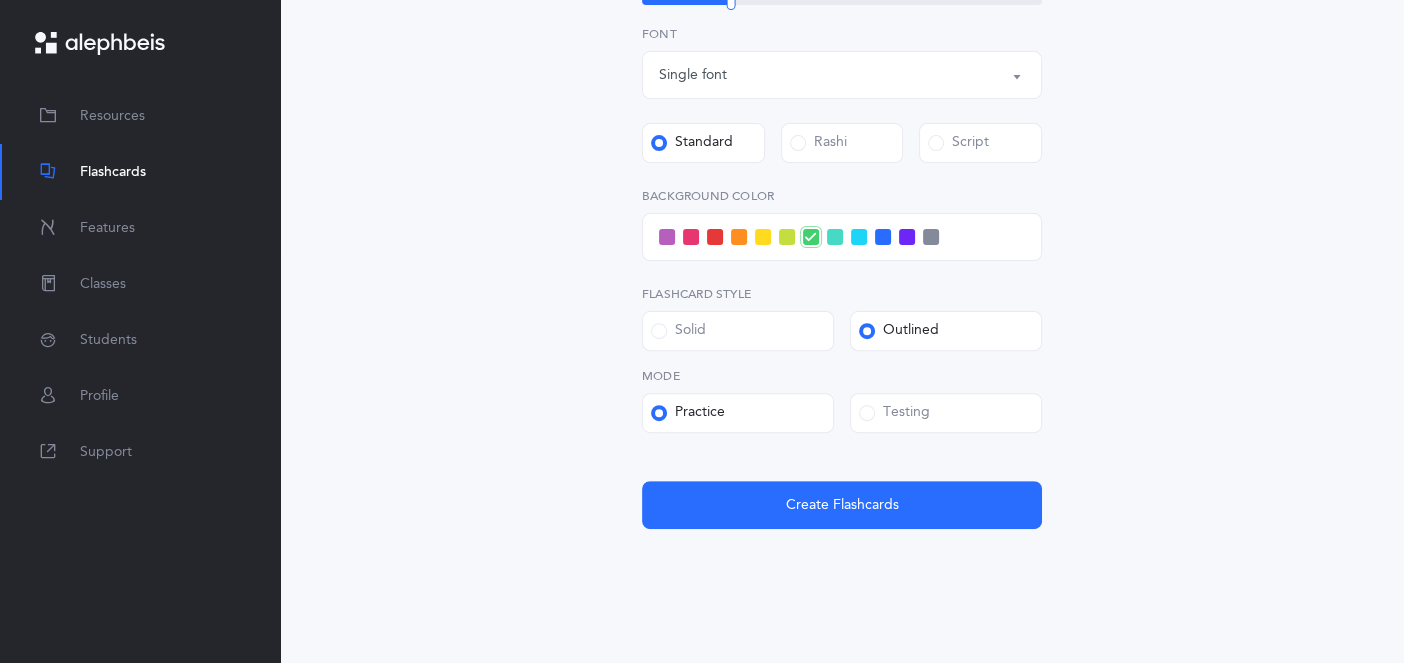 scroll, scrollTop: 636, scrollLeft: 0, axis: vertical 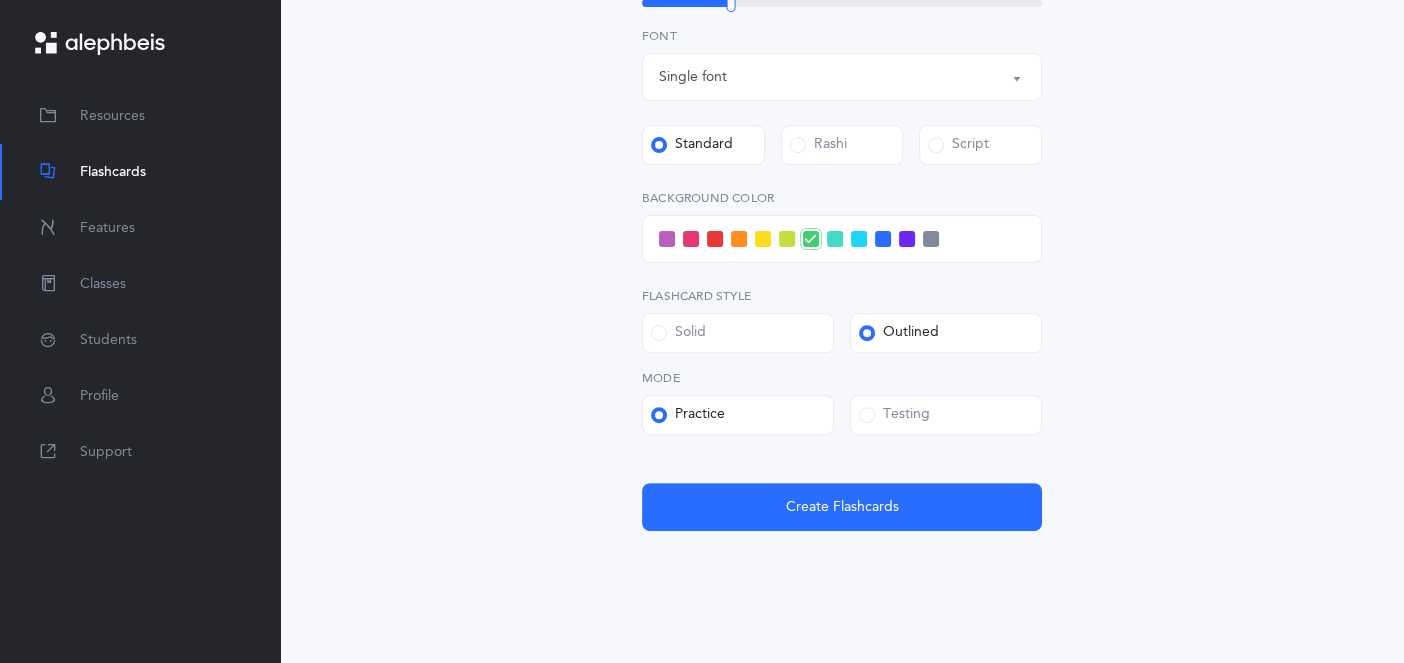 click on "Outlined" at bounding box center [946, 333] 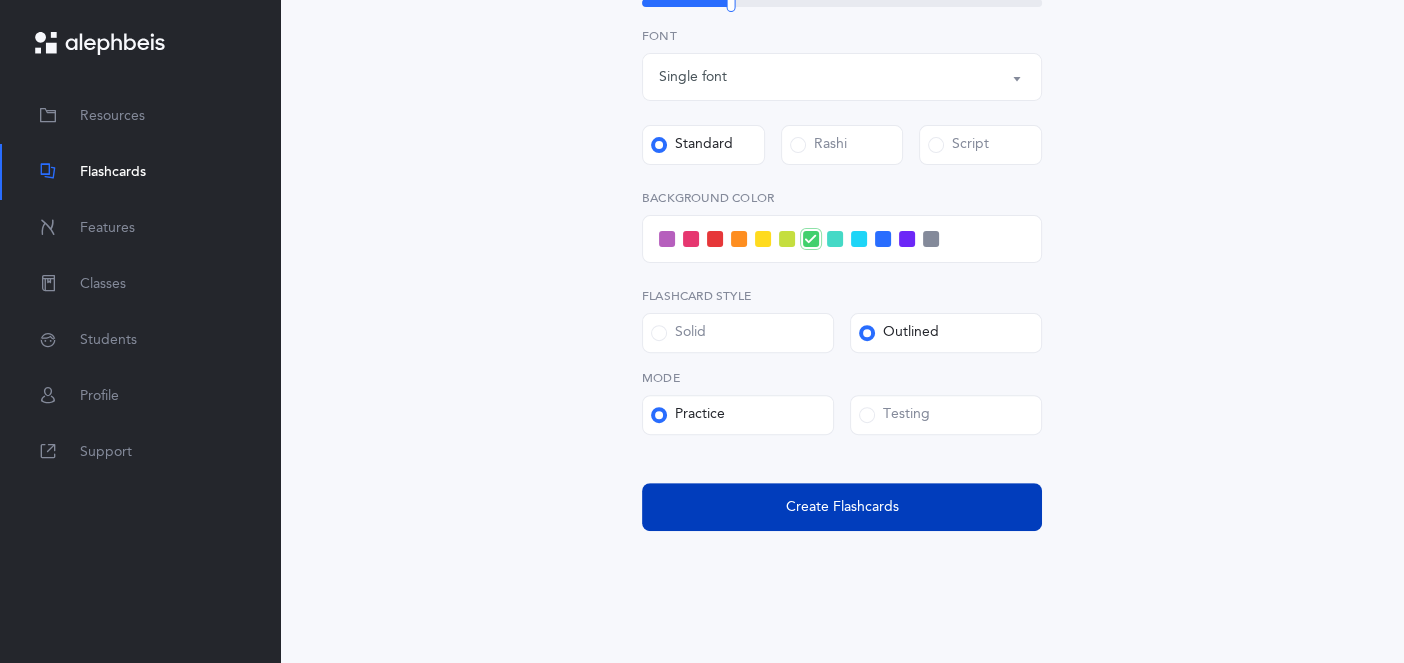 click on "Create Flashcards" at bounding box center [842, 507] 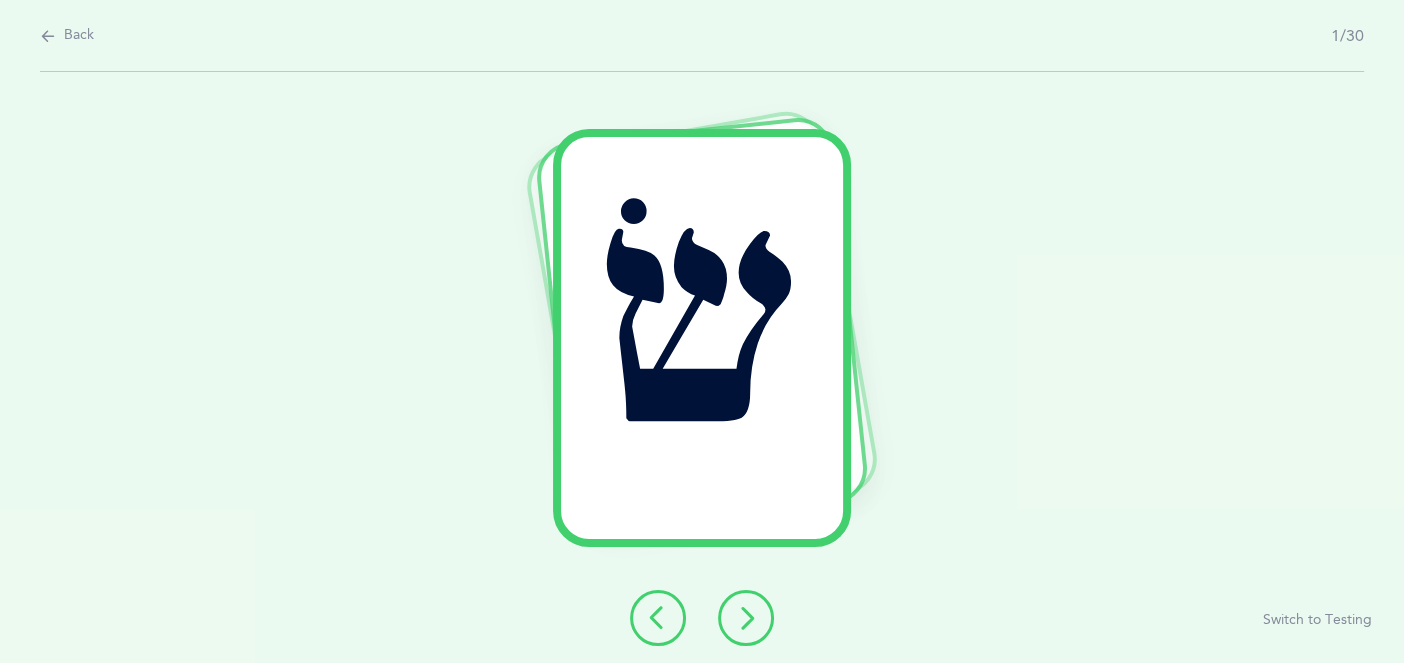 scroll, scrollTop: 0, scrollLeft: 0, axis: both 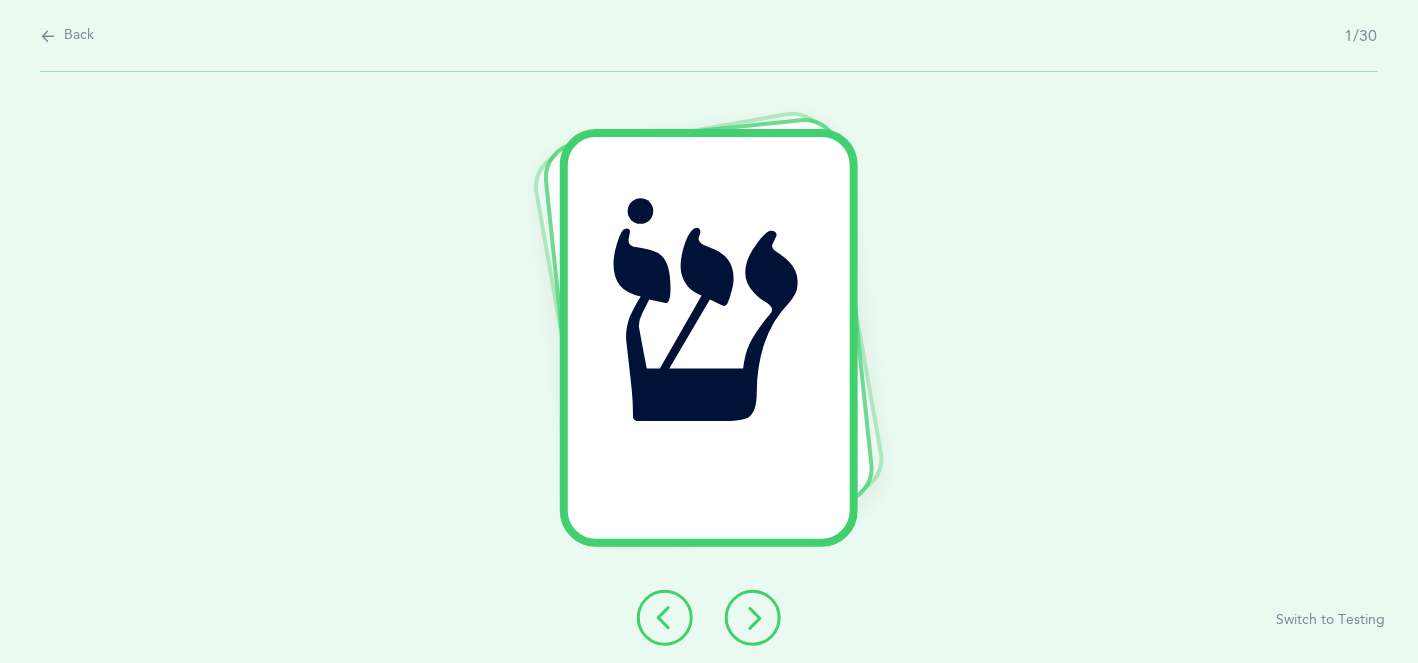 click at bounding box center (753, 618) 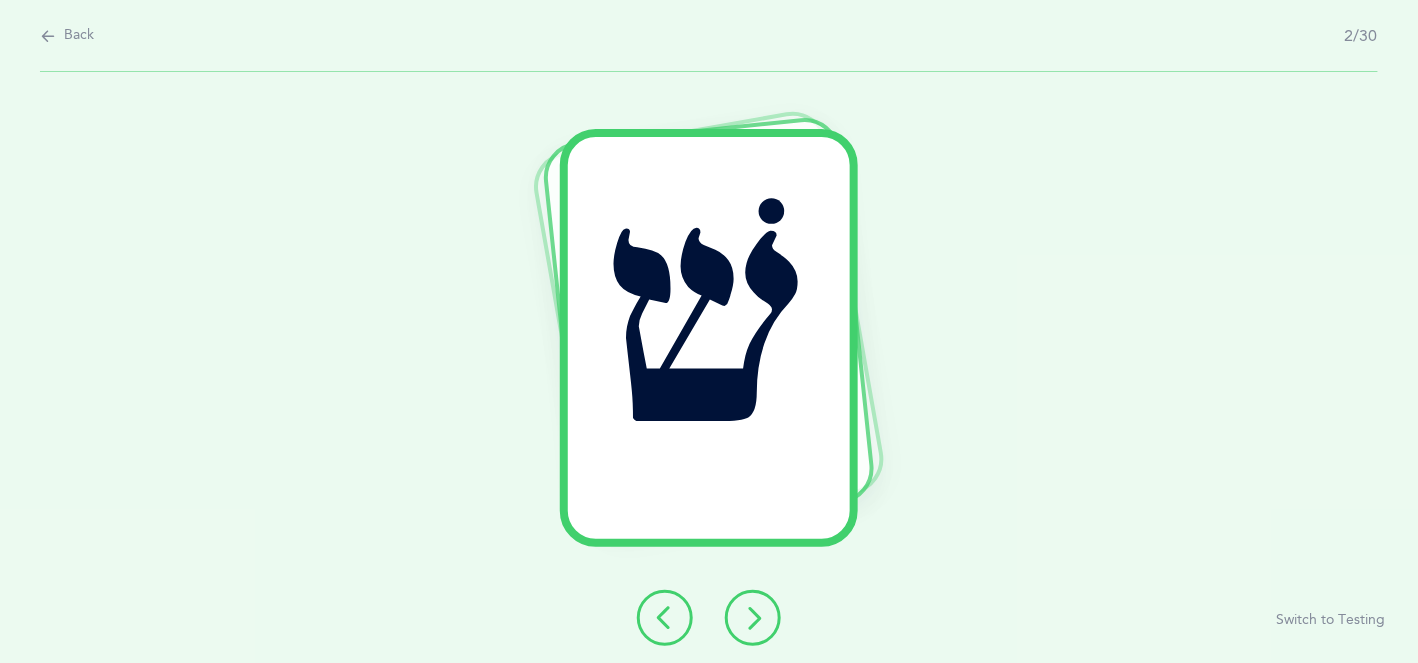click at bounding box center (753, 618) 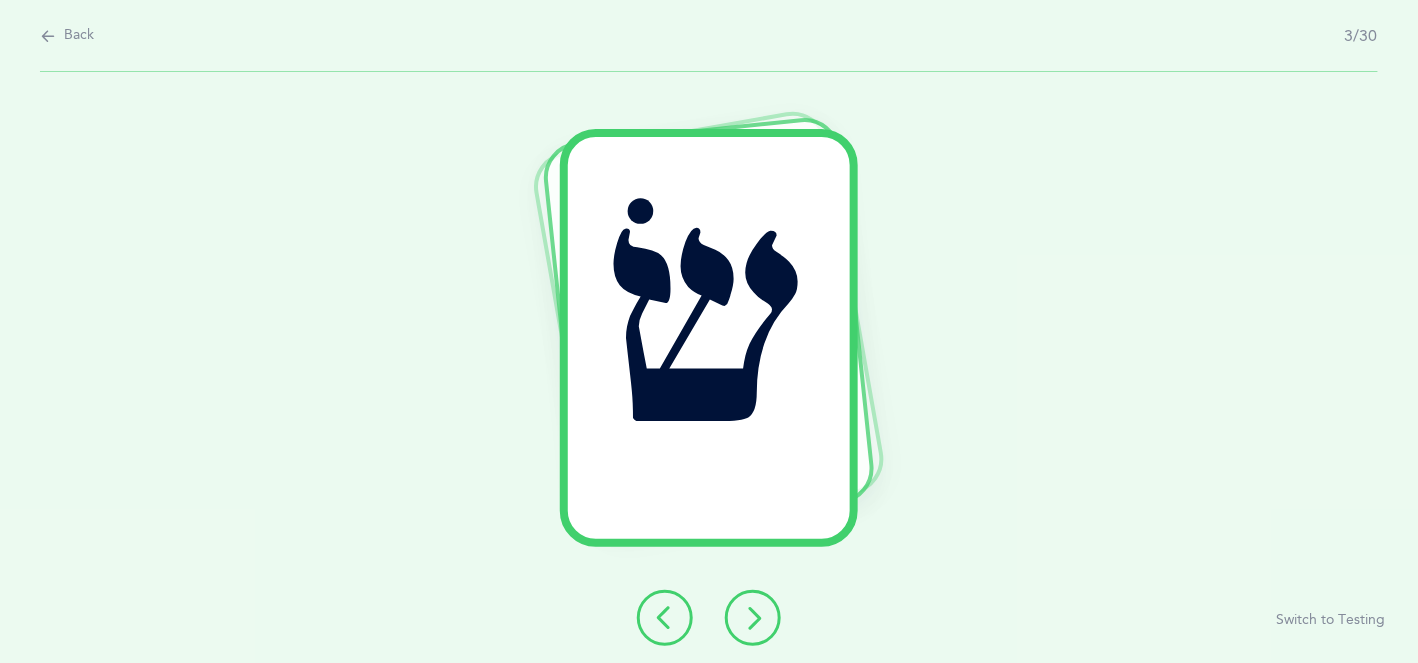 click at bounding box center (753, 618) 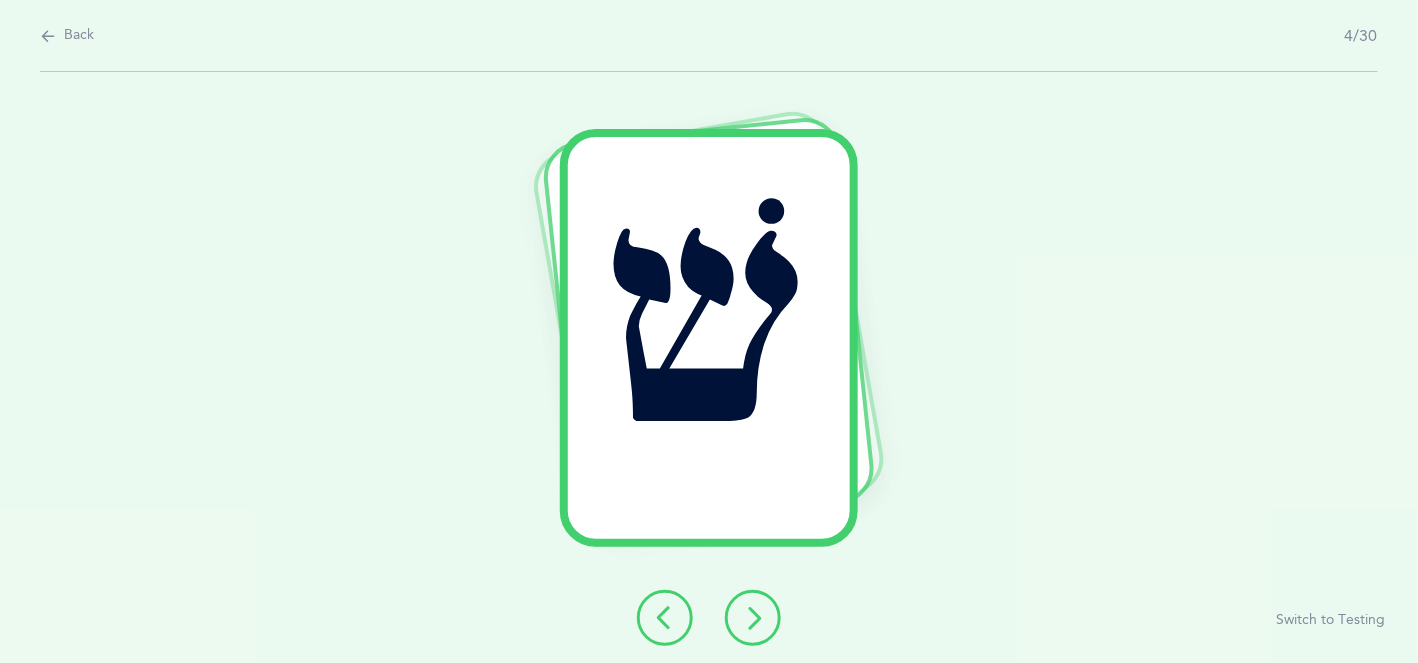 click at bounding box center (753, 618) 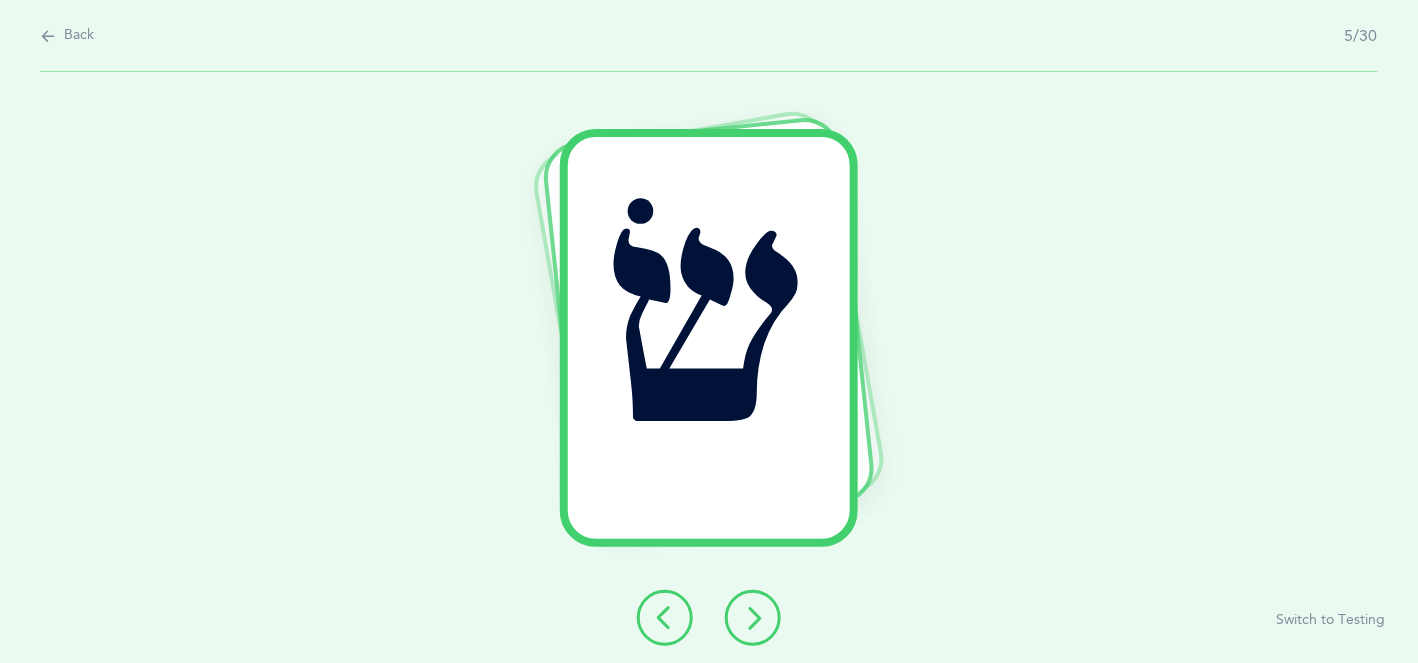 click at bounding box center [753, 618] 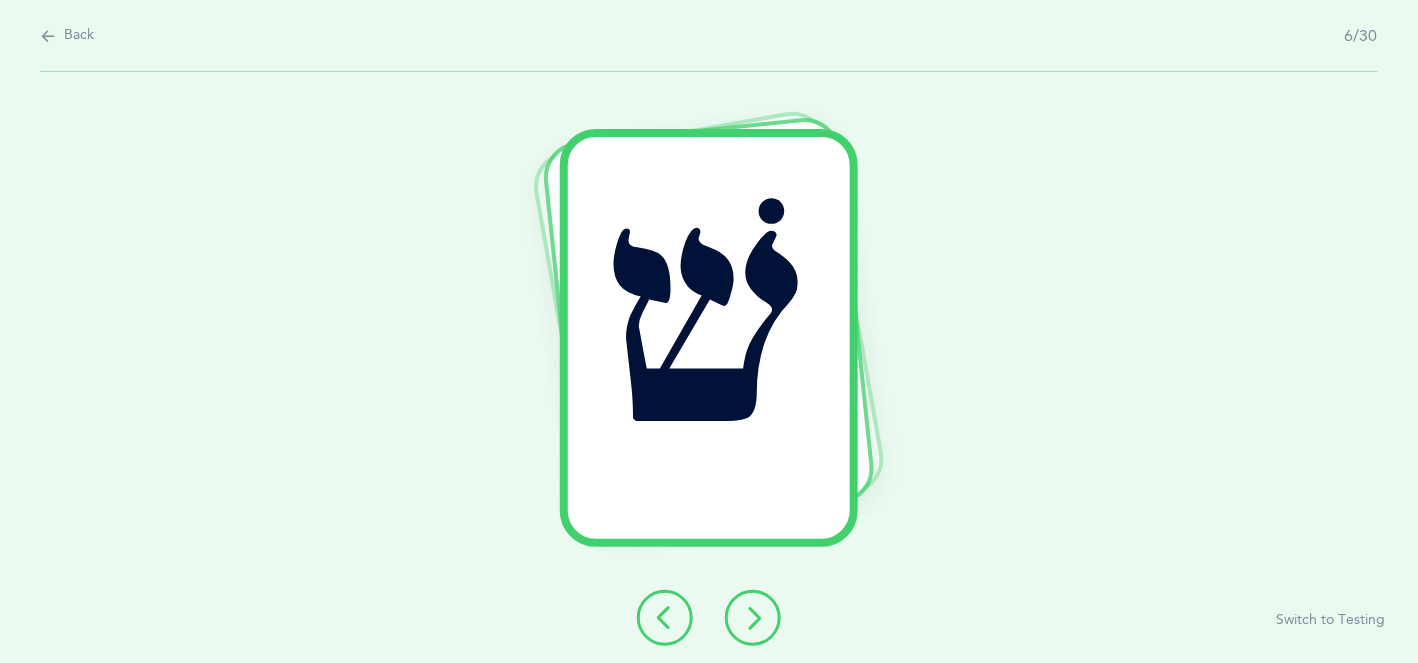 click at bounding box center (753, 618) 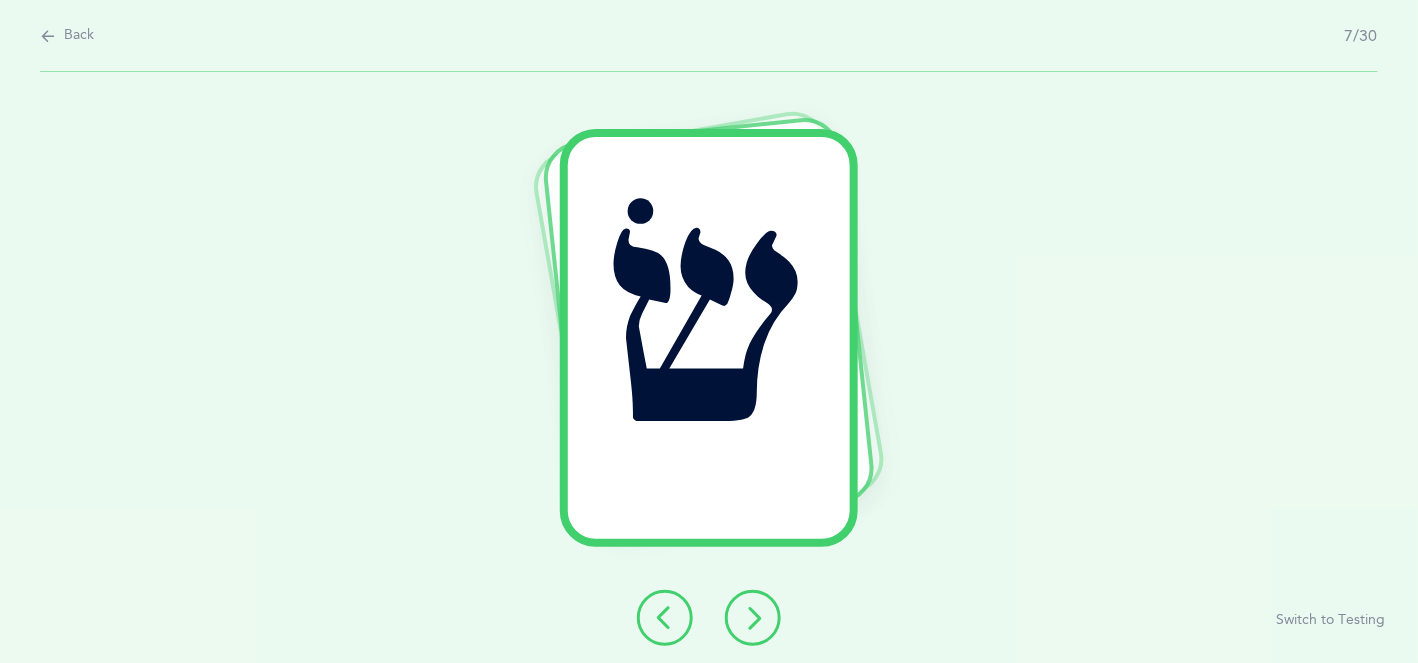 click at bounding box center (753, 618) 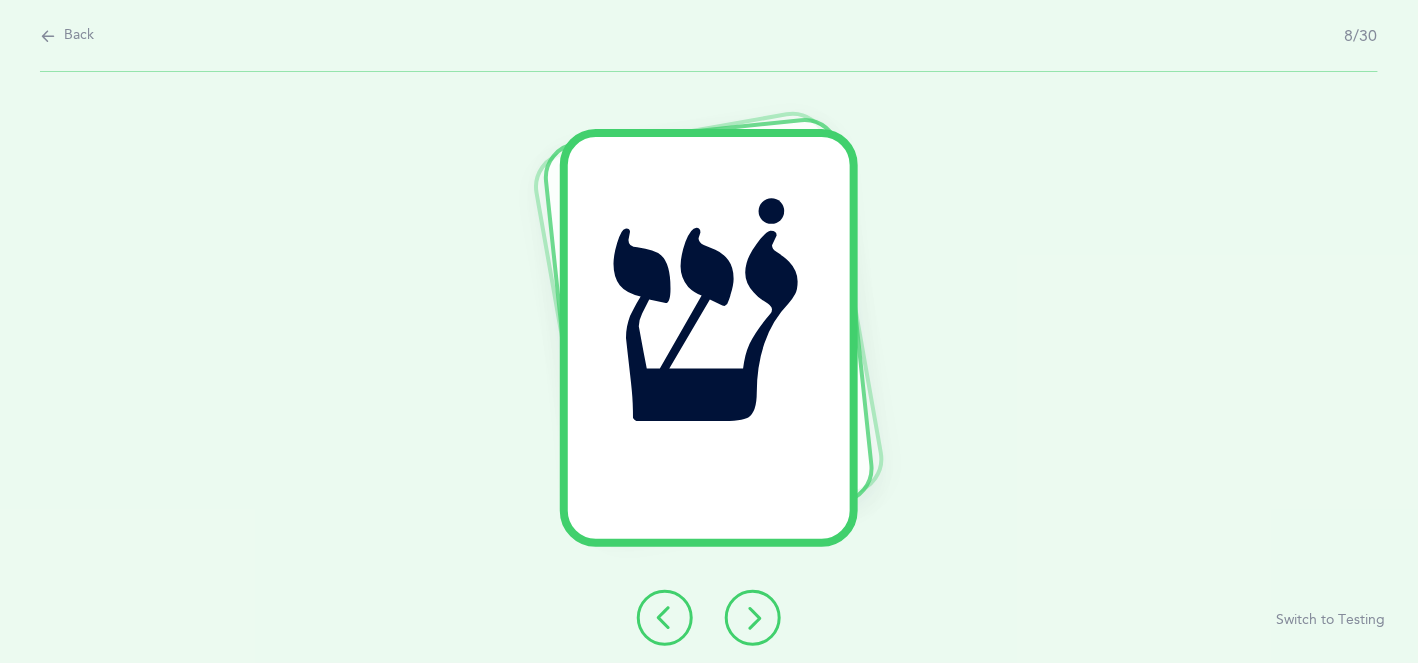 click at bounding box center [753, 618] 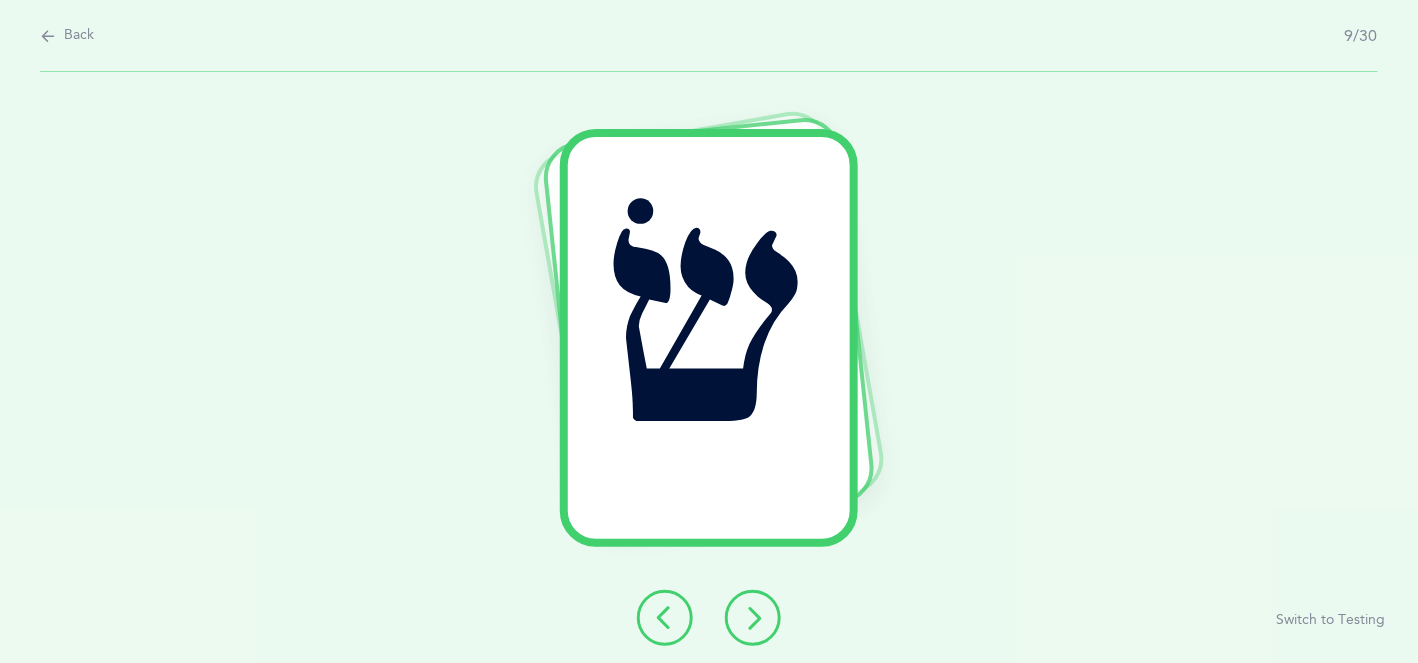 click at bounding box center [753, 618] 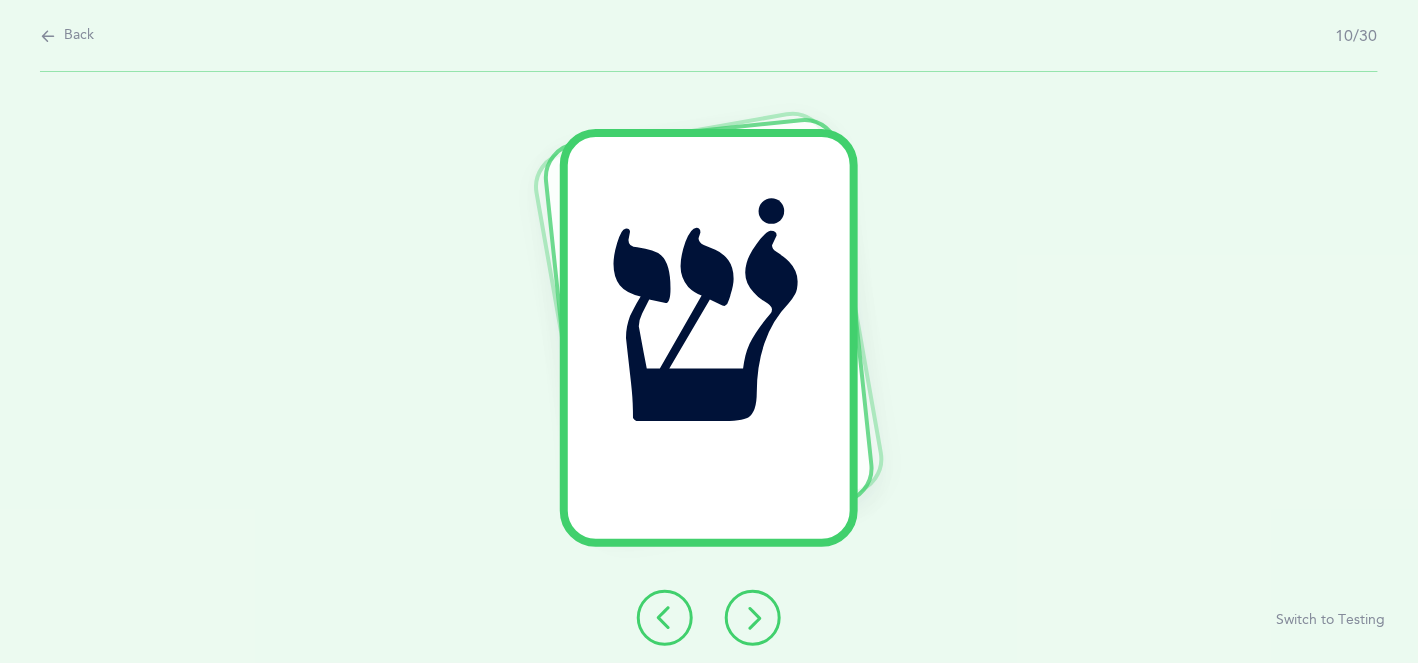 click at bounding box center [753, 618] 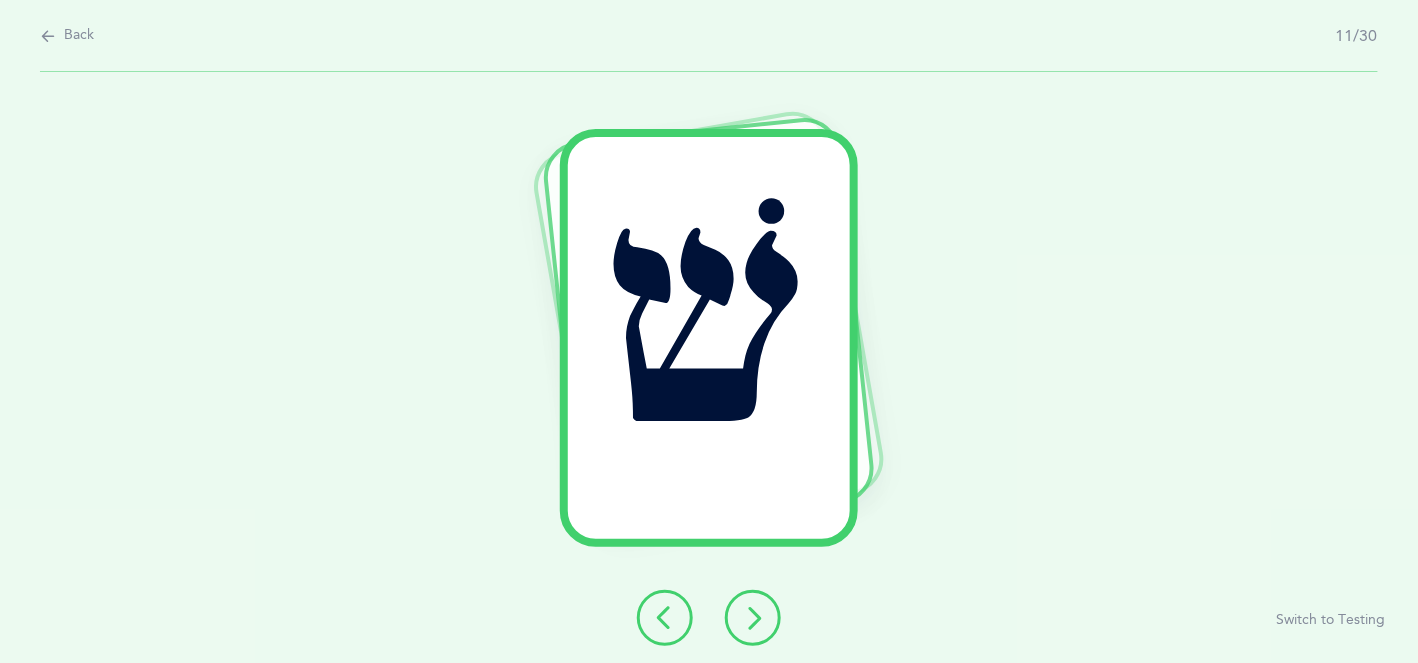 click at bounding box center [753, 618] 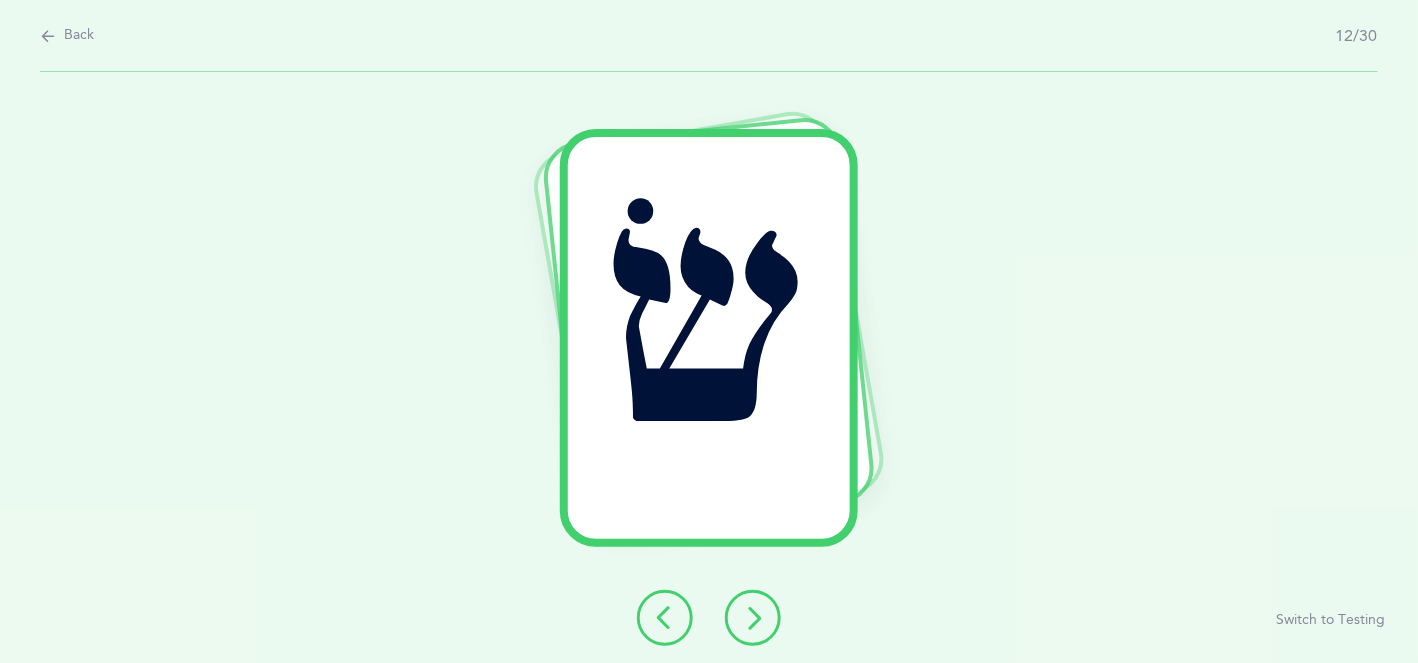 click at bounding box center [753, 618] 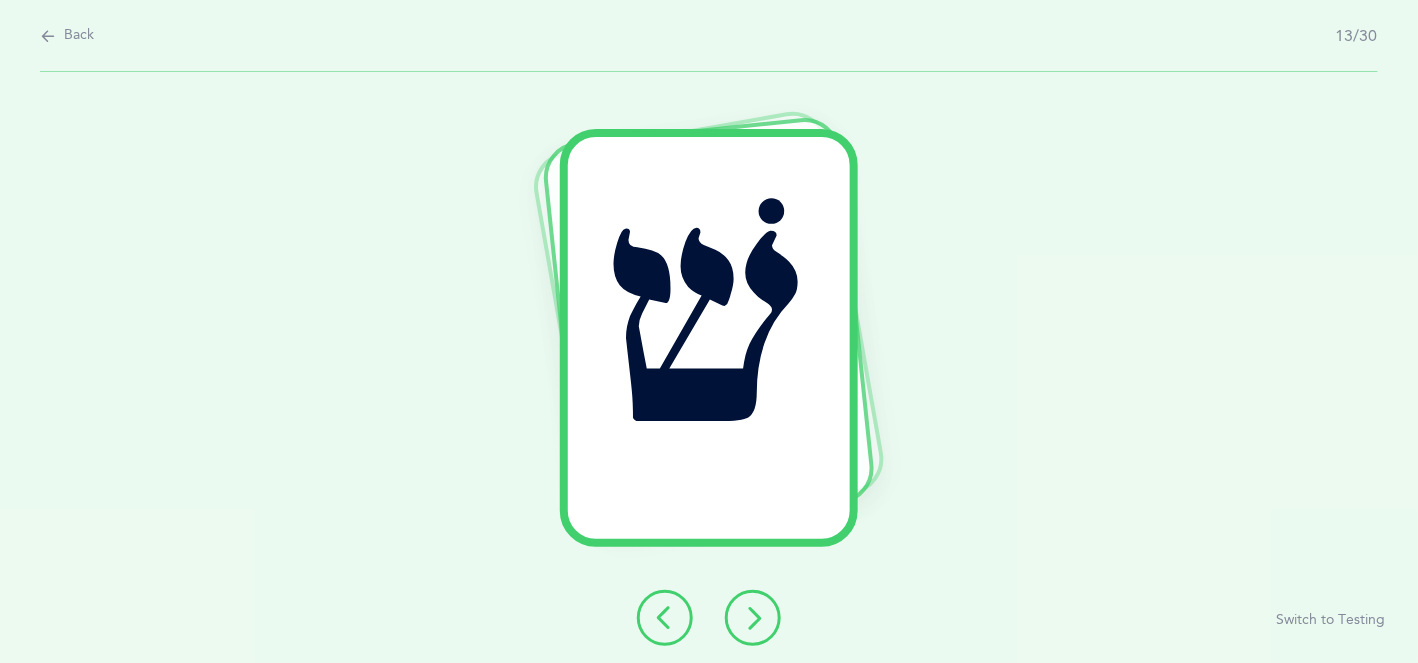 click at bounding box center [753, 618] 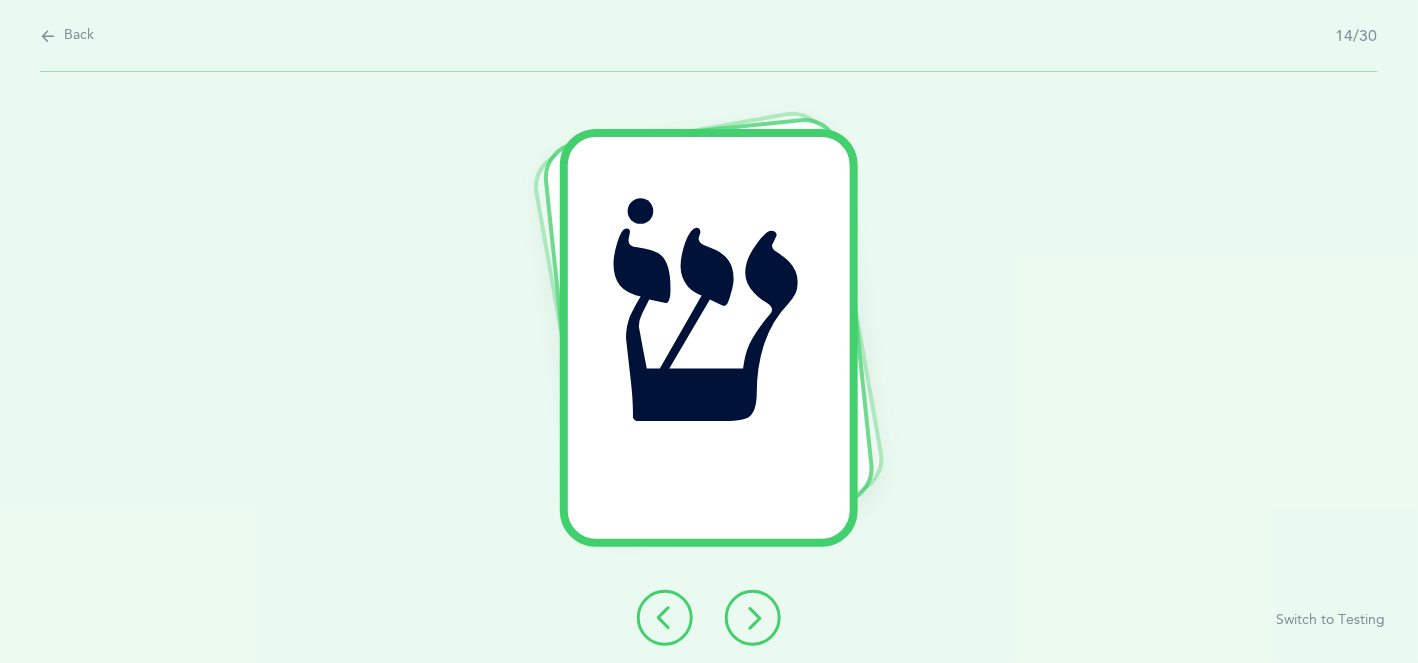 click at bounding box center [753, 618] 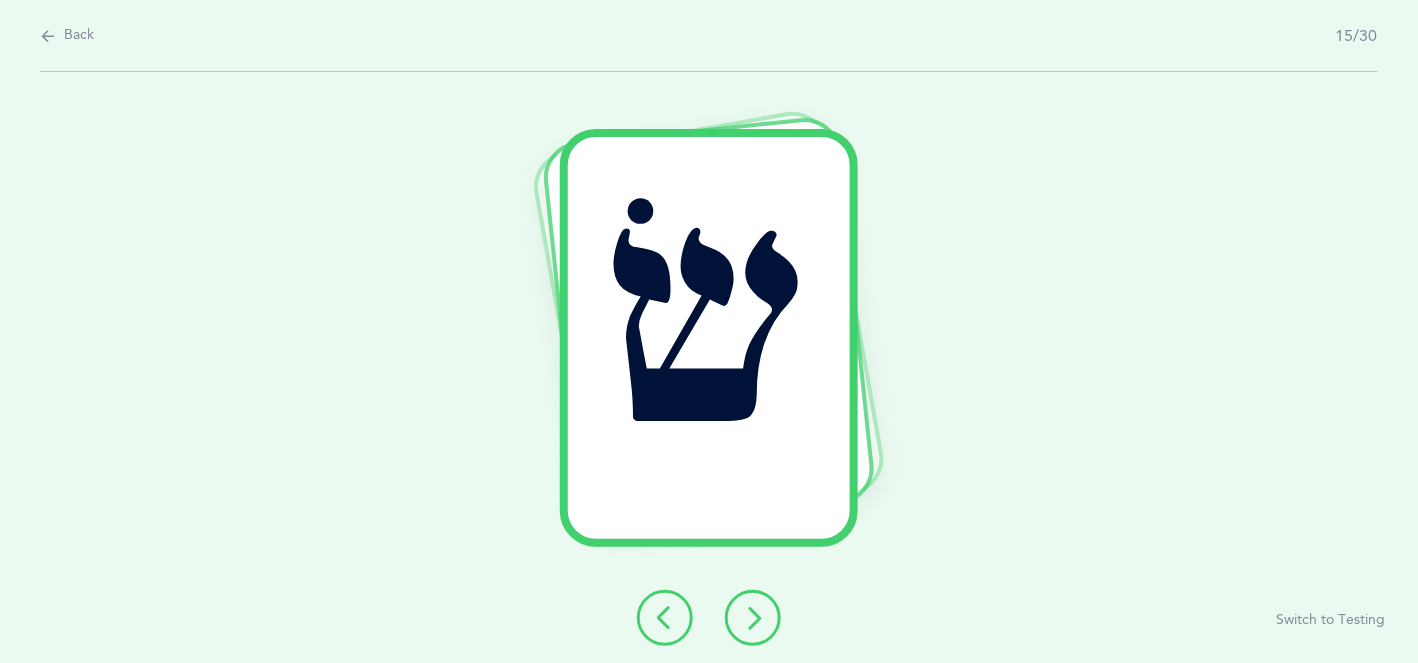 click at bounding box center [753, 618] 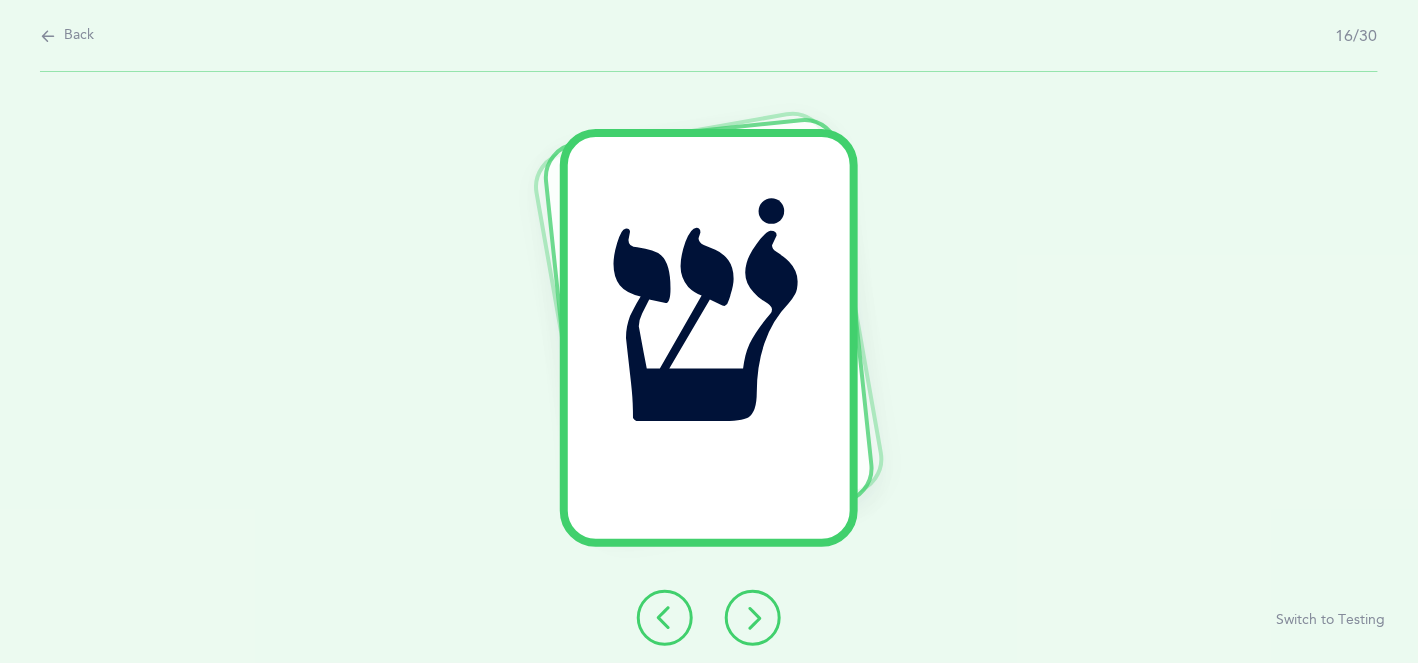 click at bounding box center (753, 618) 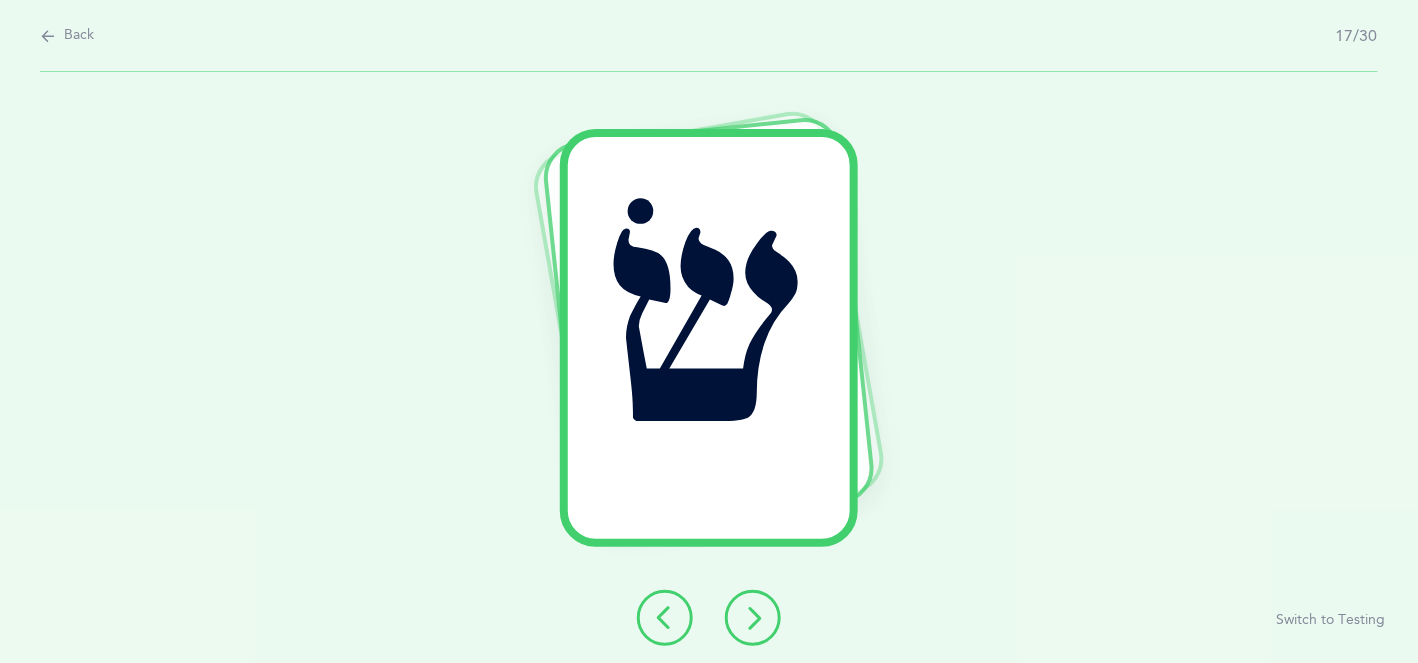 click at bounding box center (753, 618) 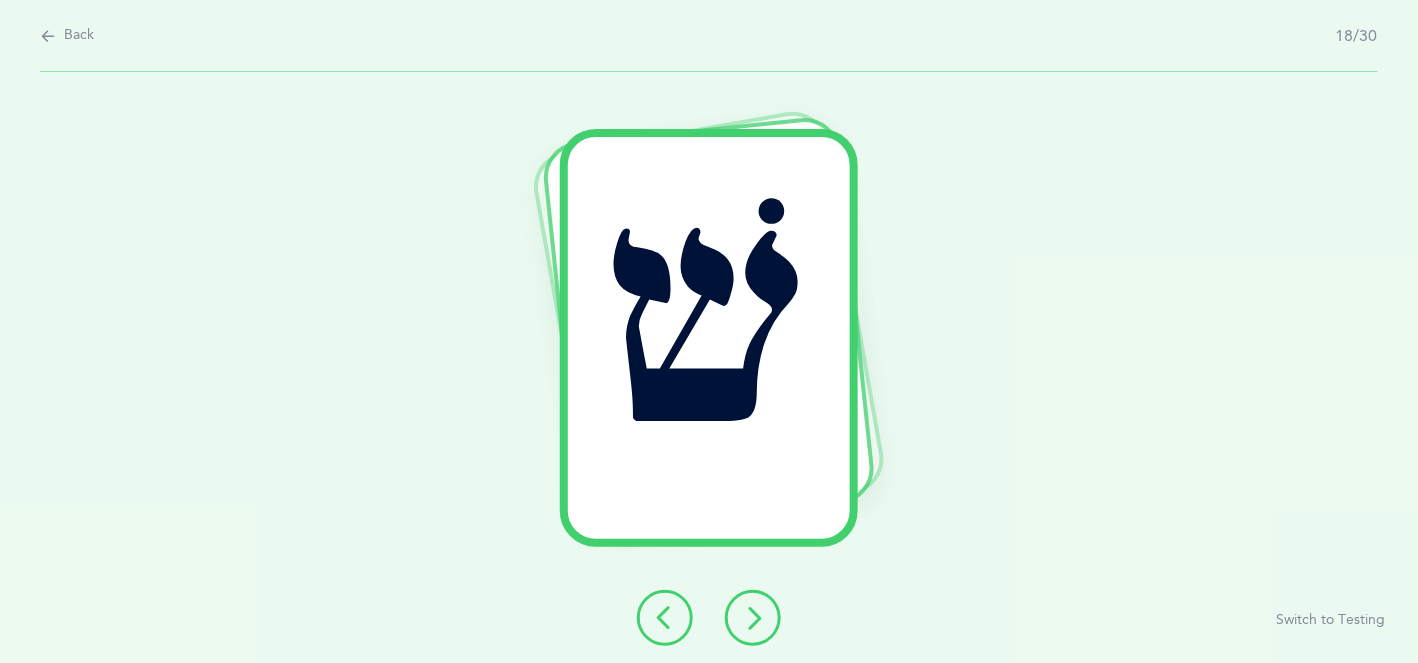 click at bounding box center (753, 618) 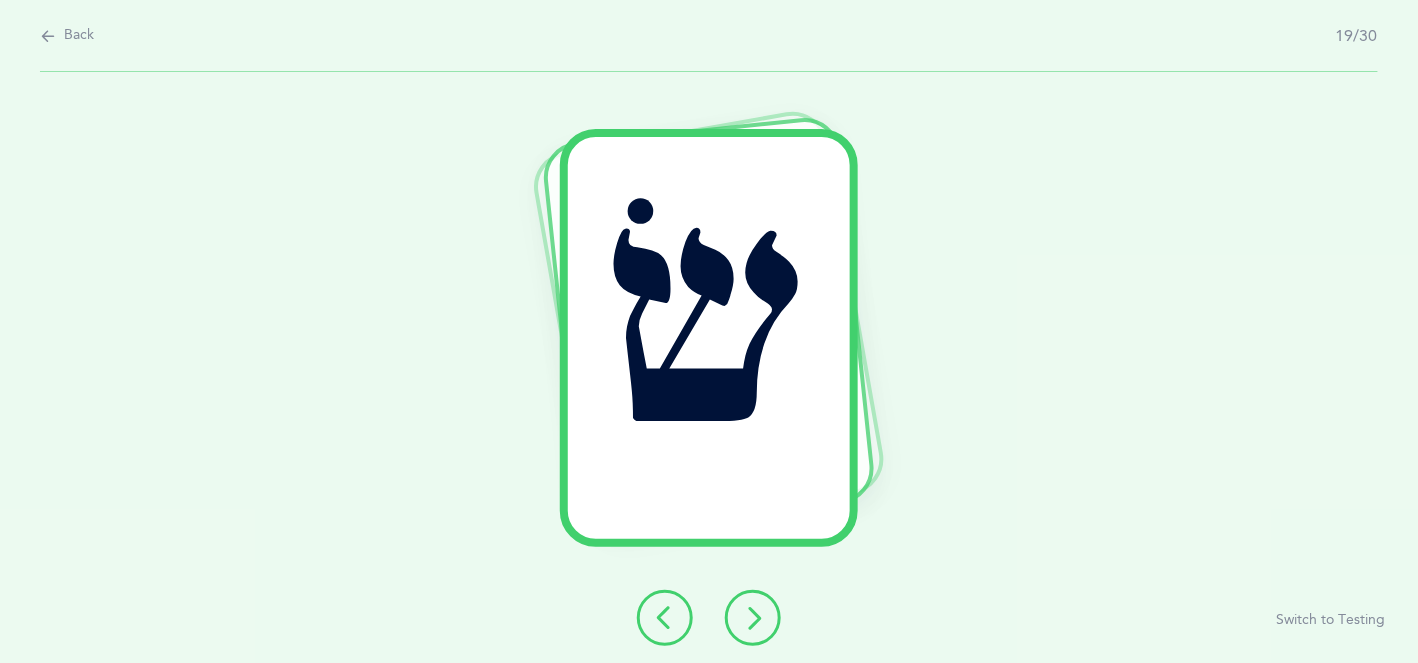 click at bounding box center [753, 618] 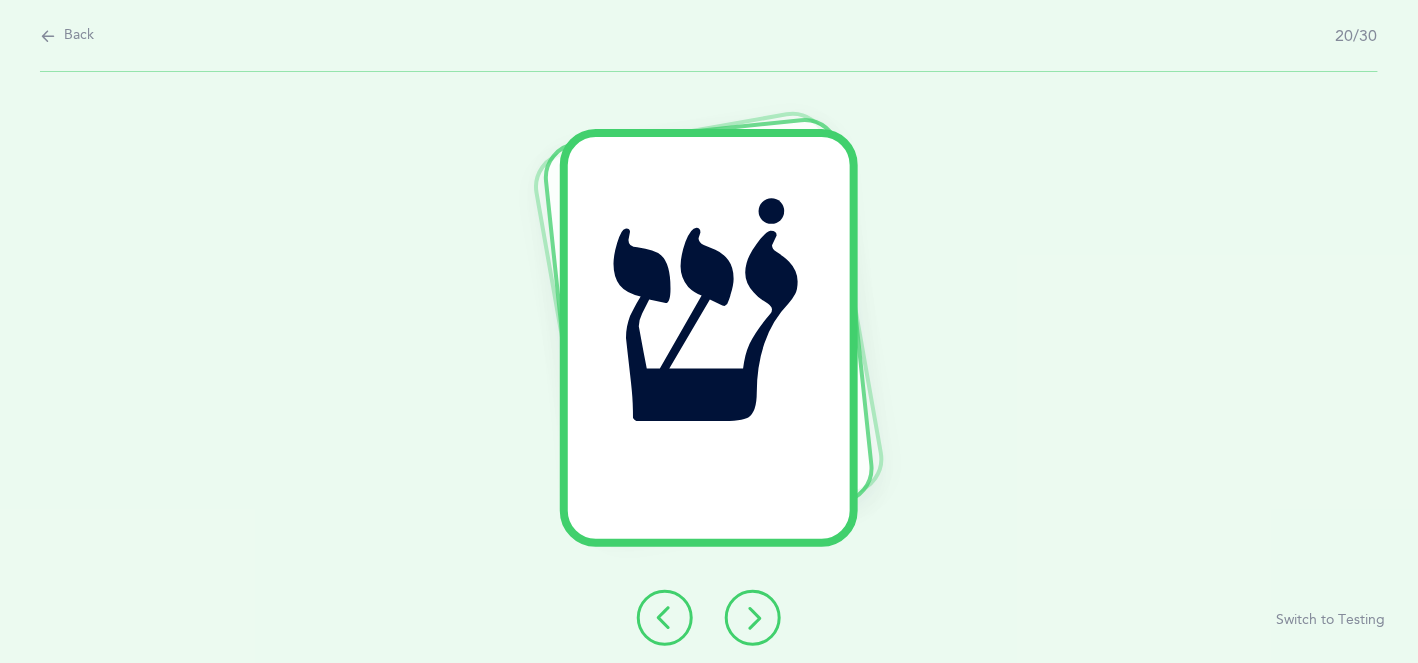 click at bounding box center [753, 618] 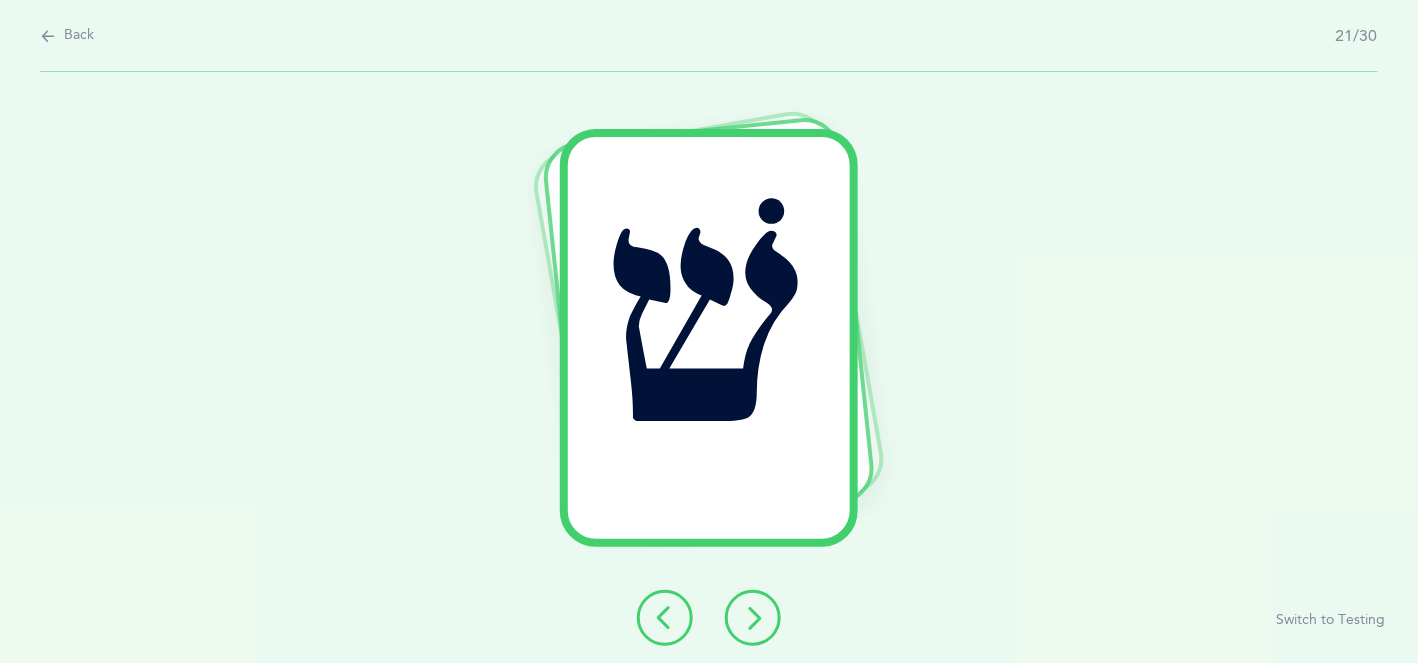 click at bounding box center (753, 618) 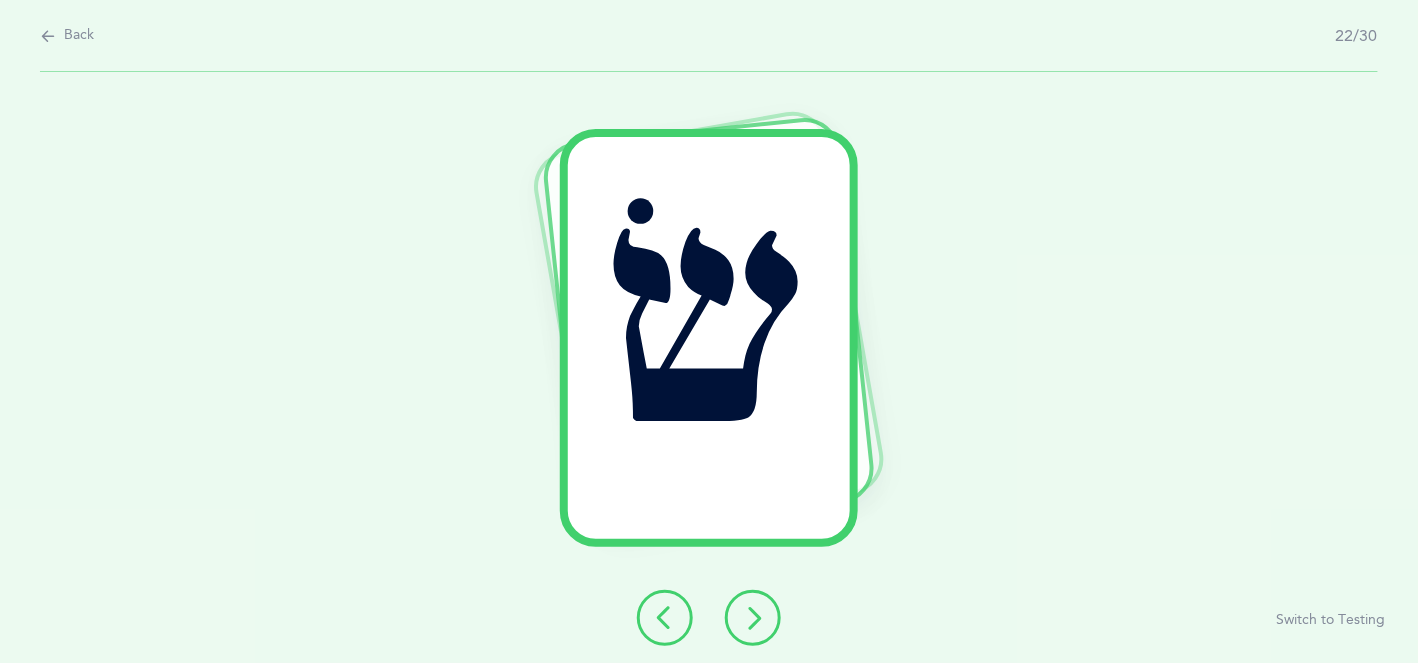 click at bounding box center [753, 618] 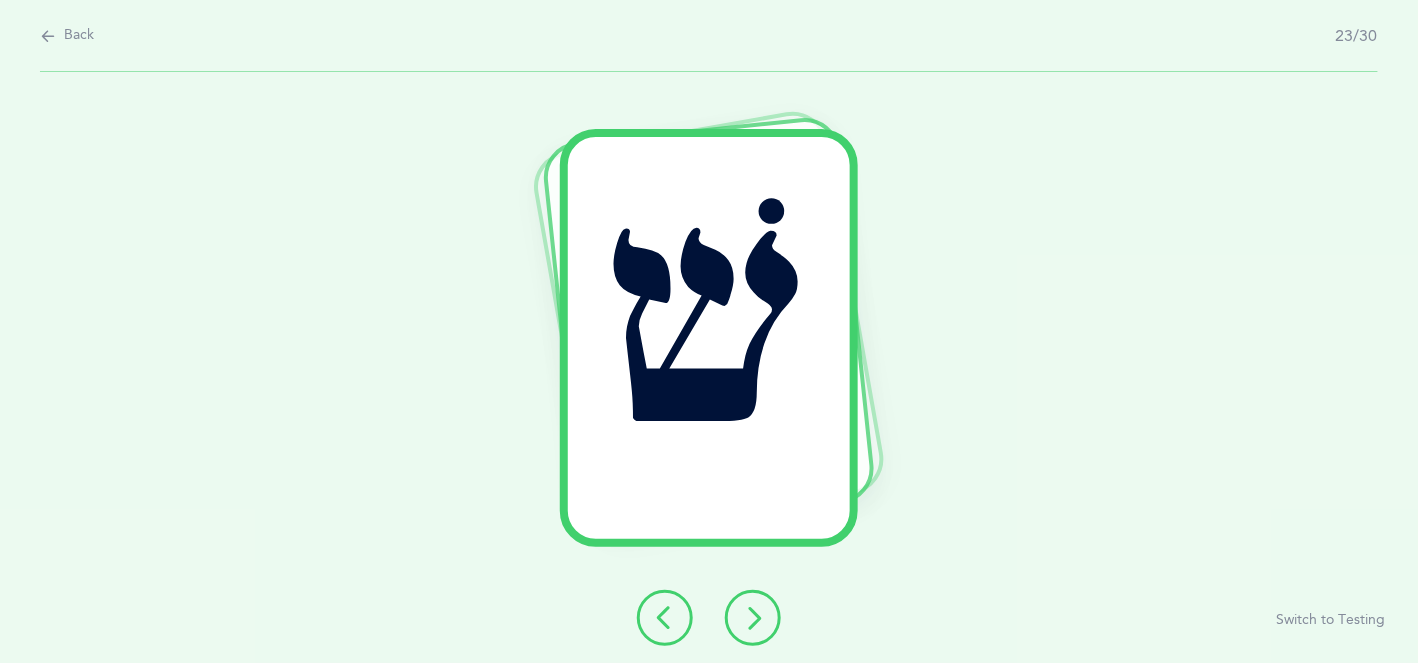 click at bounding box center [753, 618] 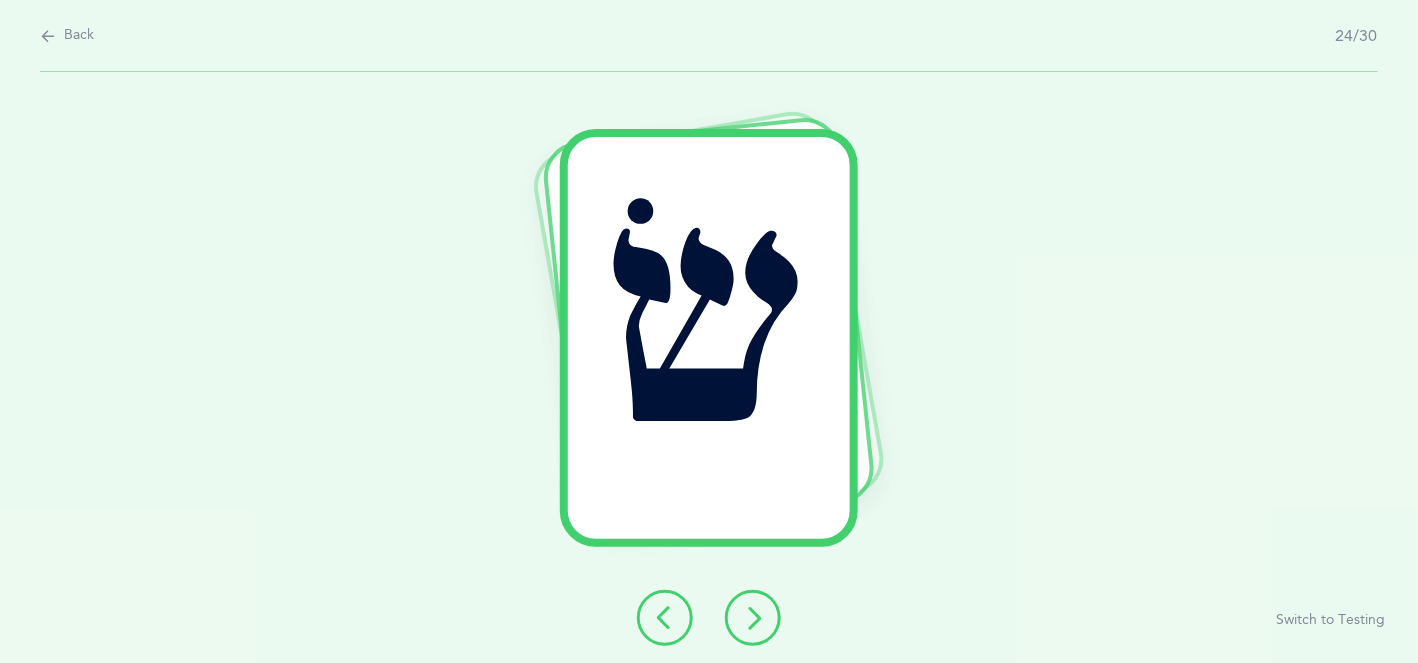 click at bounding box center (753, 618) 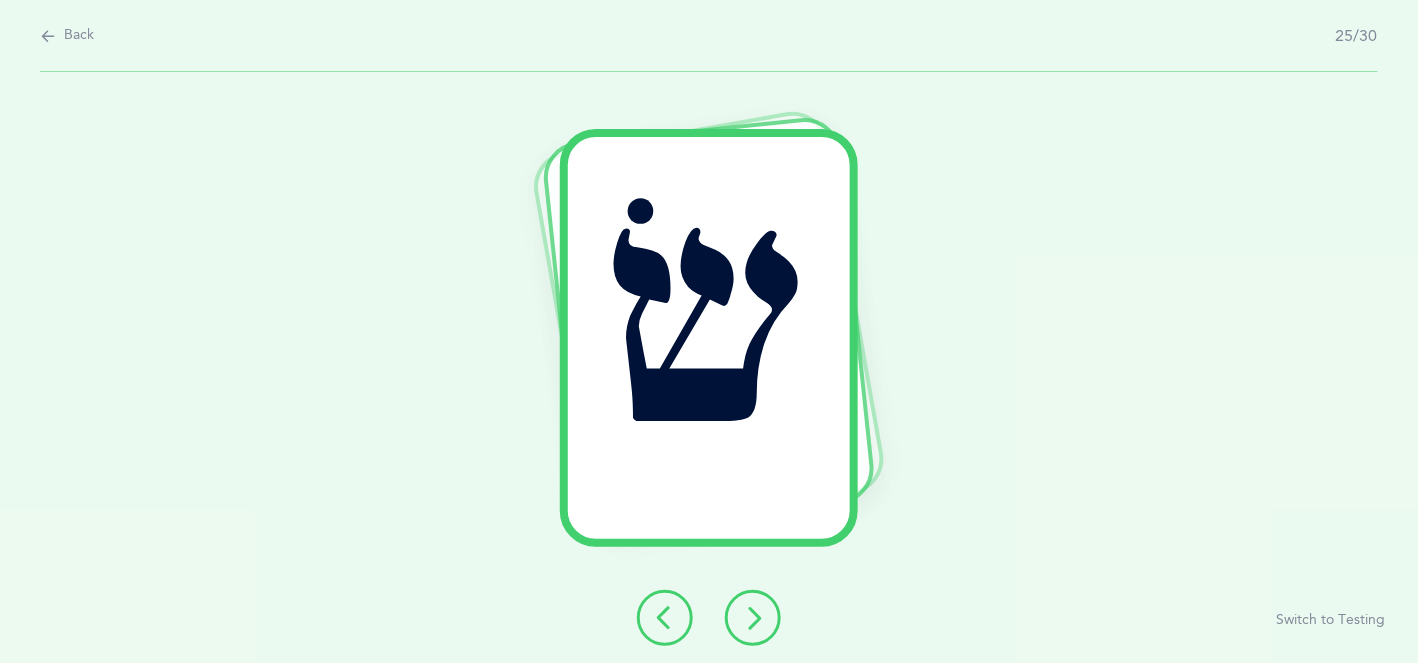 click at bounding box center (753, 618) 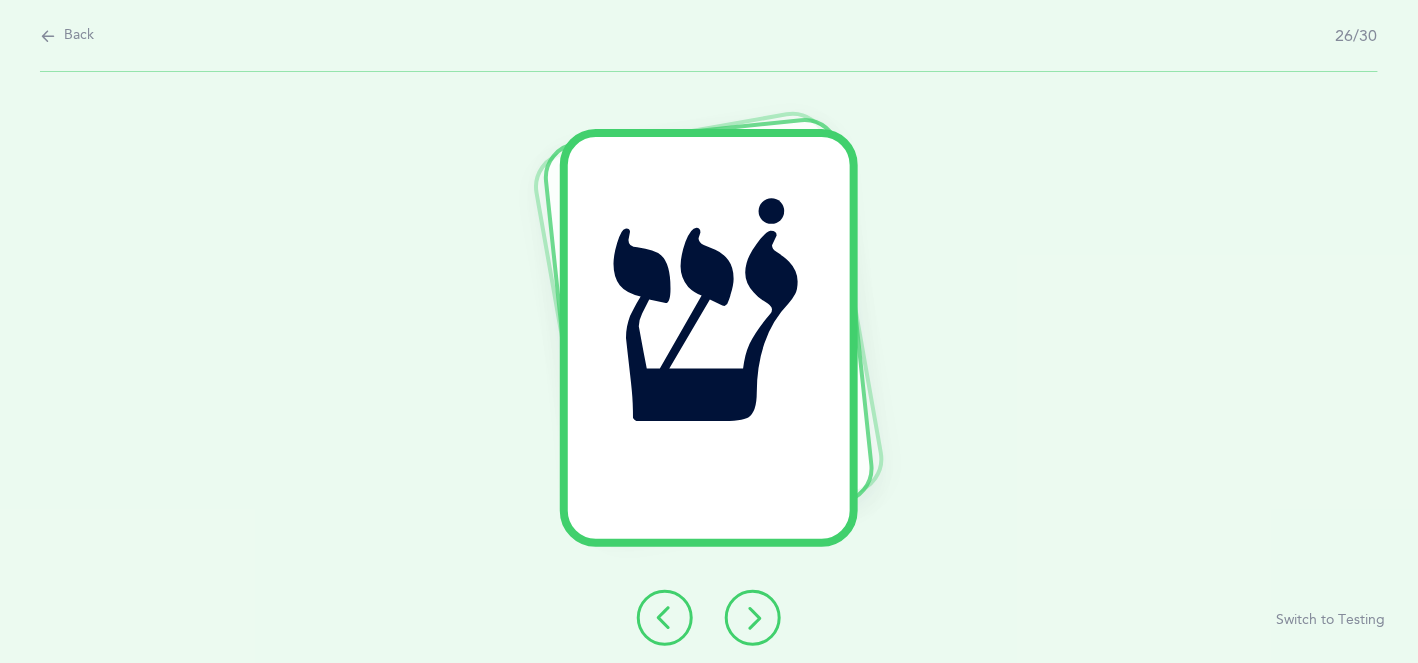 click at bounding box center (753, 618) 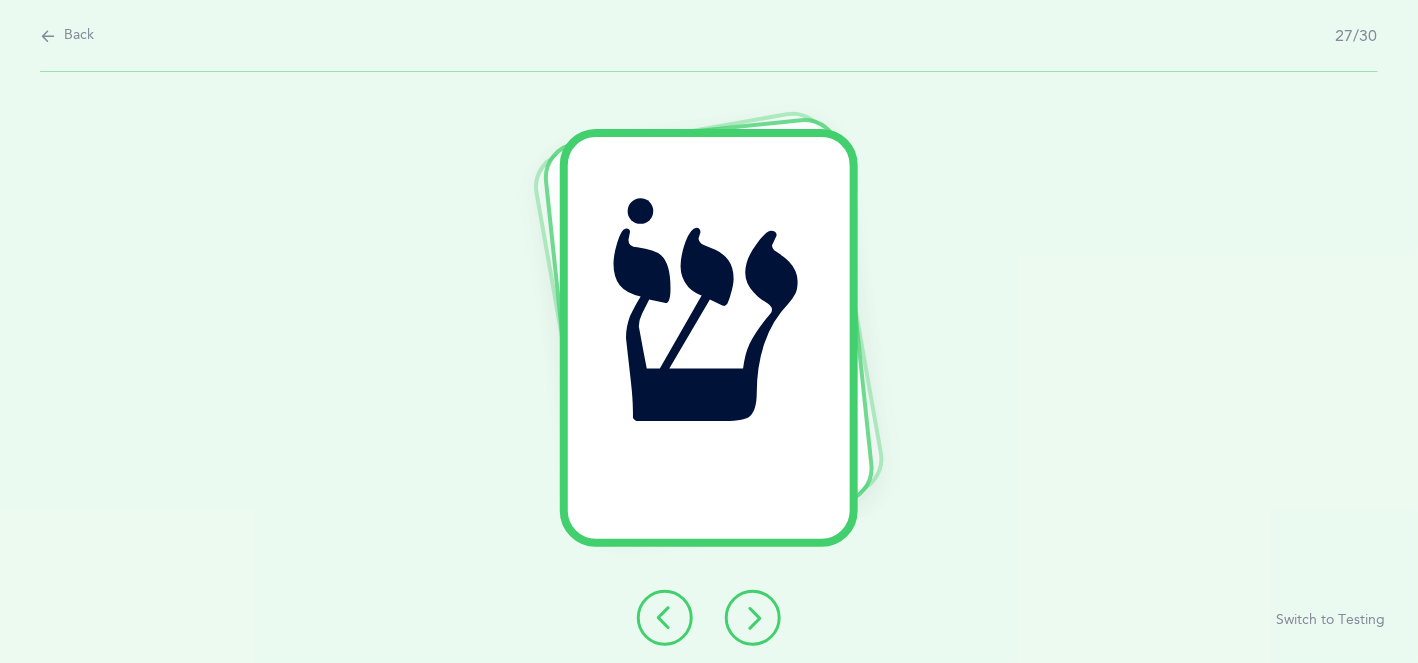 click at bounding box center [753, 618] 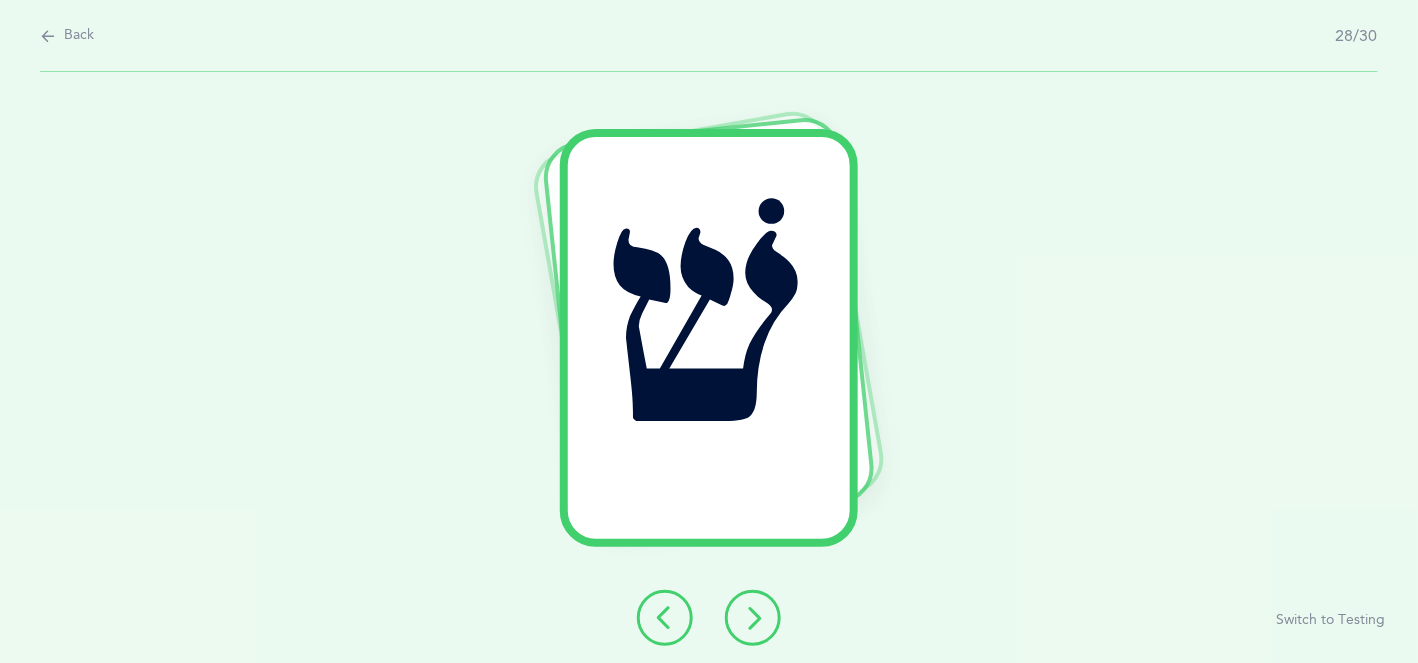 click at bounding box center [753, 618] 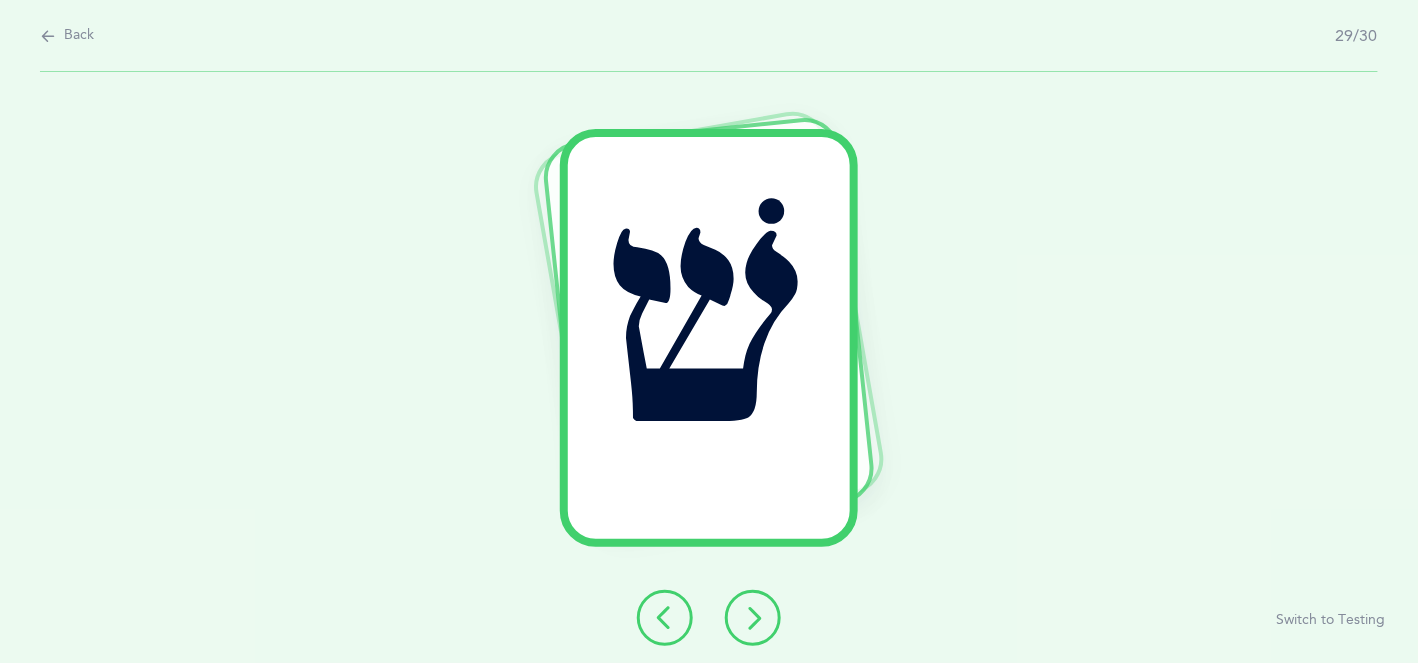 click at bounding box center [753, 618] 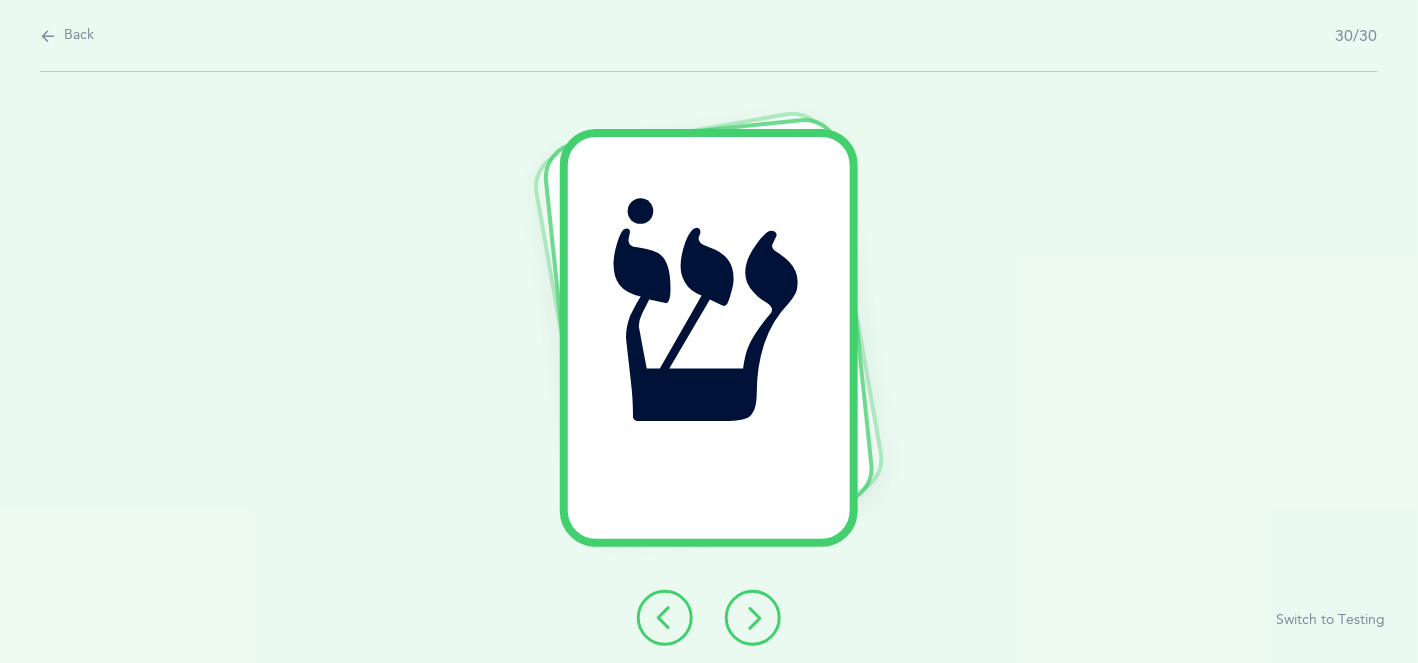 click at bounding box center [753, 618] 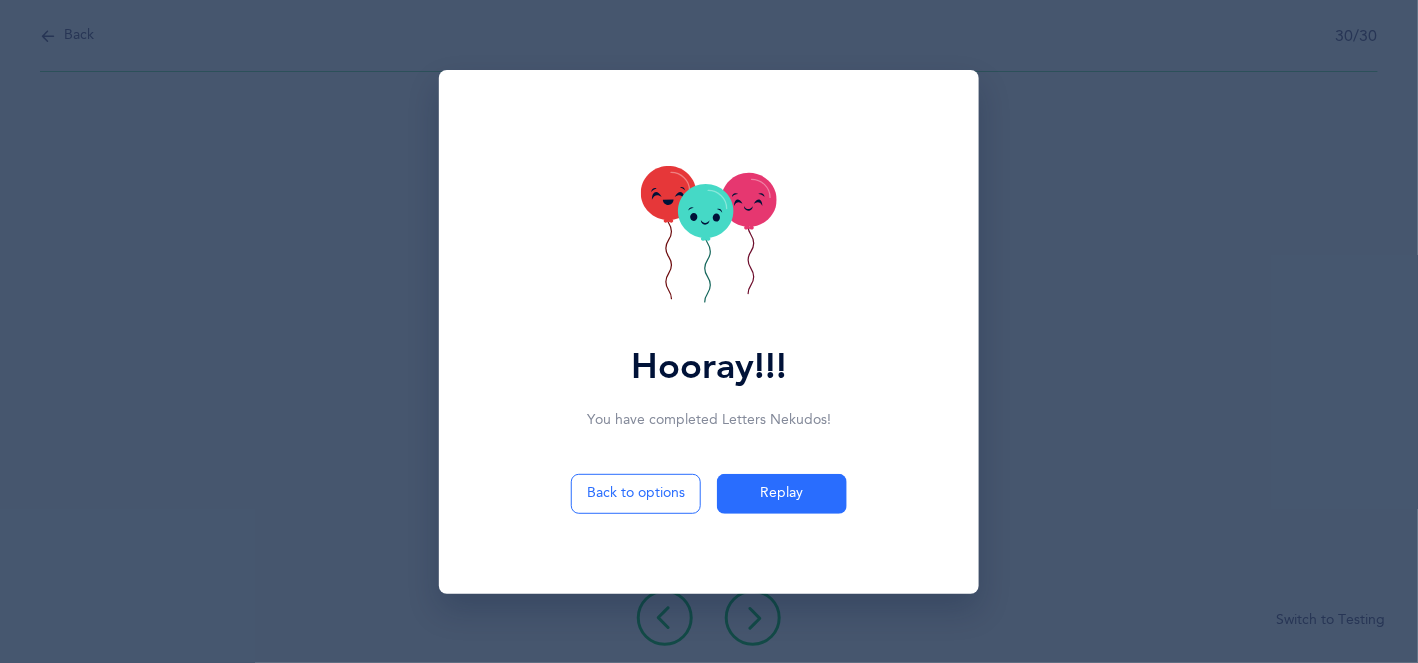 click 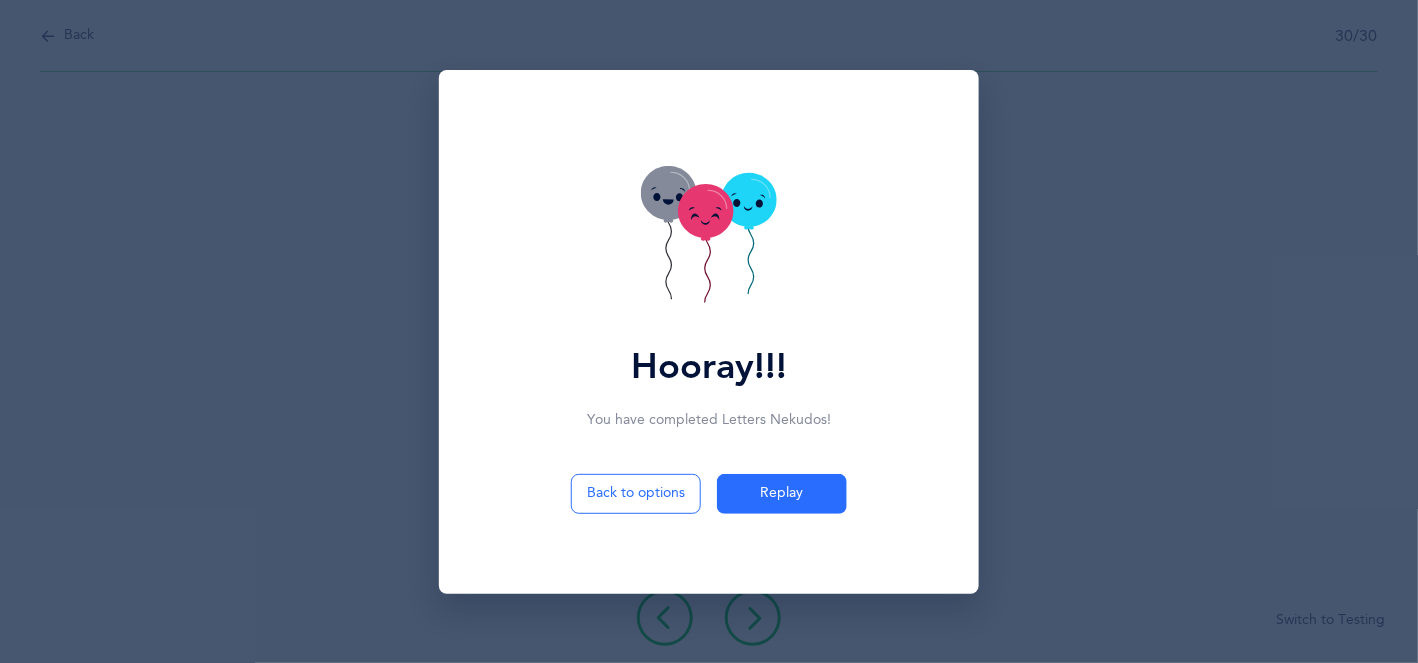 click 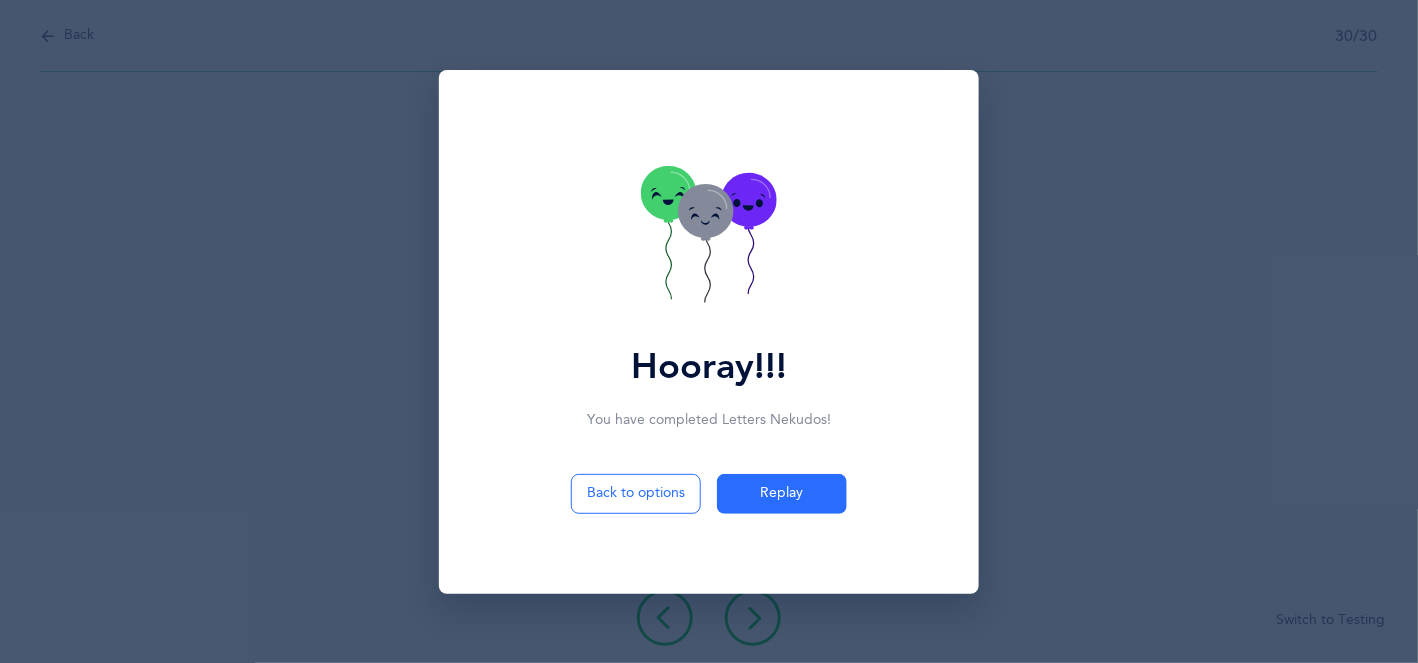 click 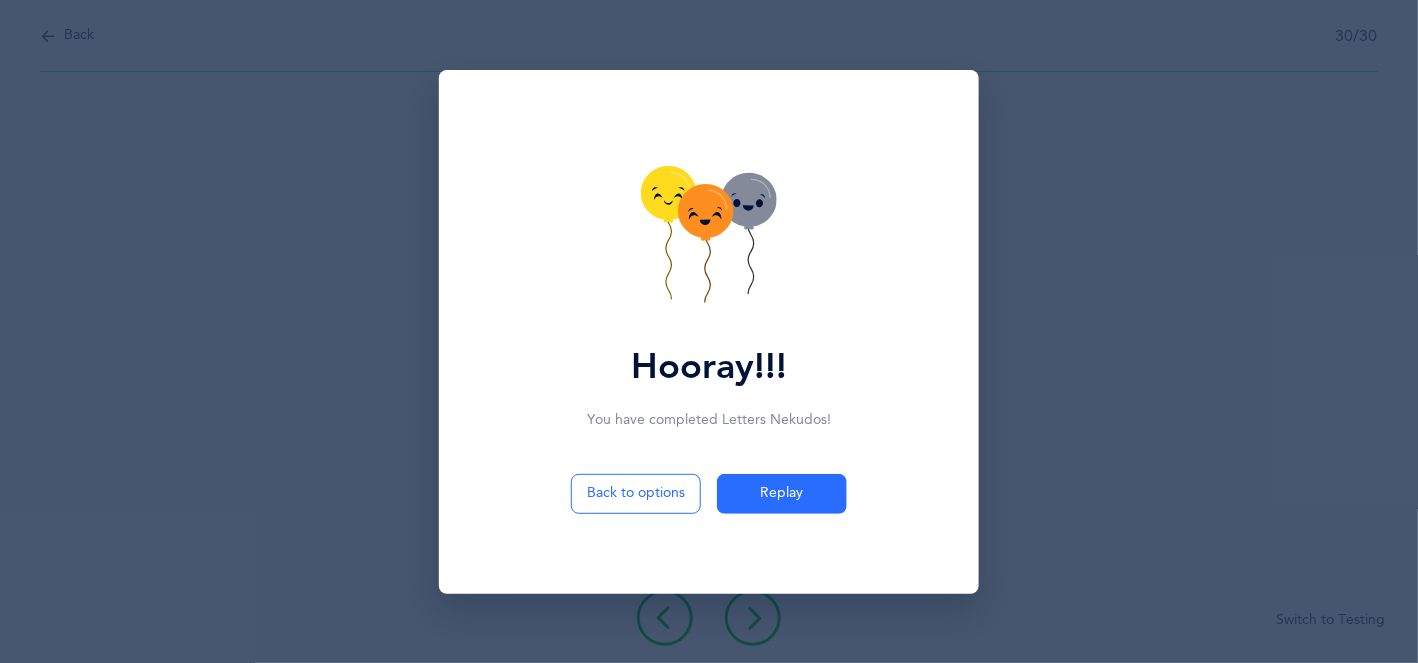 click 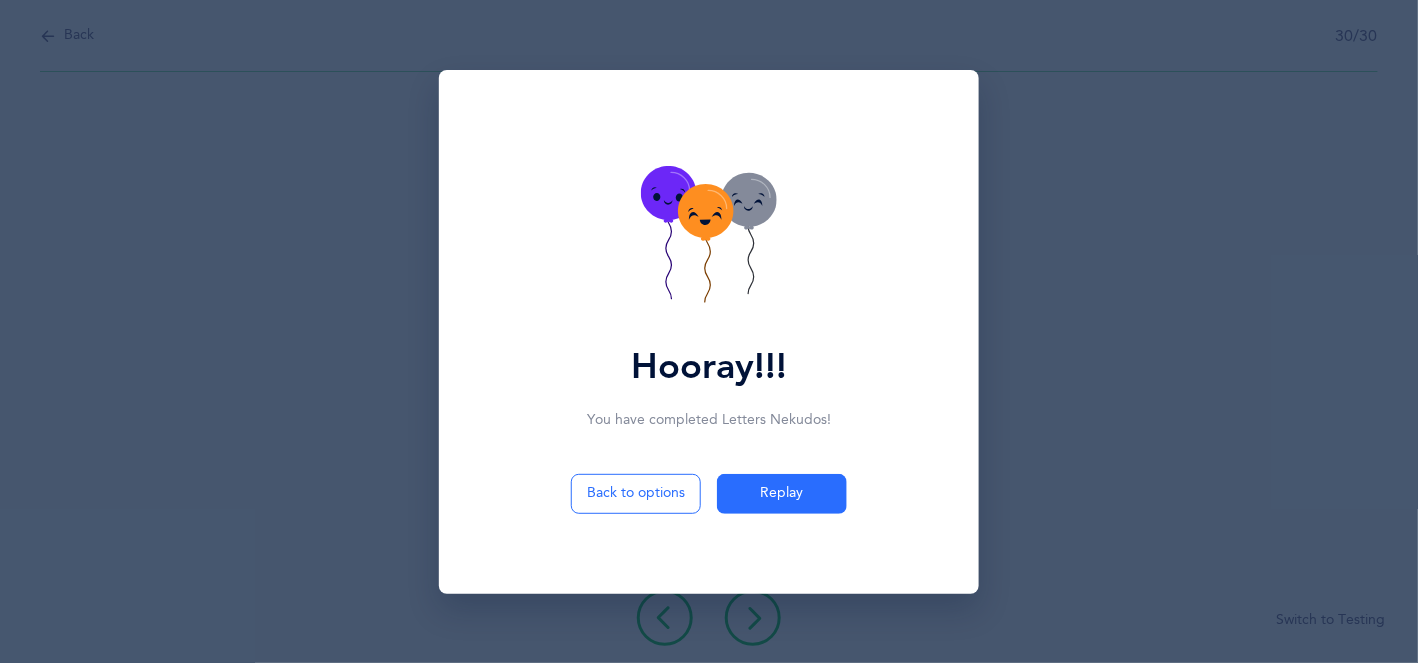 click 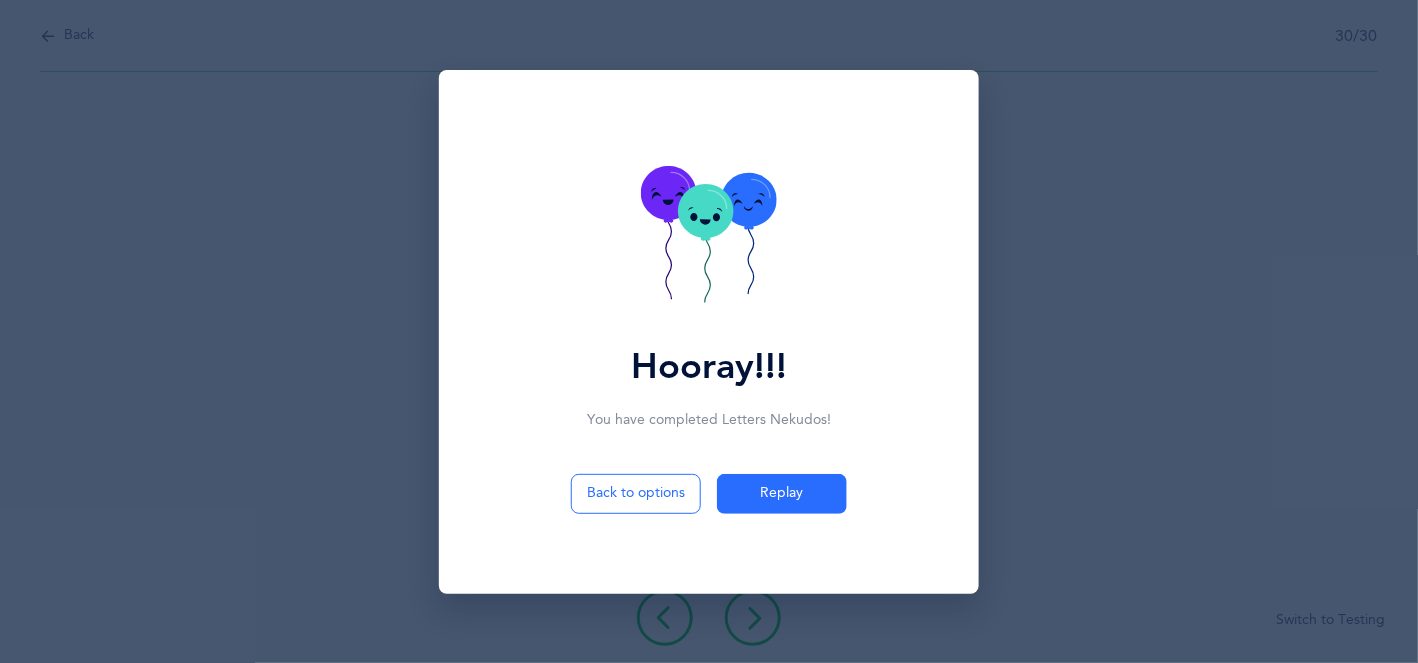 click 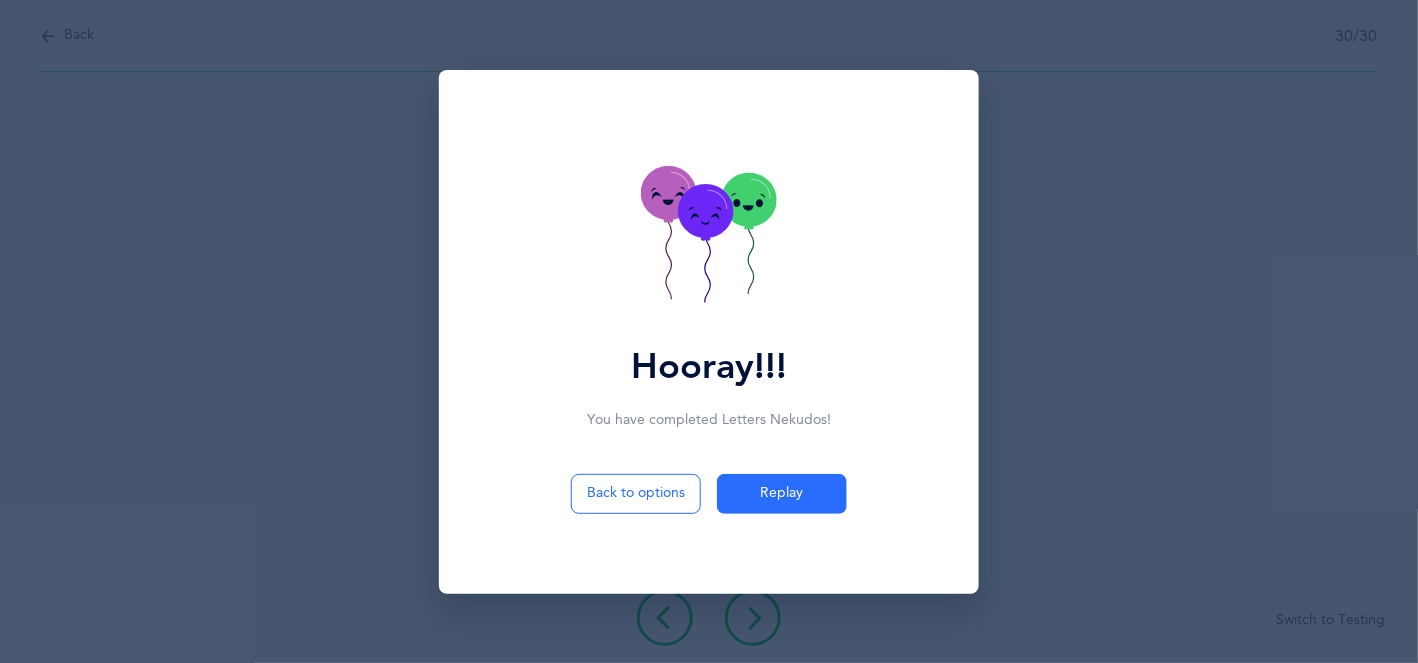 click 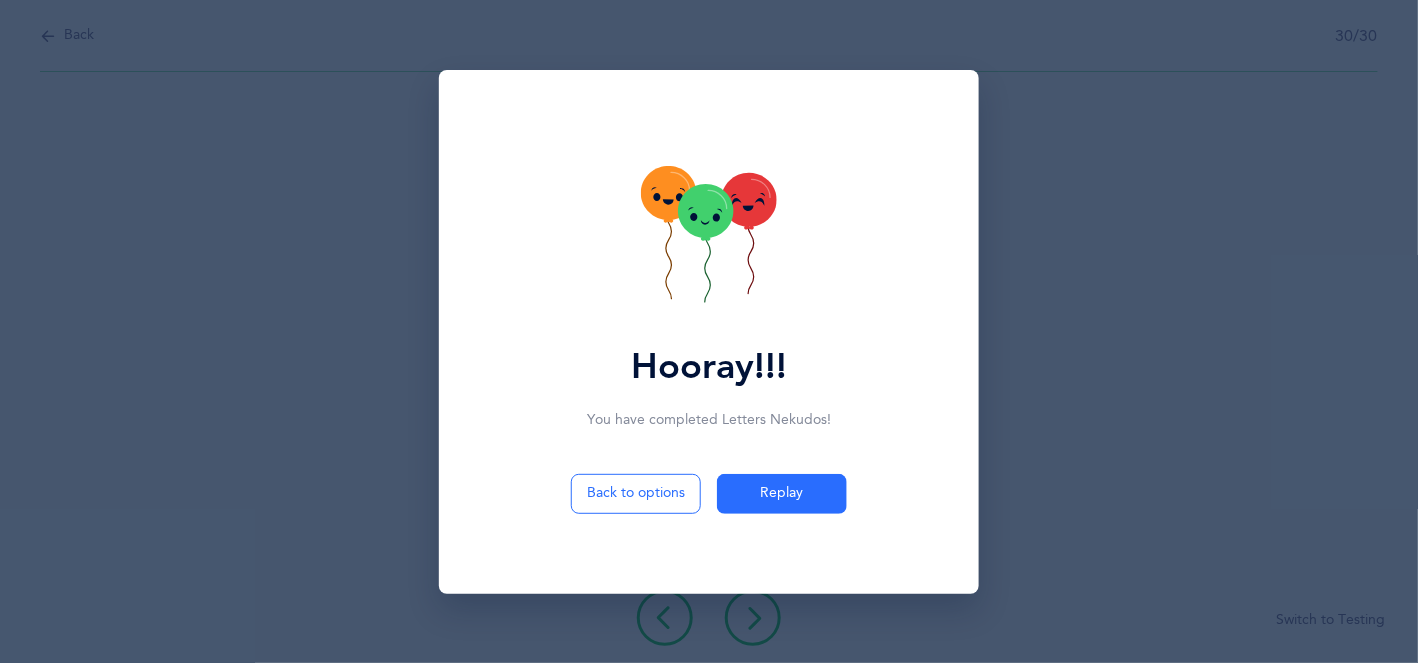 click 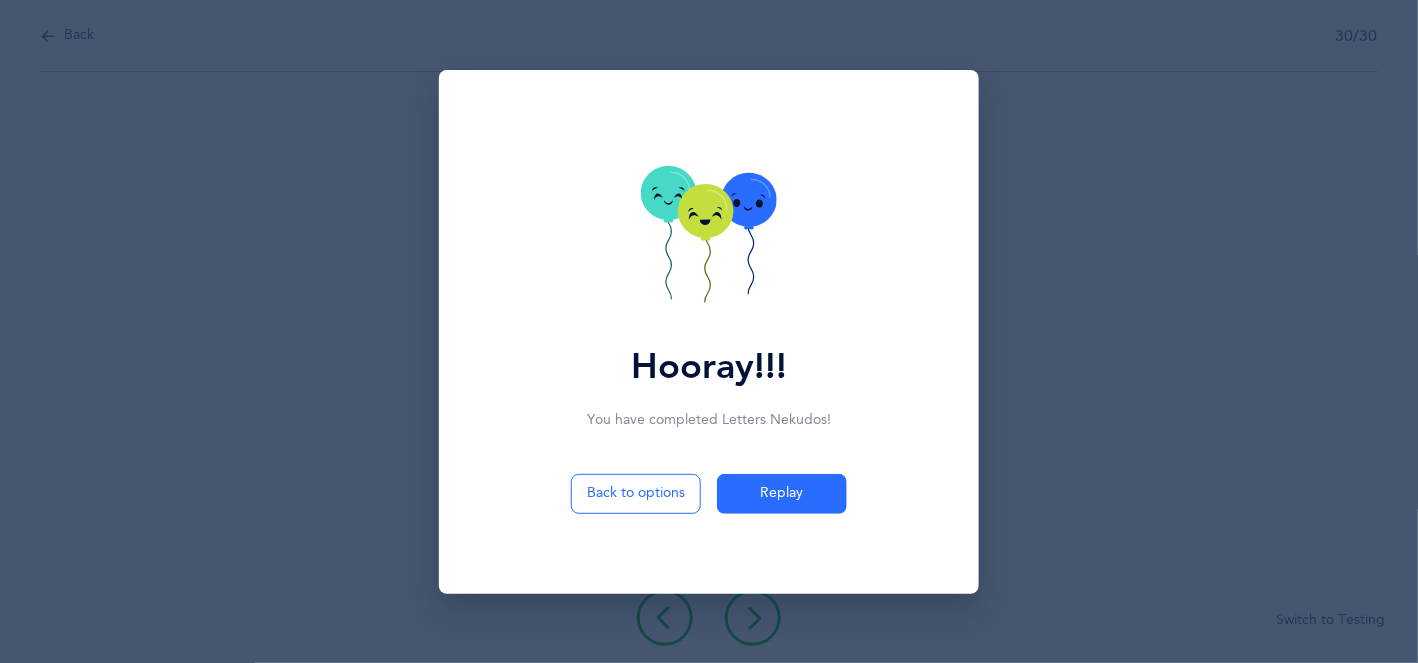 click 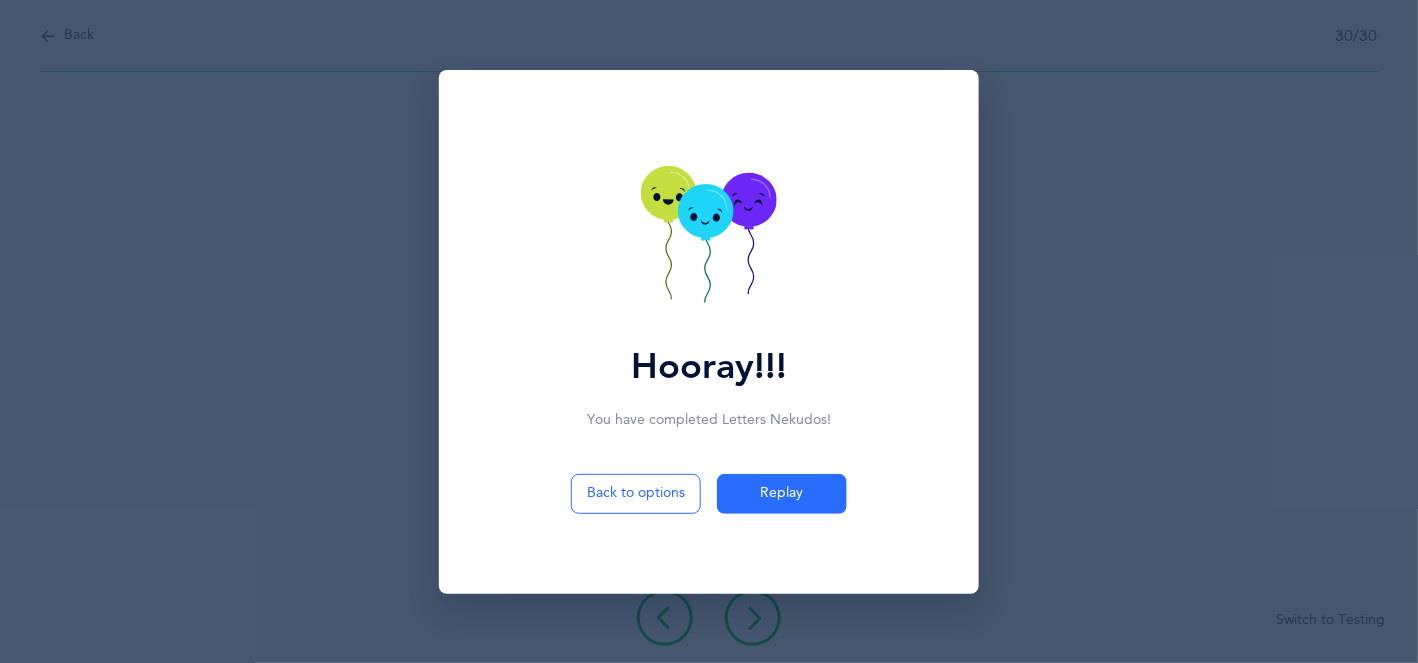 click 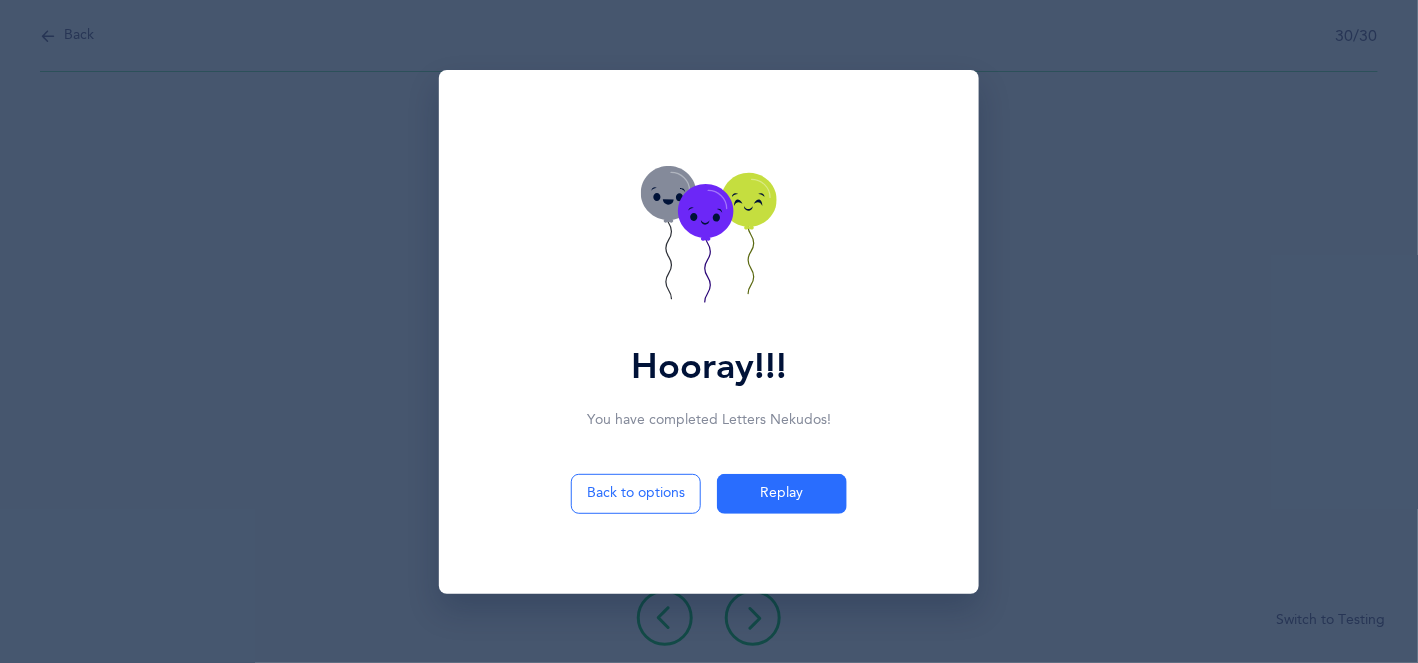 click 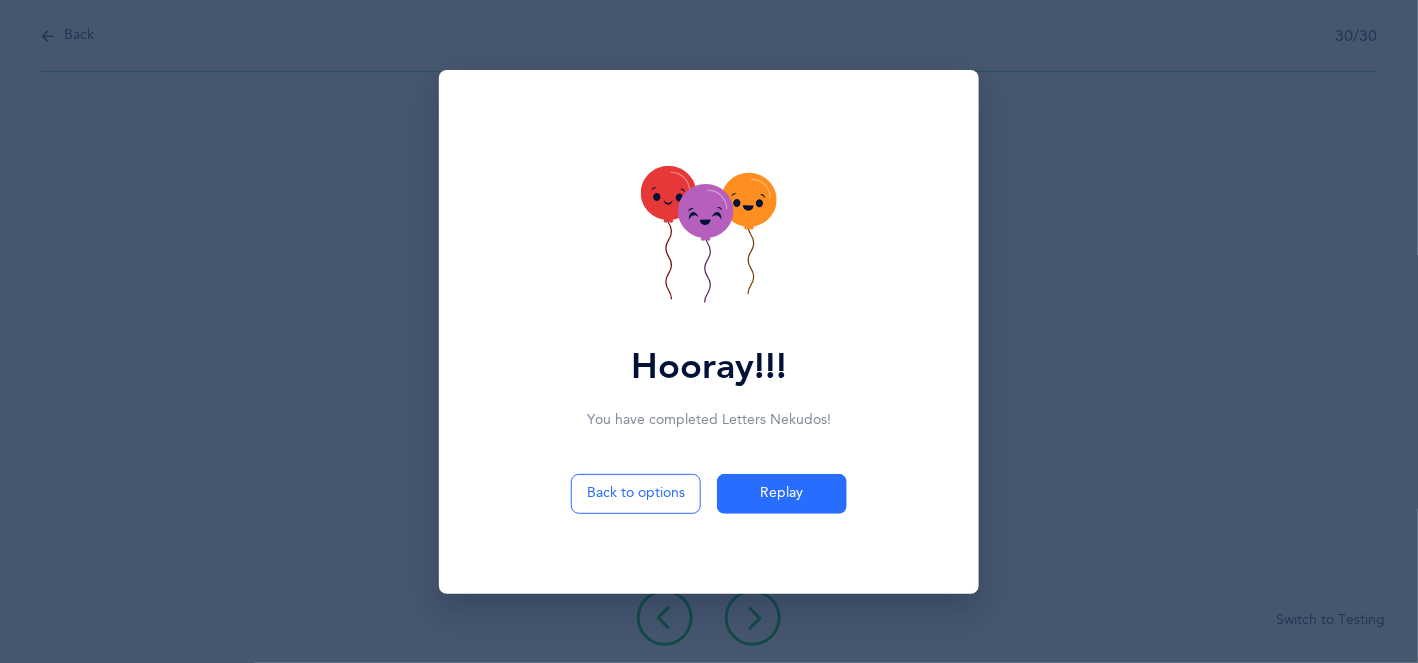 click 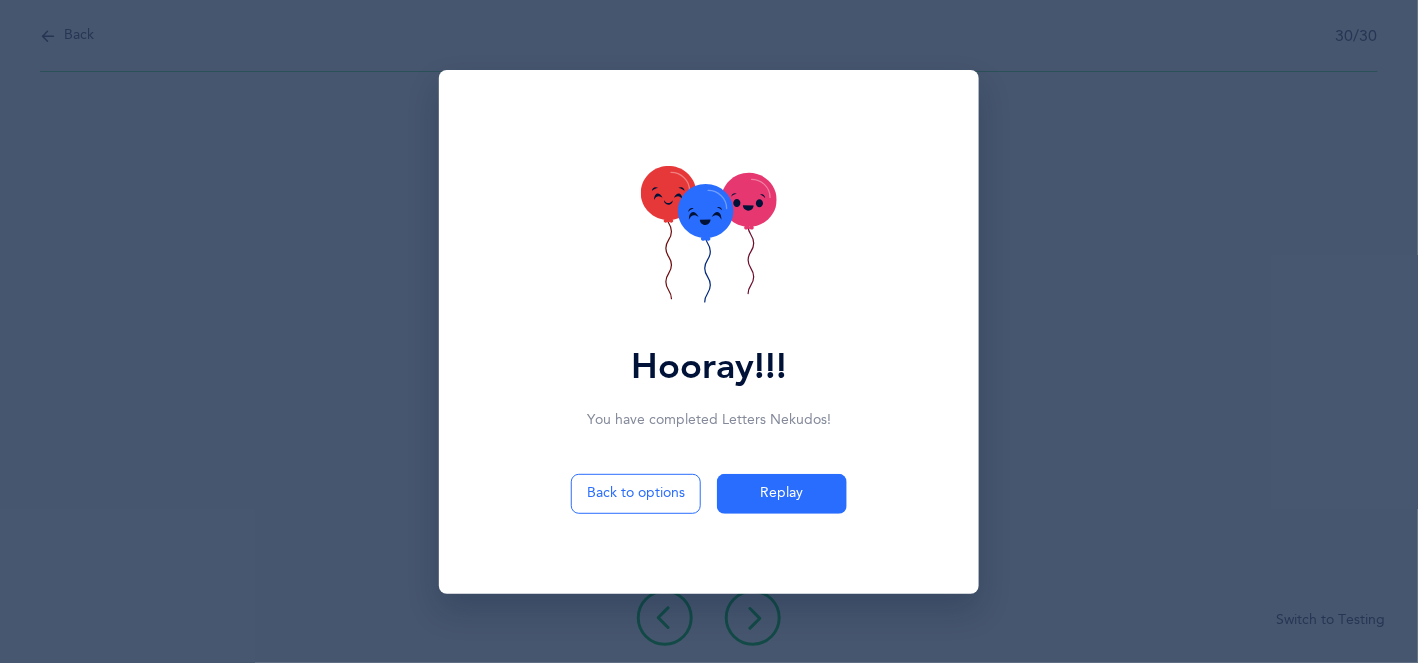 drag, startPoint x: 644, startPoint y: 189, endPoint x: 742, endPoint y: 202, distance: 98.85848 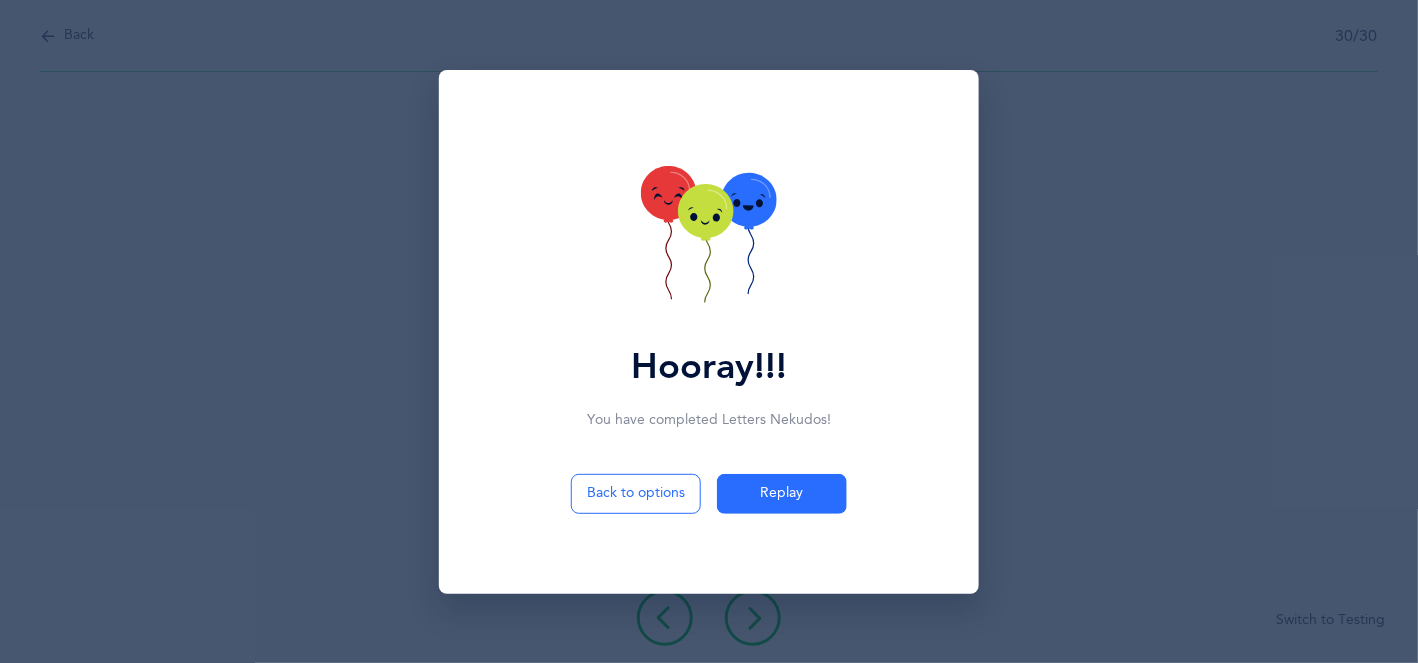 click 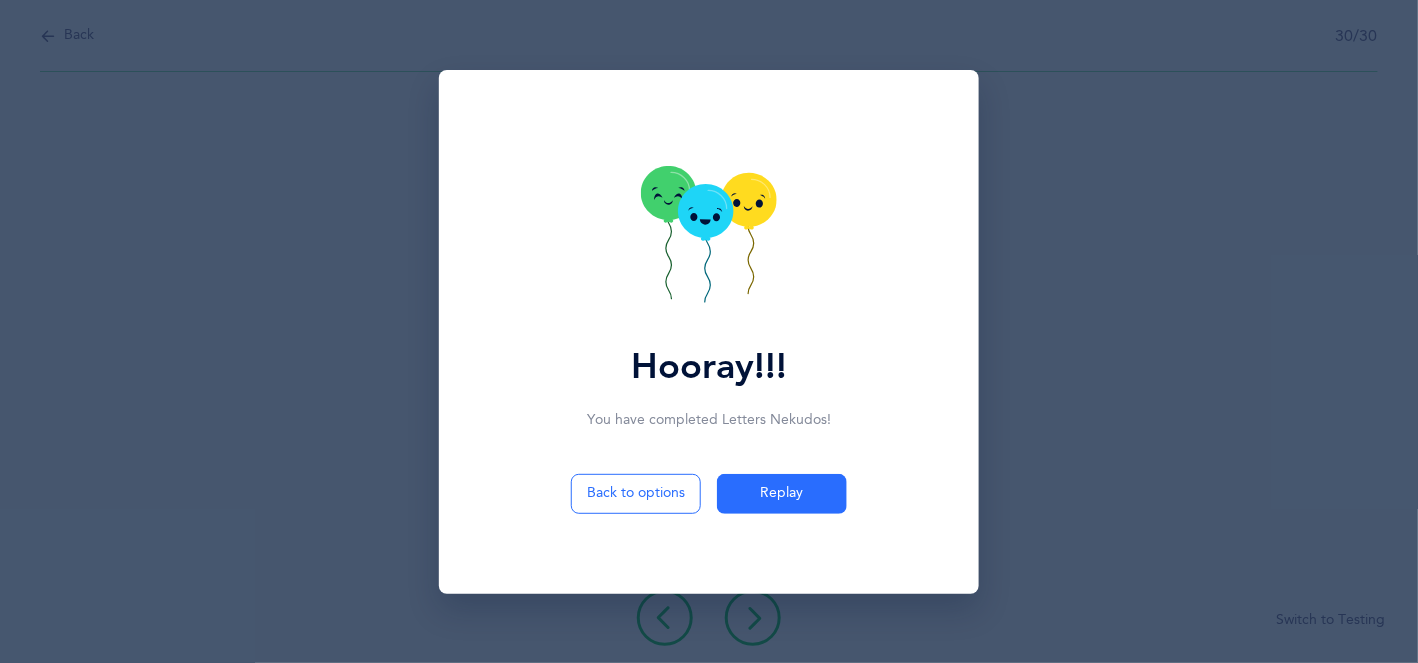 click 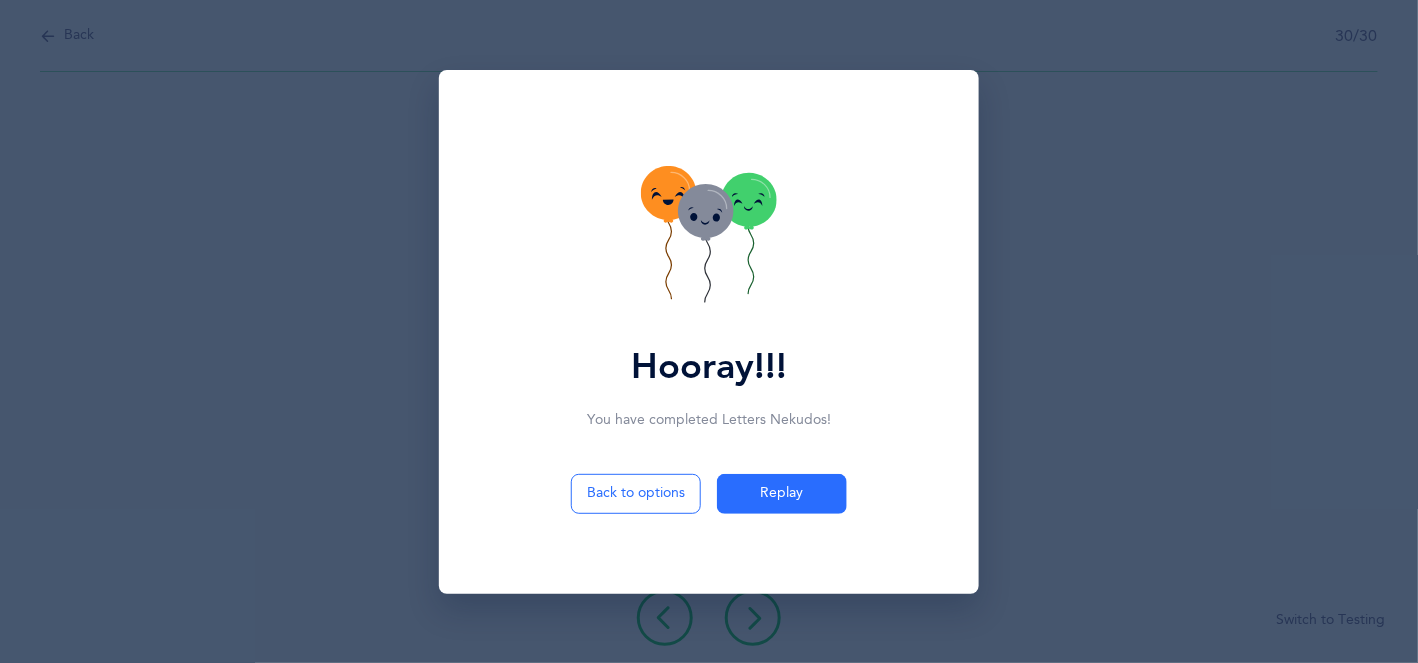 click 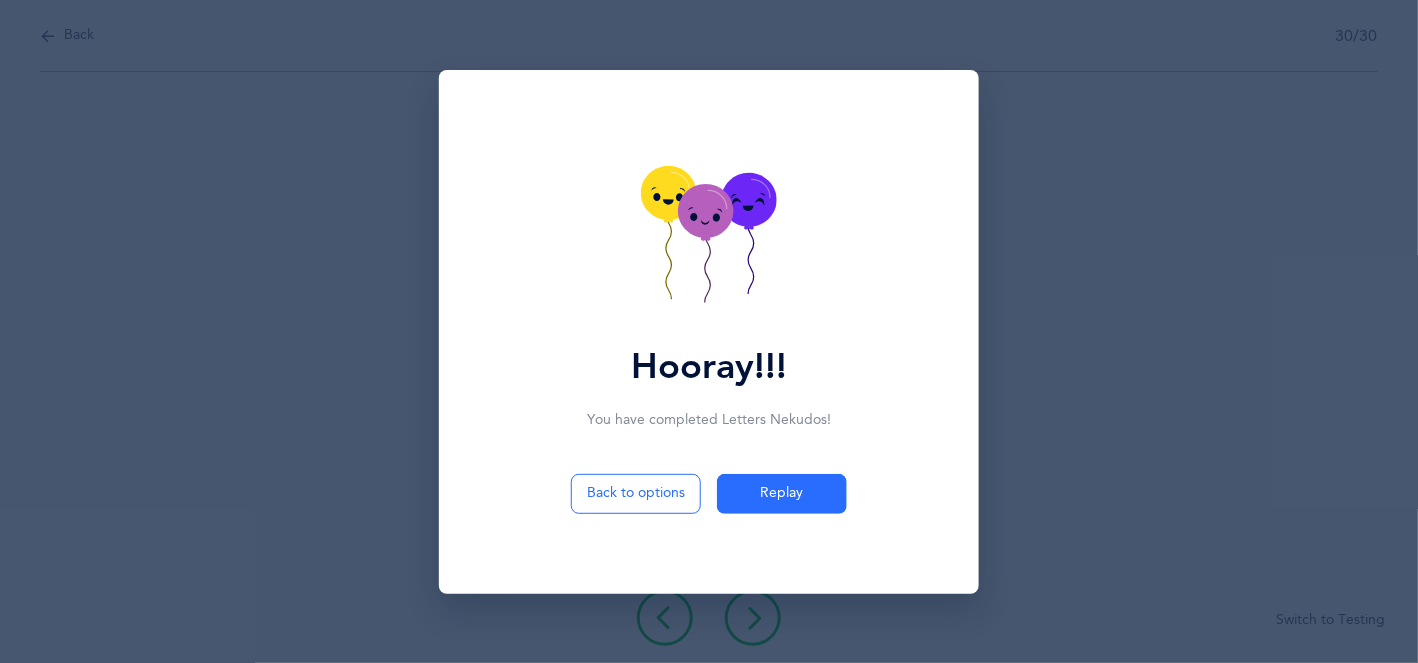 click 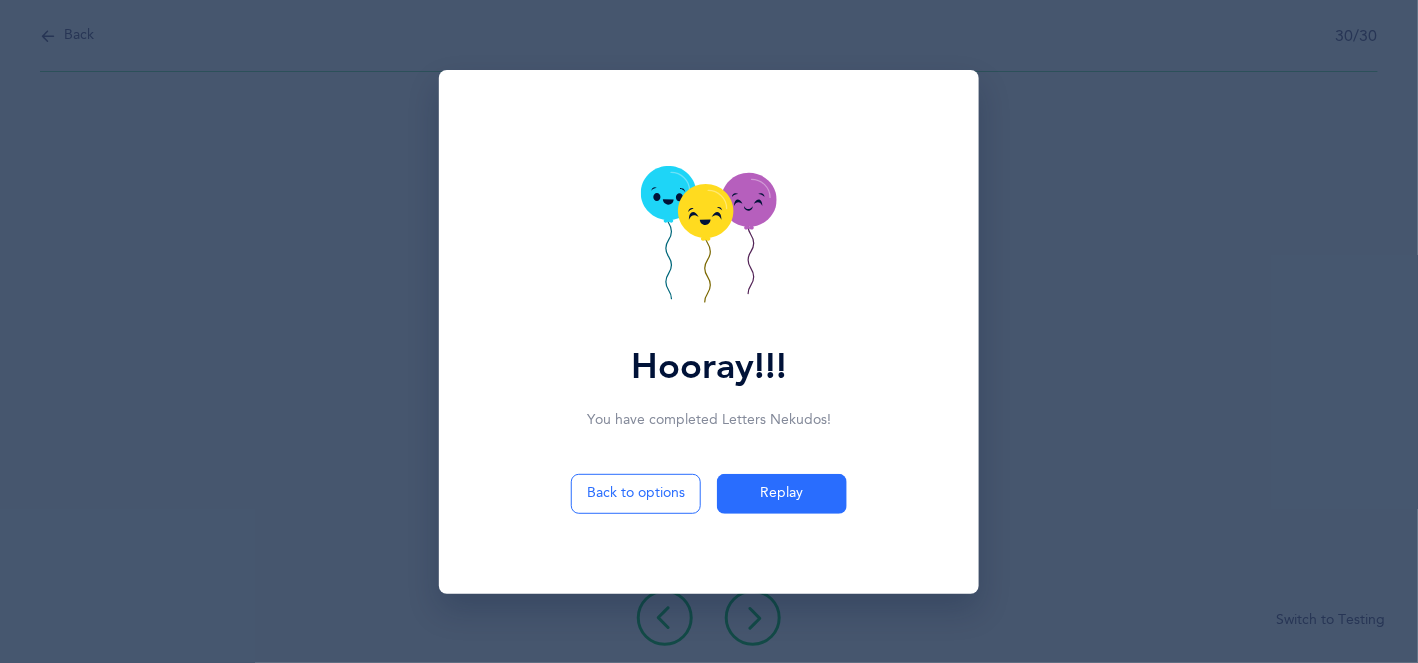 click 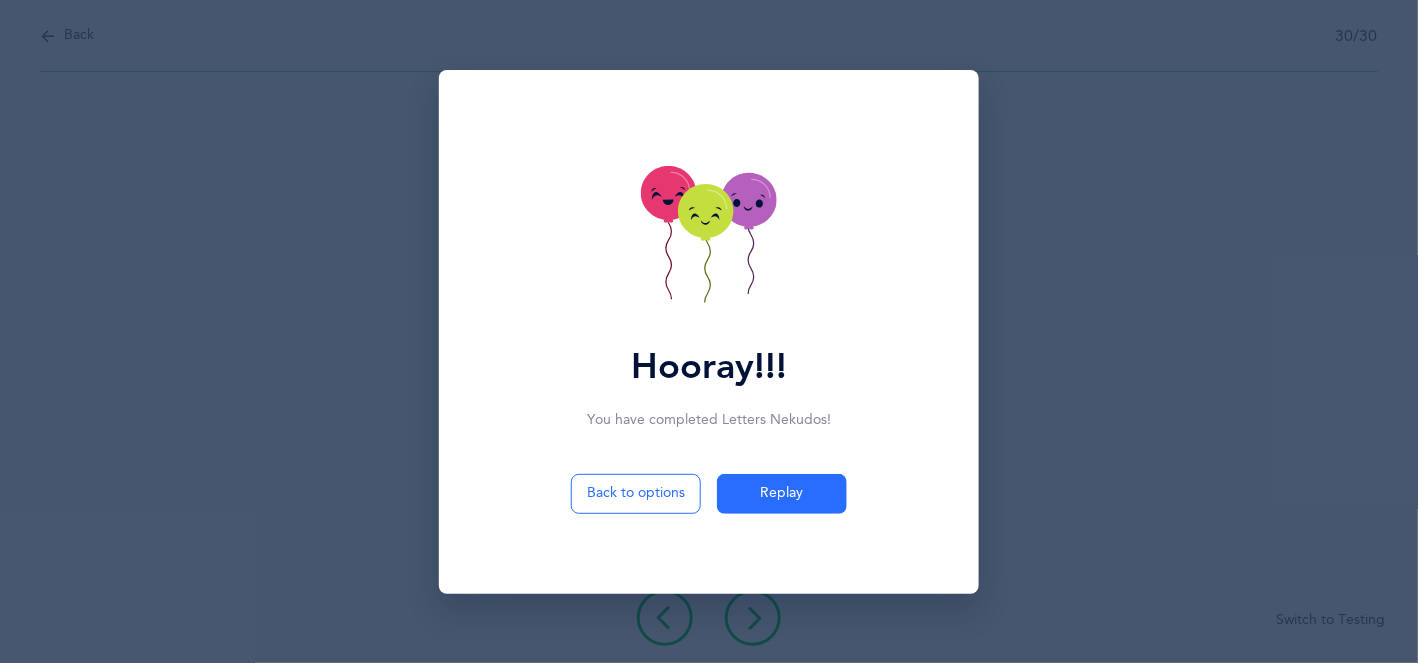 click 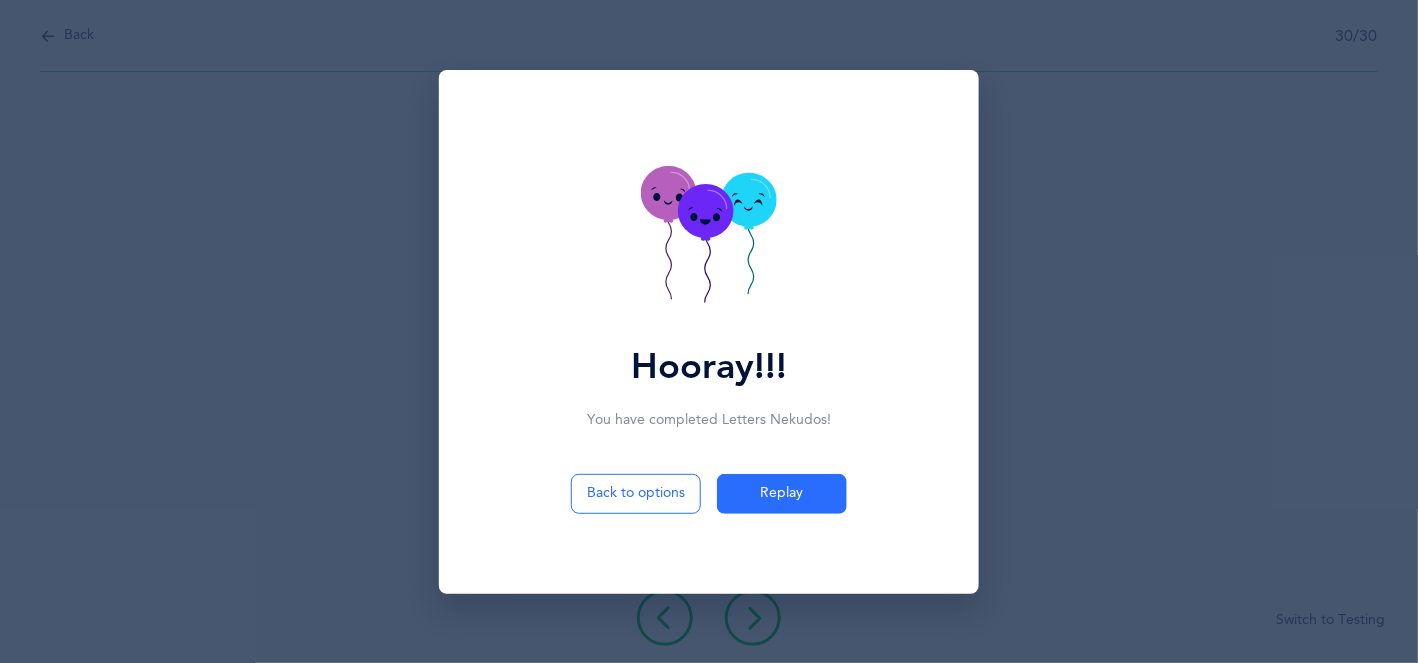 click 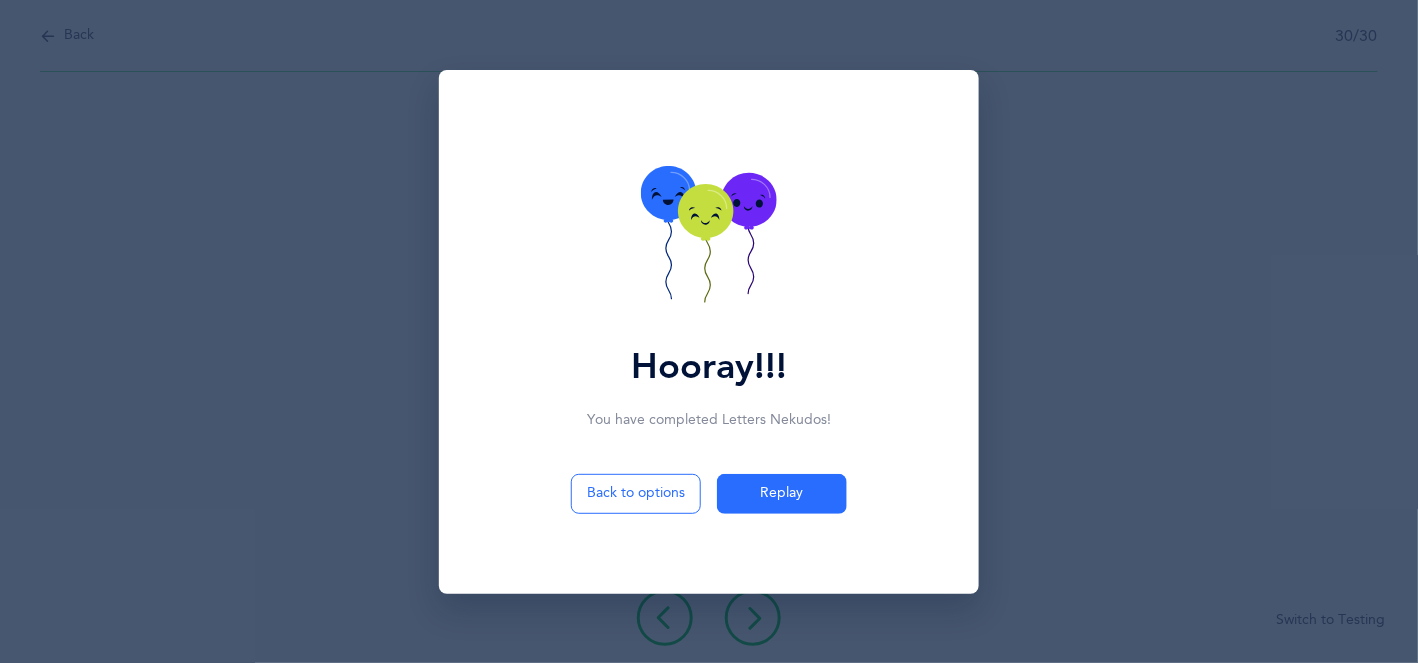 click 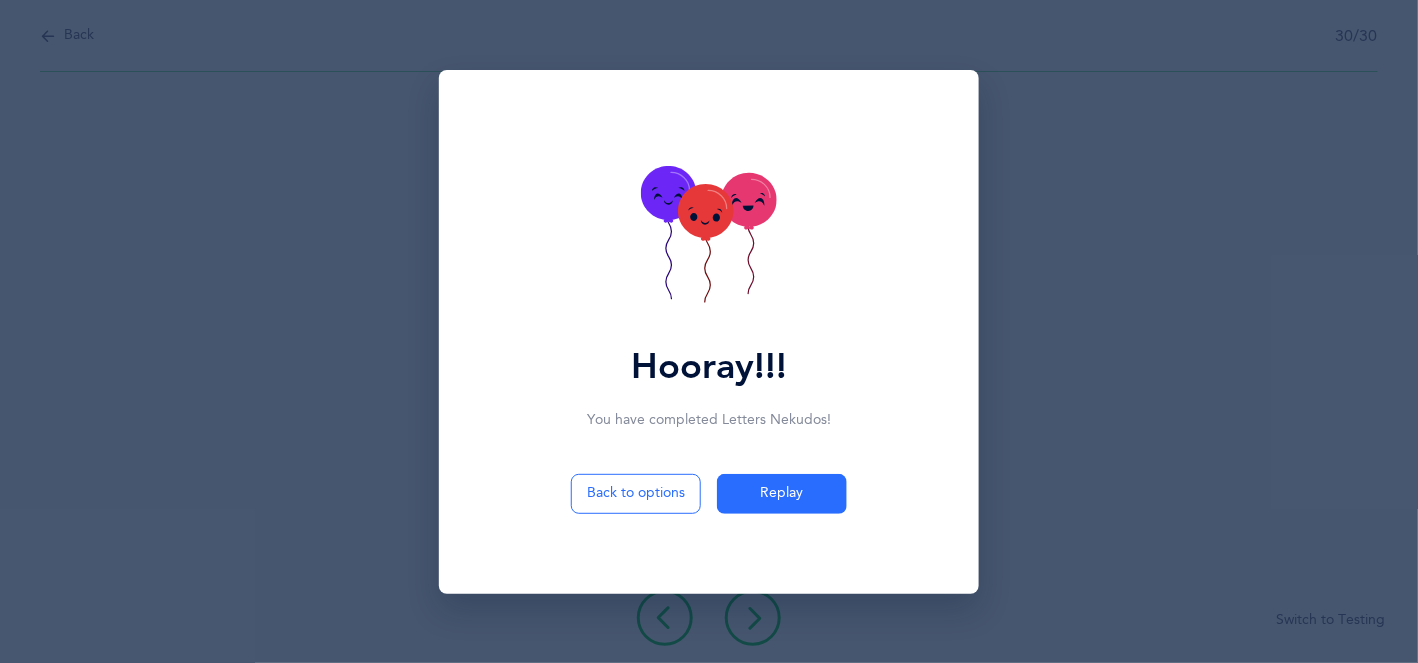 click 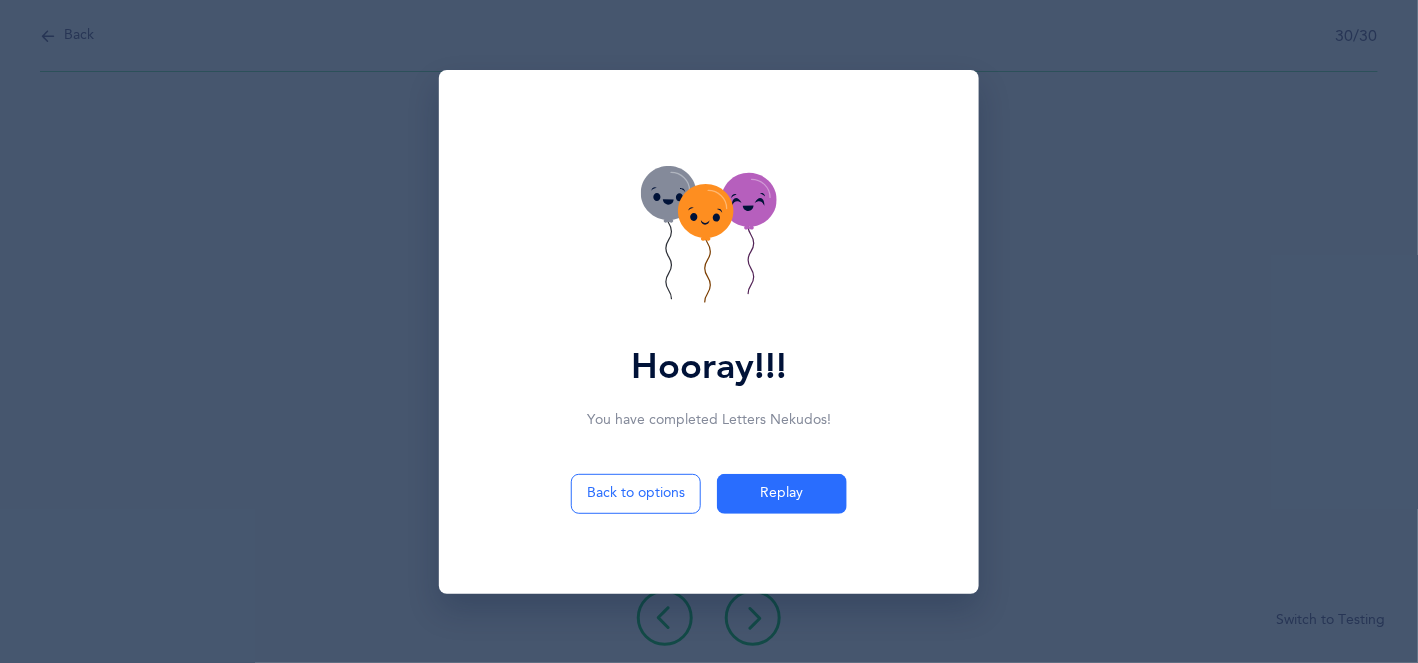 click 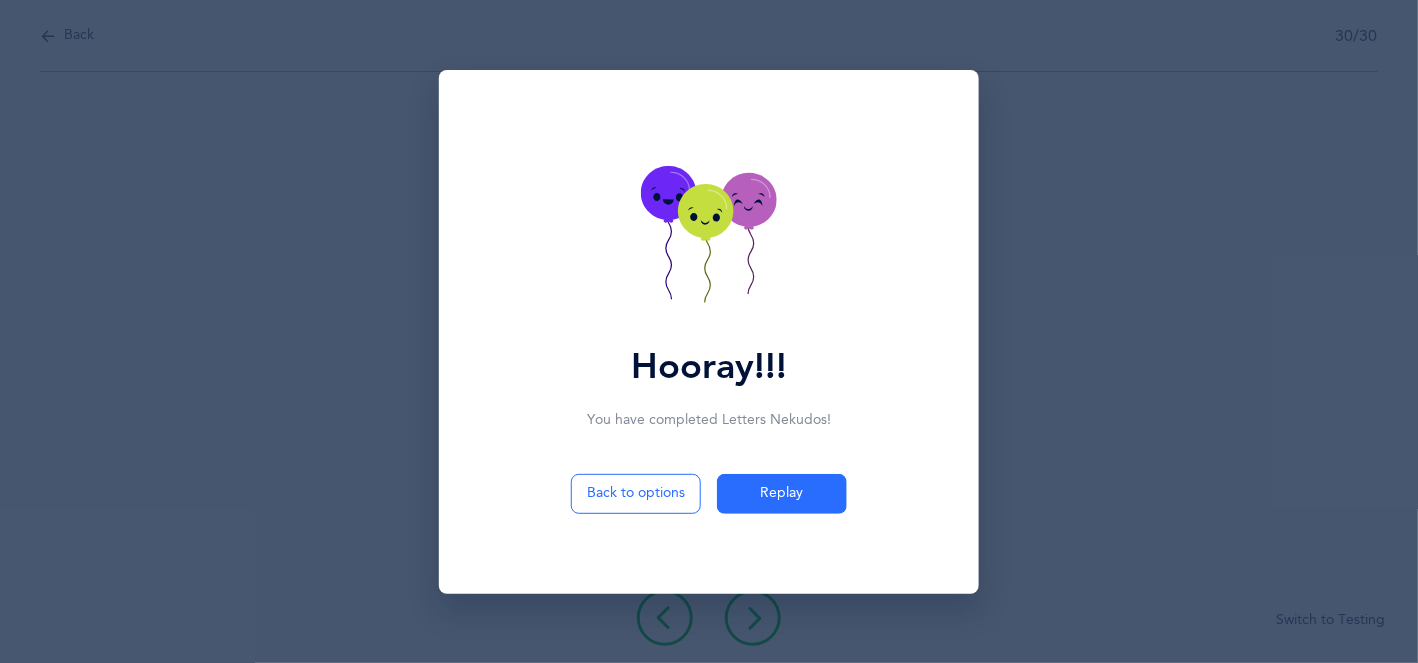 click 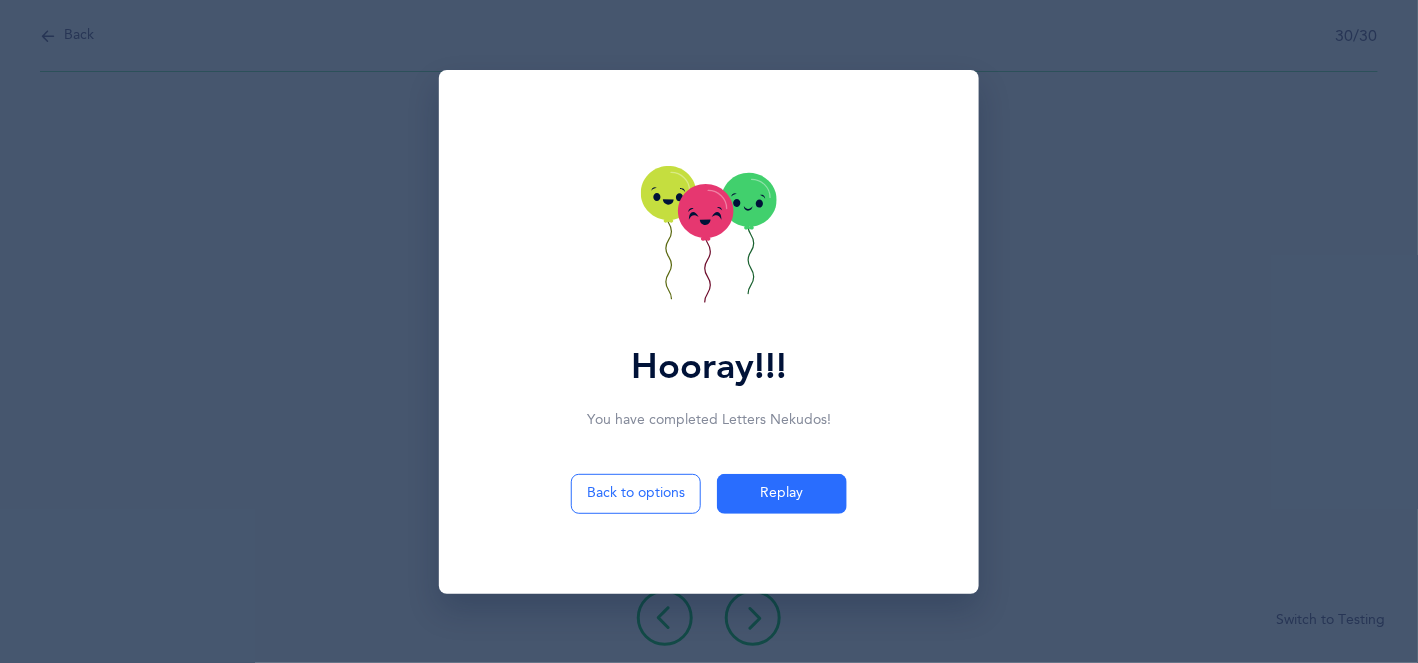 click 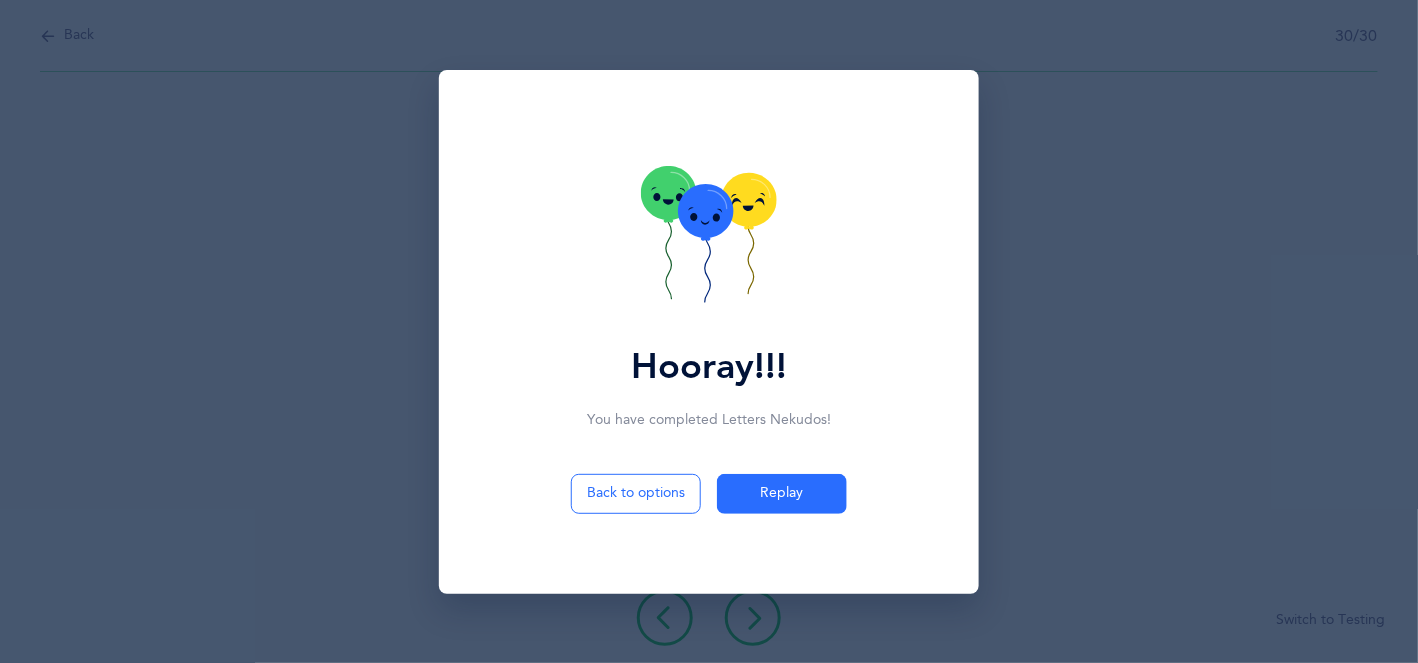 click 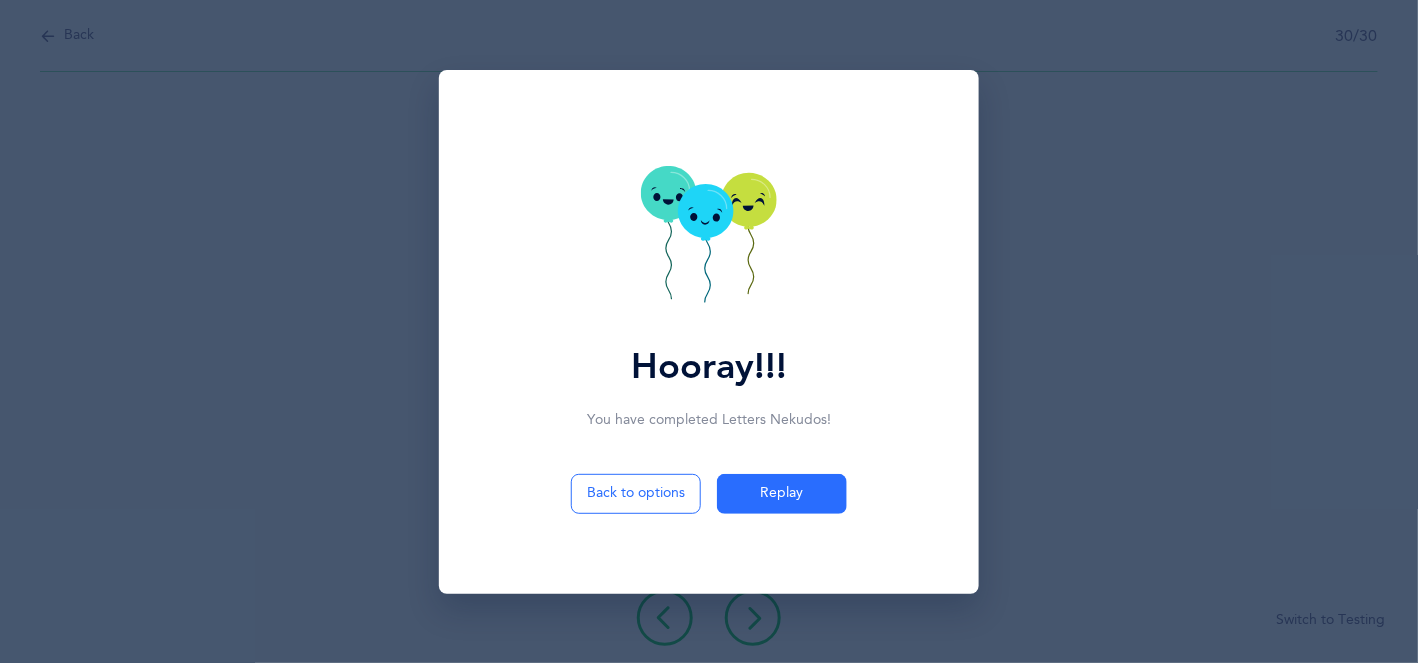 click 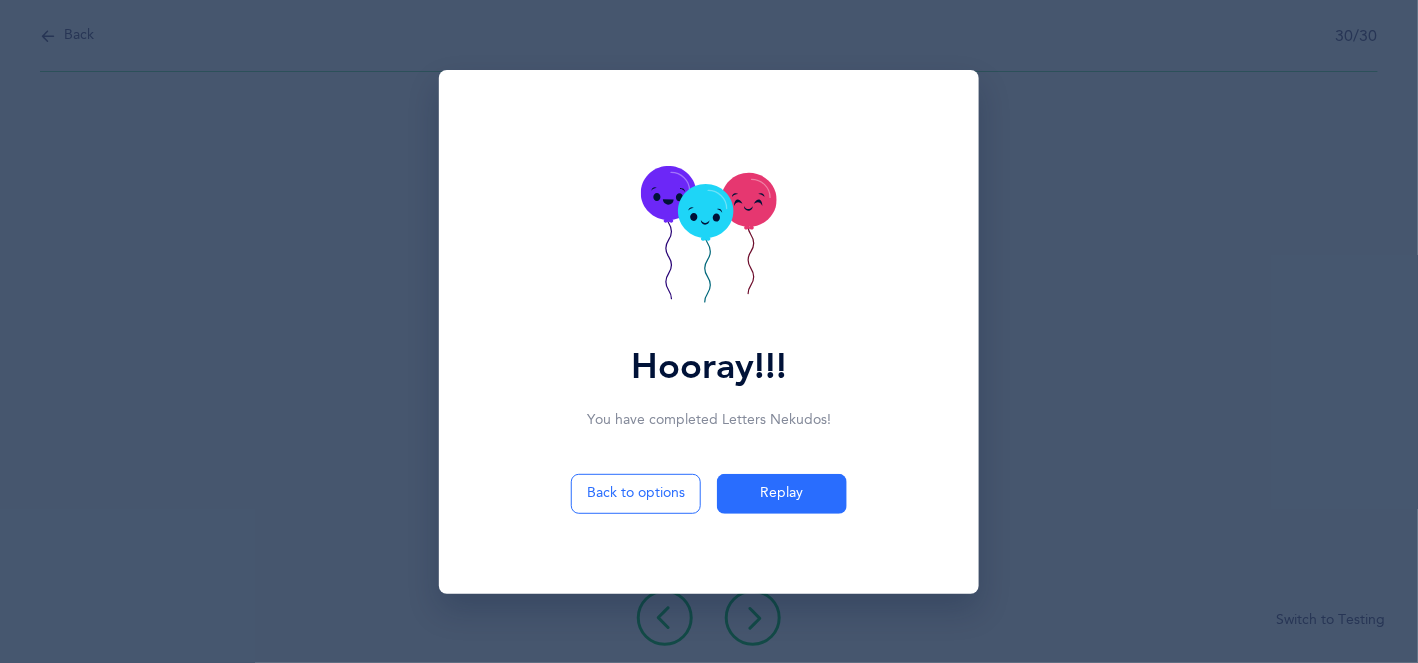 click 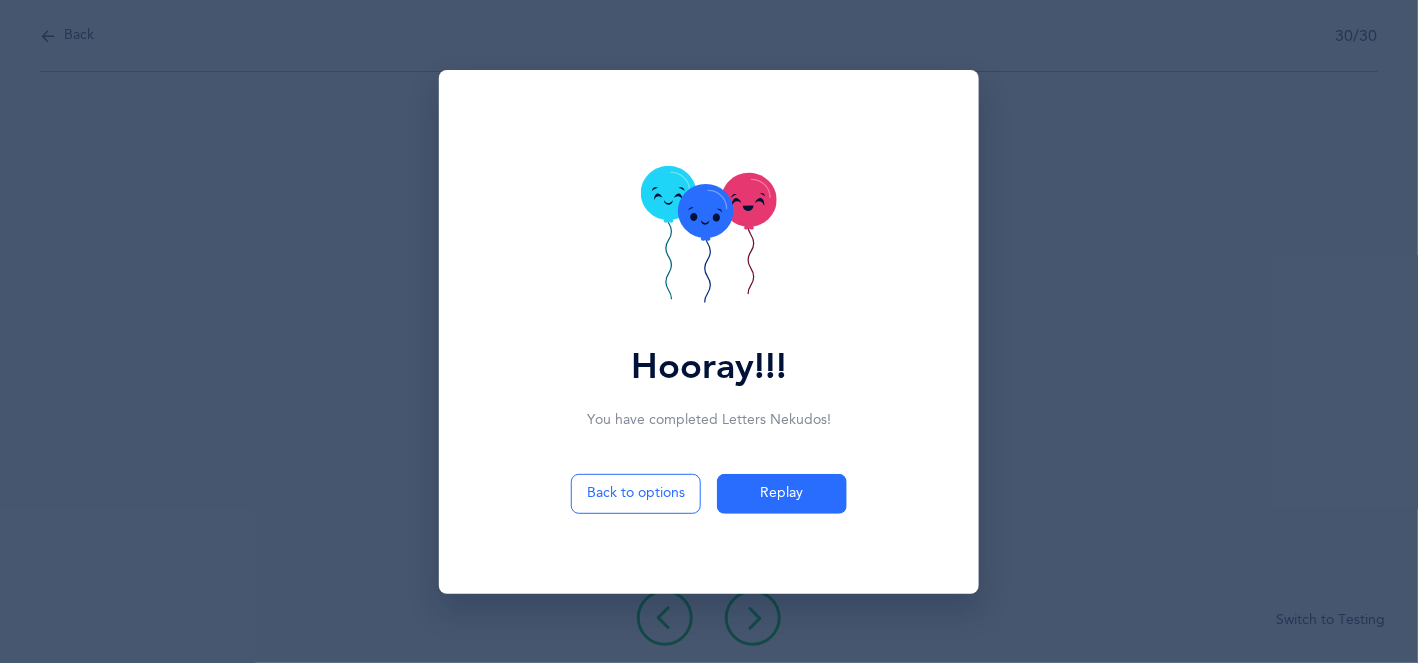 click 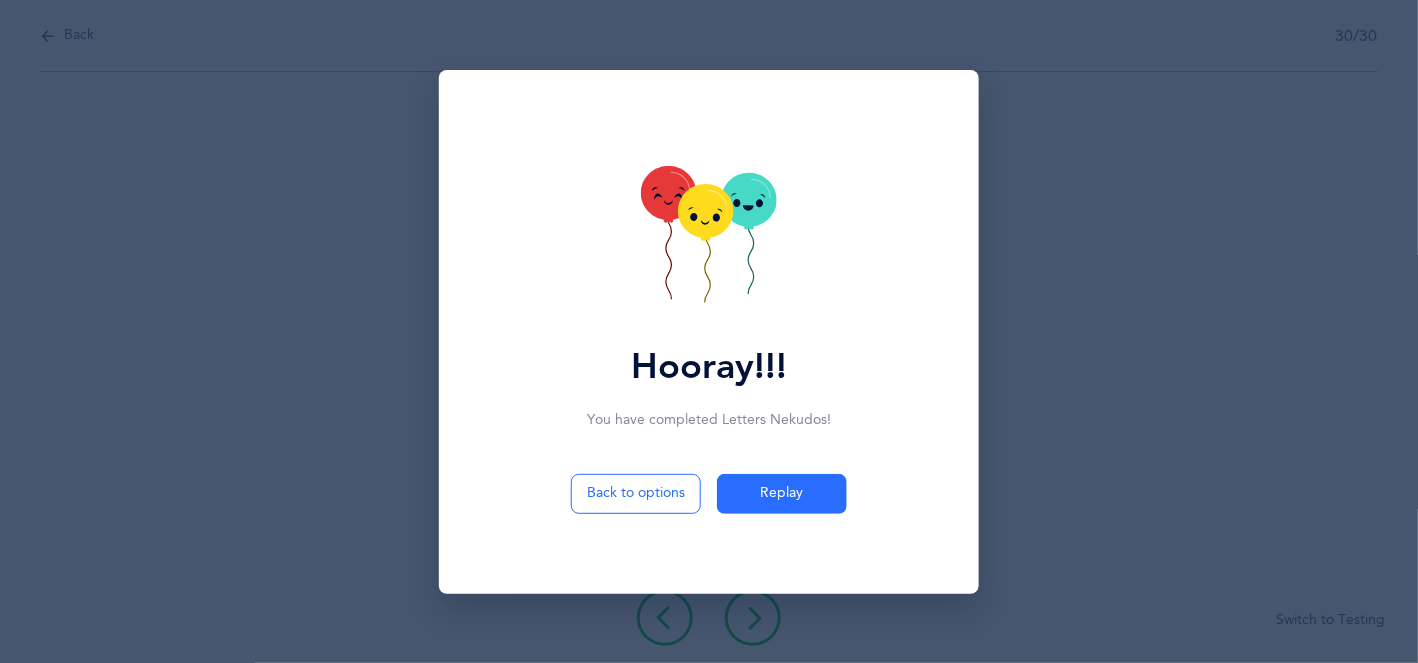 click 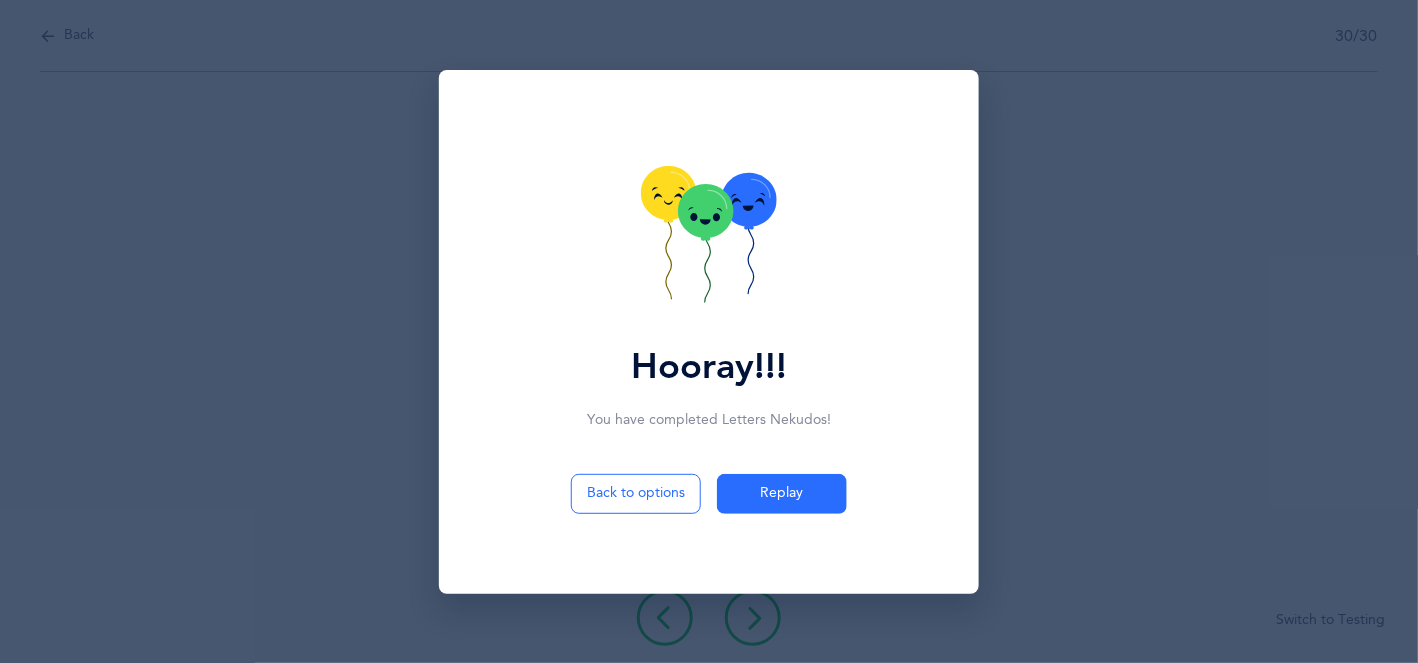 click 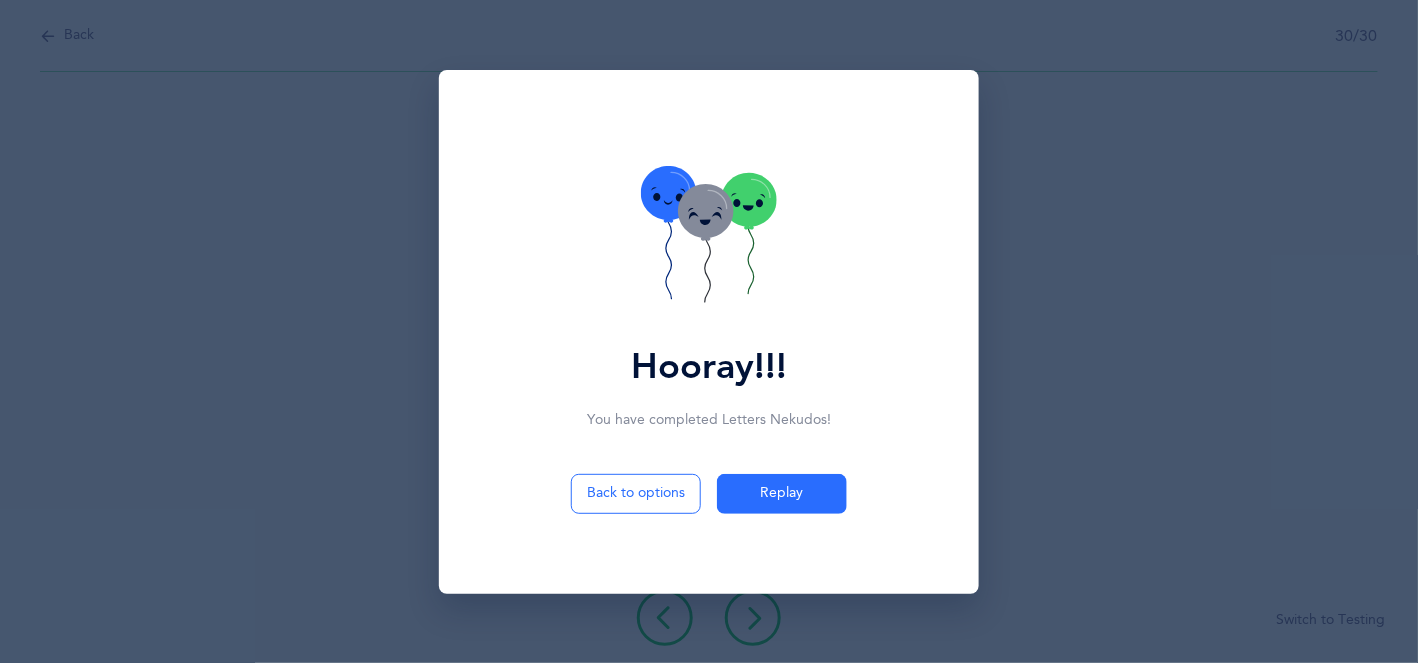 click on "Hooray!!!" at bounding box center [709, 252] 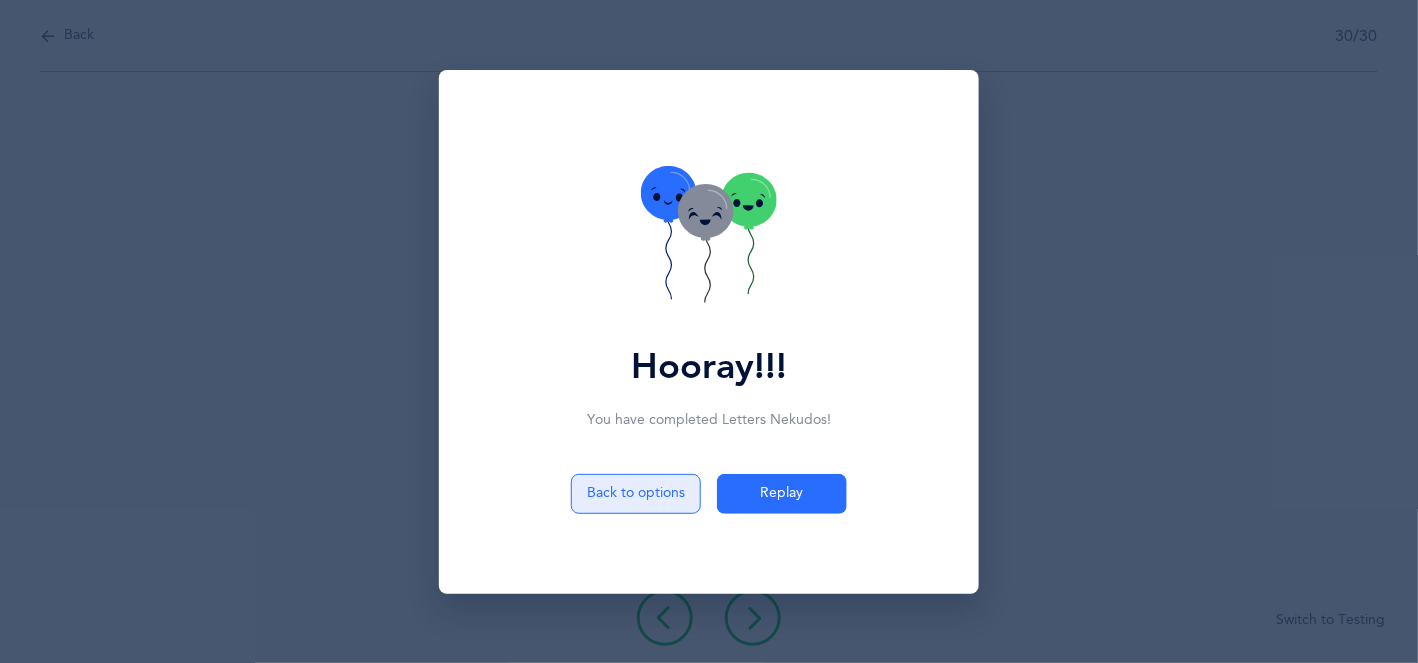 click on "Back to options" at bounding box center (636, 494) 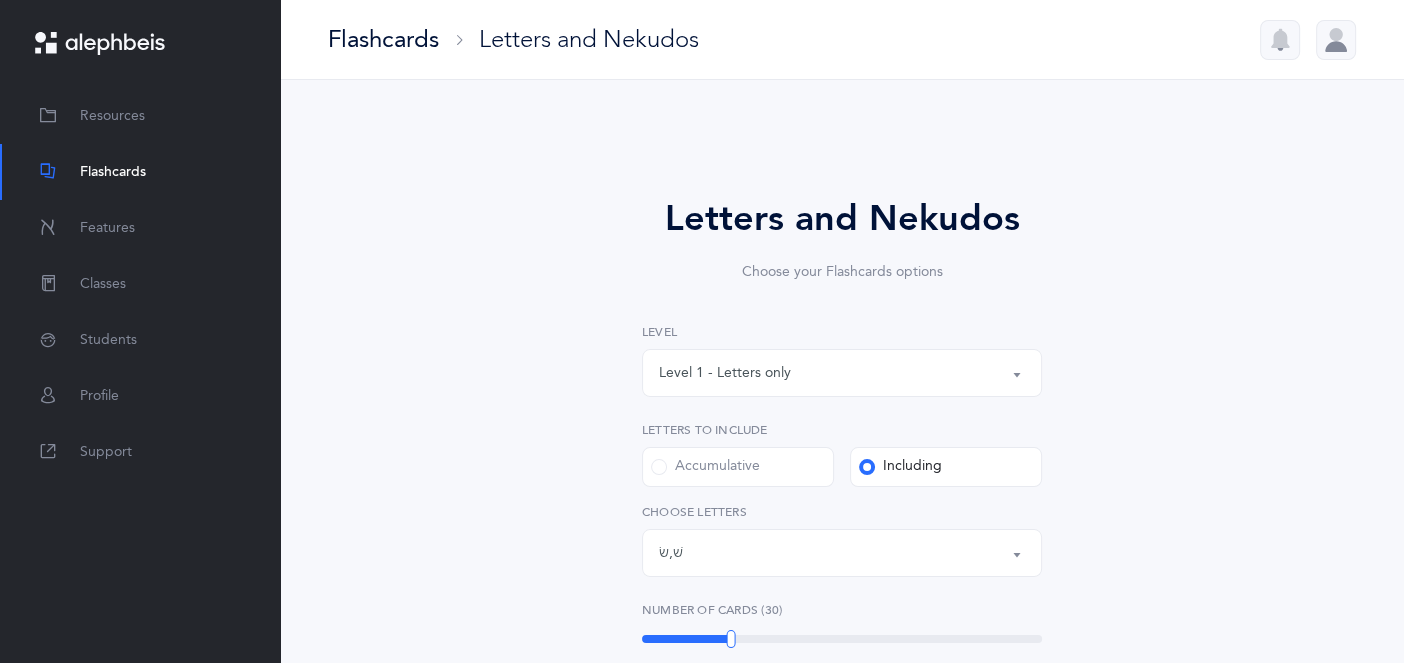 scroll, scrollTop: 553, scrollLeft: 0, axis: vertical 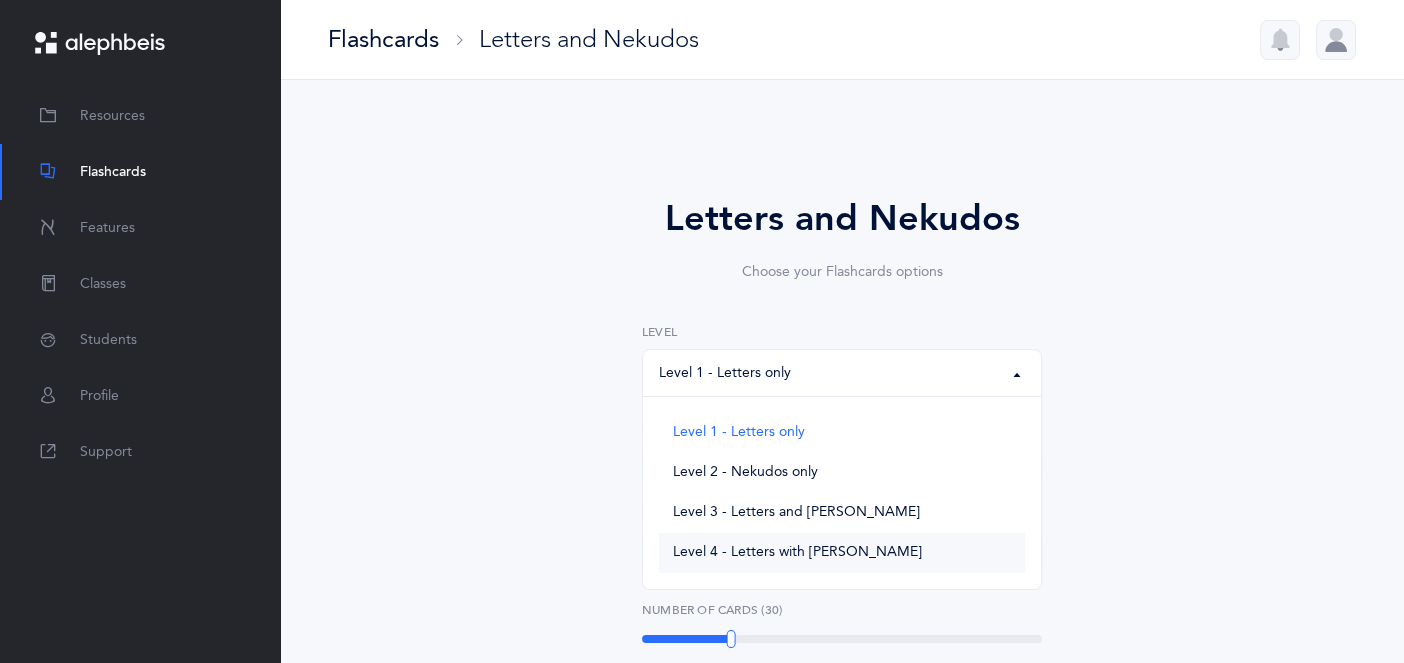 click on "Level 4 - Letters with [PERSON_NAME]" at bounding box center [797, 553] 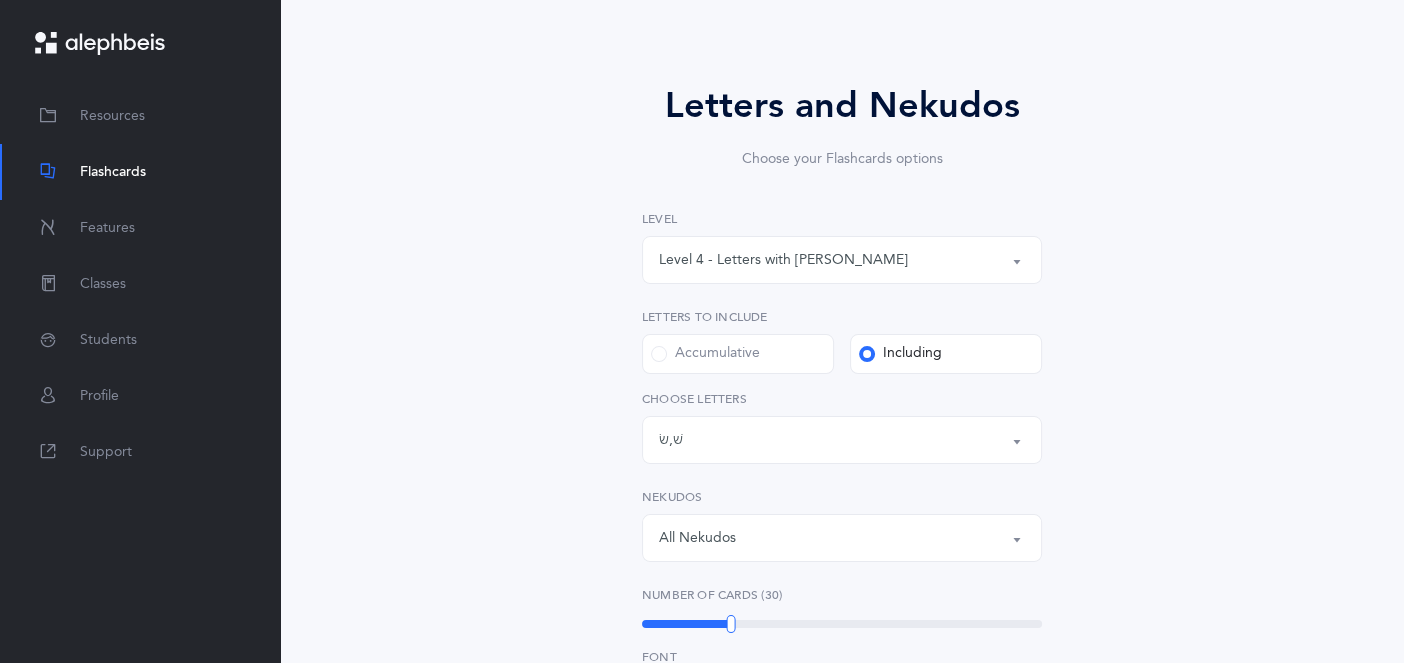 scroll, scrollTop: 93, scrollLeft: 0, axis: vertical 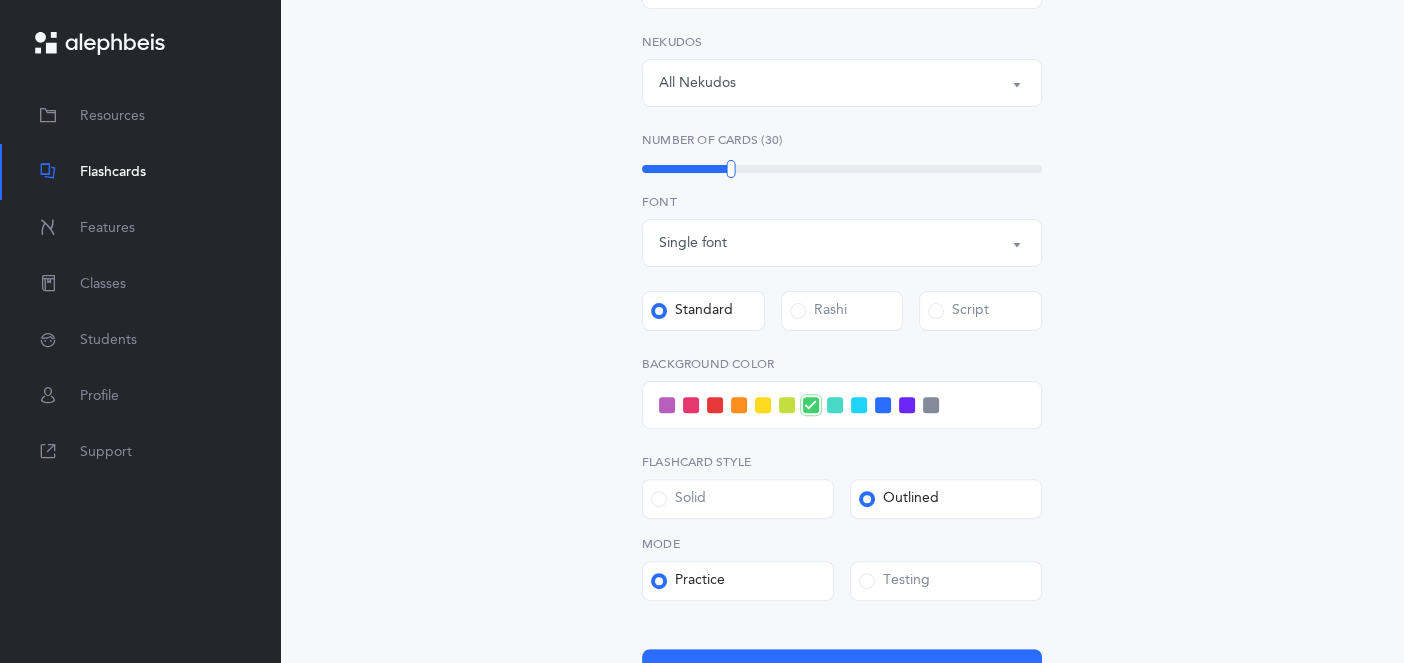 click on "Single font" at bounding box center [842, 243] 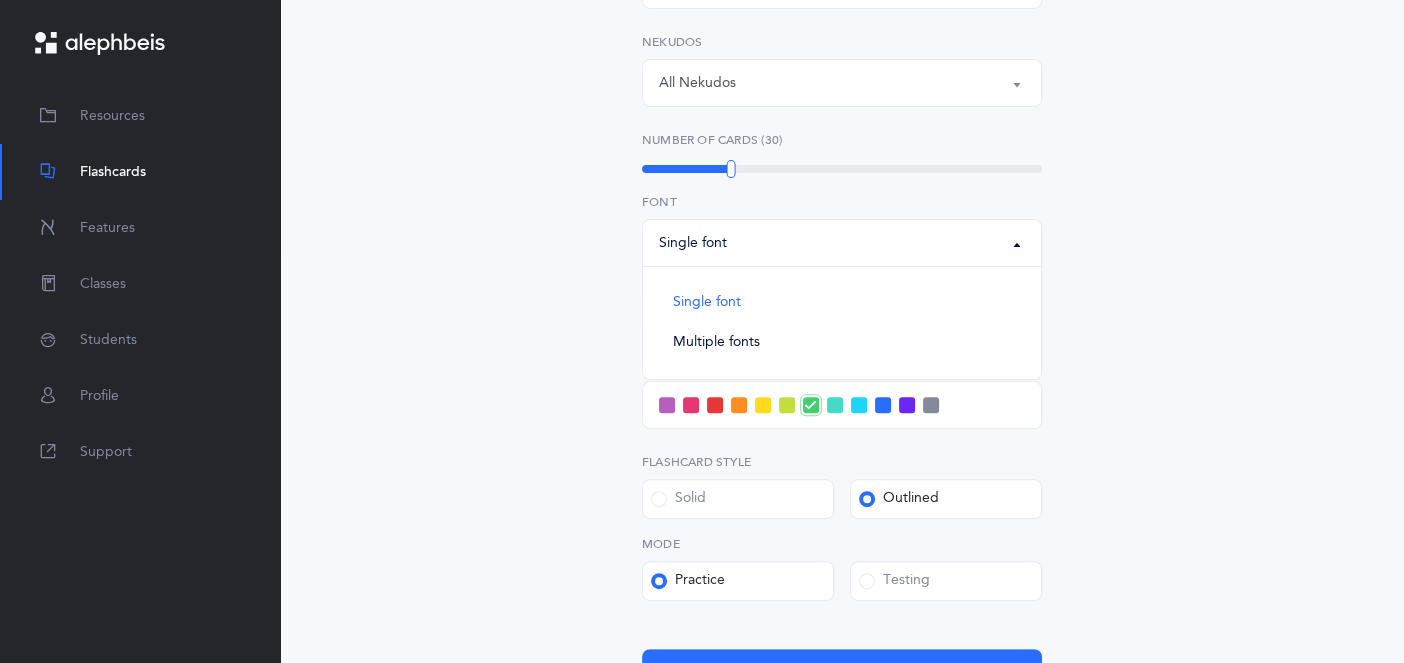 click on "All Nekudos" at bounding box center (842, 83) 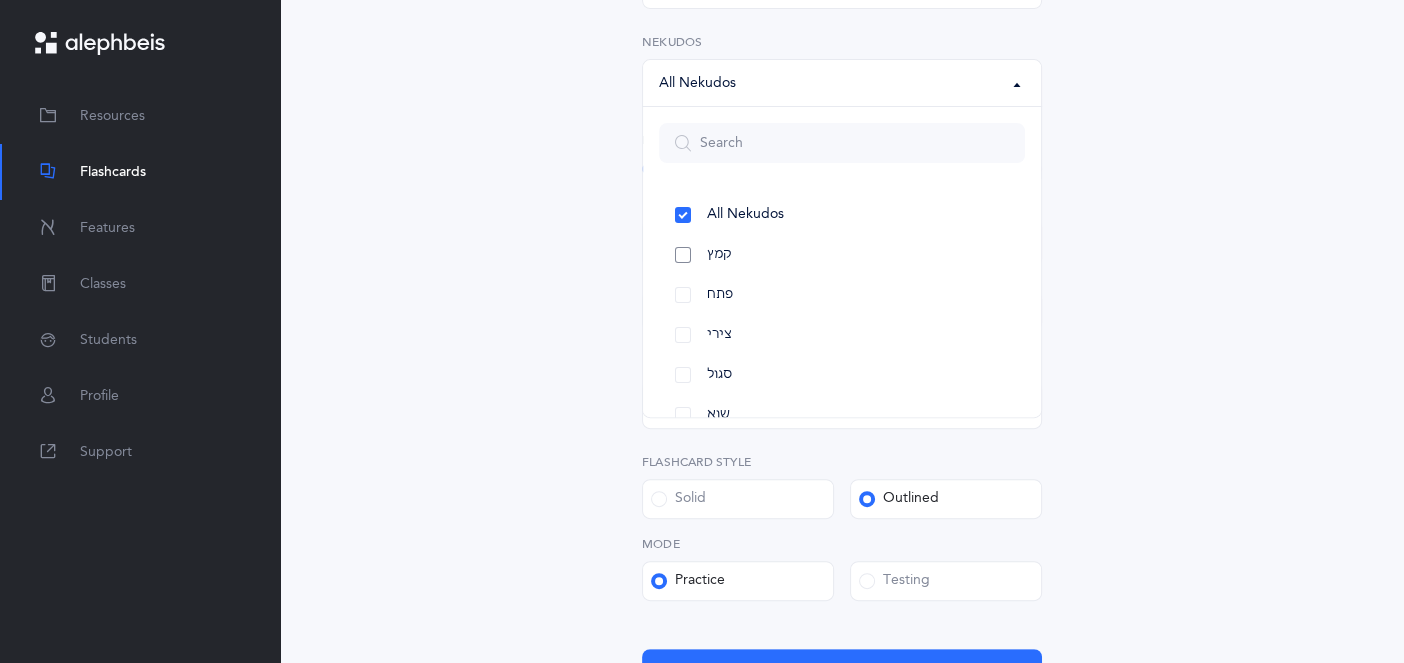 click on "קמץ" at bounding box center [842, 255] 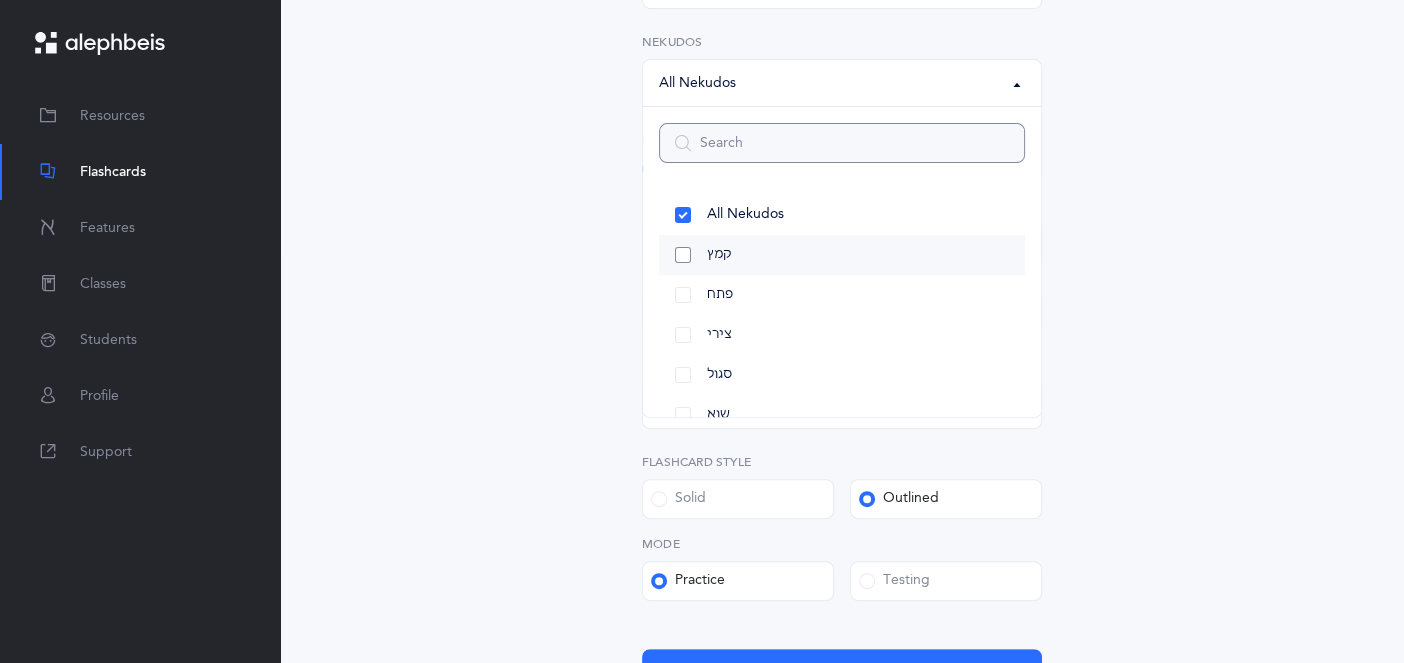 select on "28" 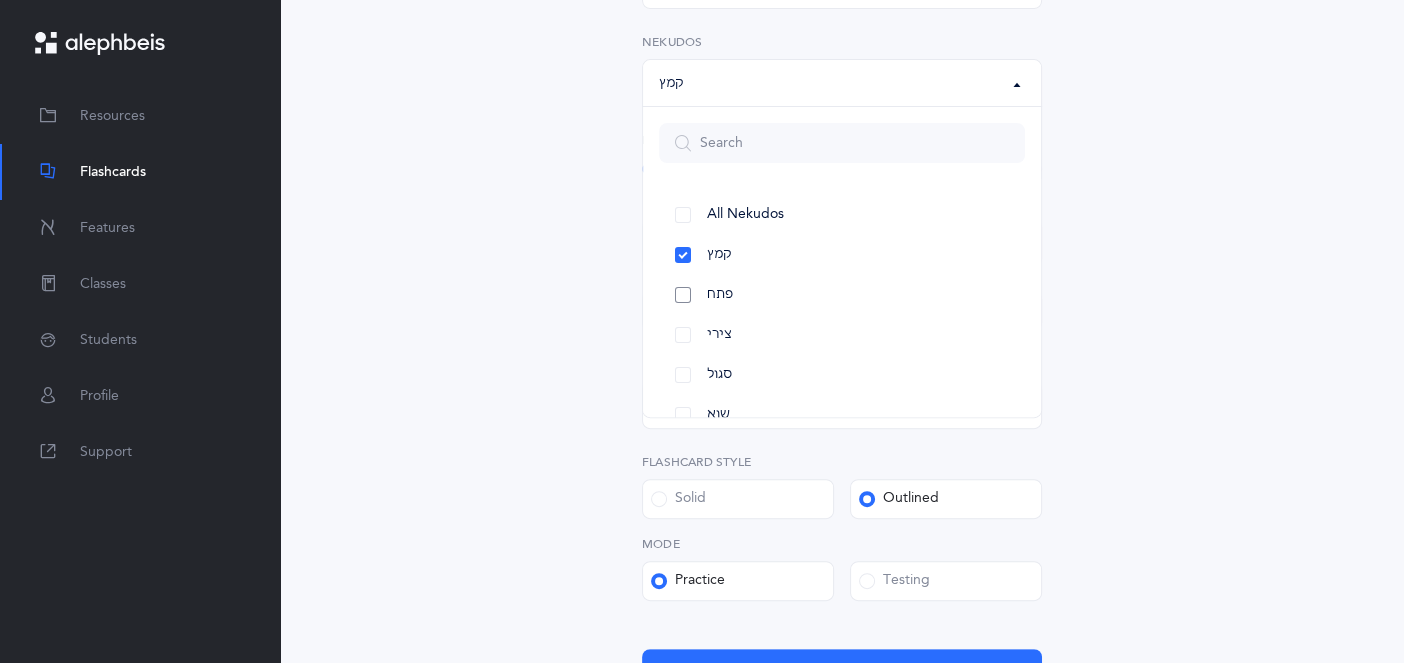 click on "פתח" at bounding box center [842, 295] 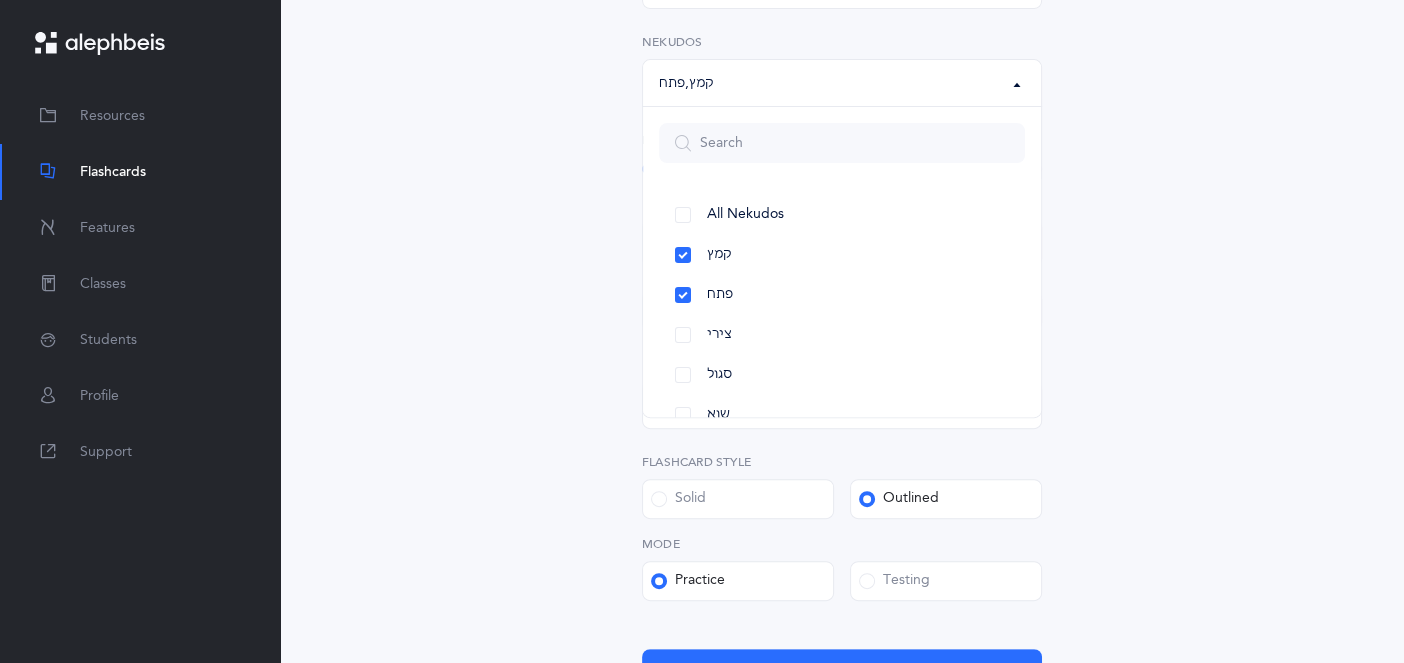 click on "Letters and Nekudos   Choose your Flashcards options         Level 1 - Letters only
Level 2 - Nekudos only
Level 3 - Letters and Nekudos
Level 4 - Letters with Nekudos
Level 4 - Letters with Nekudos   Level 1 - Letters only
Level 2 - Nekudos only
Level 3 - Letters and Nekudos
Level 4 - Letters with [PERSON_NAME]
Level
Letters to include
Accumulative
[PERSON_NAME]
All Letters
א
בּ
ב
ג
ד
ה
ו
ז
ח
ט
י
כּ
ךּ
כ
[DEMOGRAPHIC_DATA]
ל
מ
נ
ן
ס
ע
פּ
פ
צ
ק
ר
שׁ
שׂ
תּ
ת
Letters: שׁ ,  שׂ
All Letters
א
בּ
ב
ג
ד
ה
ו
ז
ח
ט
י
כּ
ךּ
כ
ך
ל
מ
נ
ן
ס
ע
פּ
פ
צ
ק
ר
שׁ
שׂ
תּ
ת
Choose letters
All Nekudos
קמץ
פתח
צירי
סגול
שוא
חולם חסר
חולם מלא
חיריק חסר
חיריק מלא
קובוץ
שורוק
קמץ" at bounding box center [842, 172] 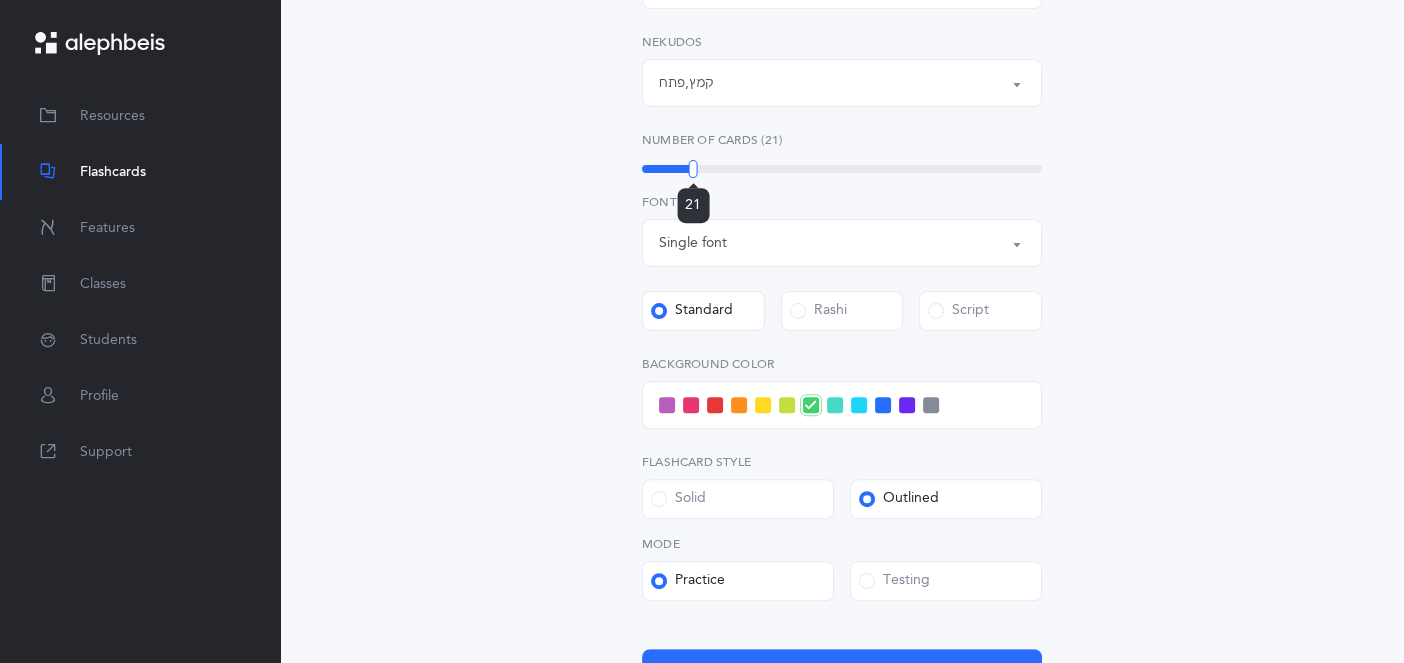 click on "21" at bounding box center [842, 169] 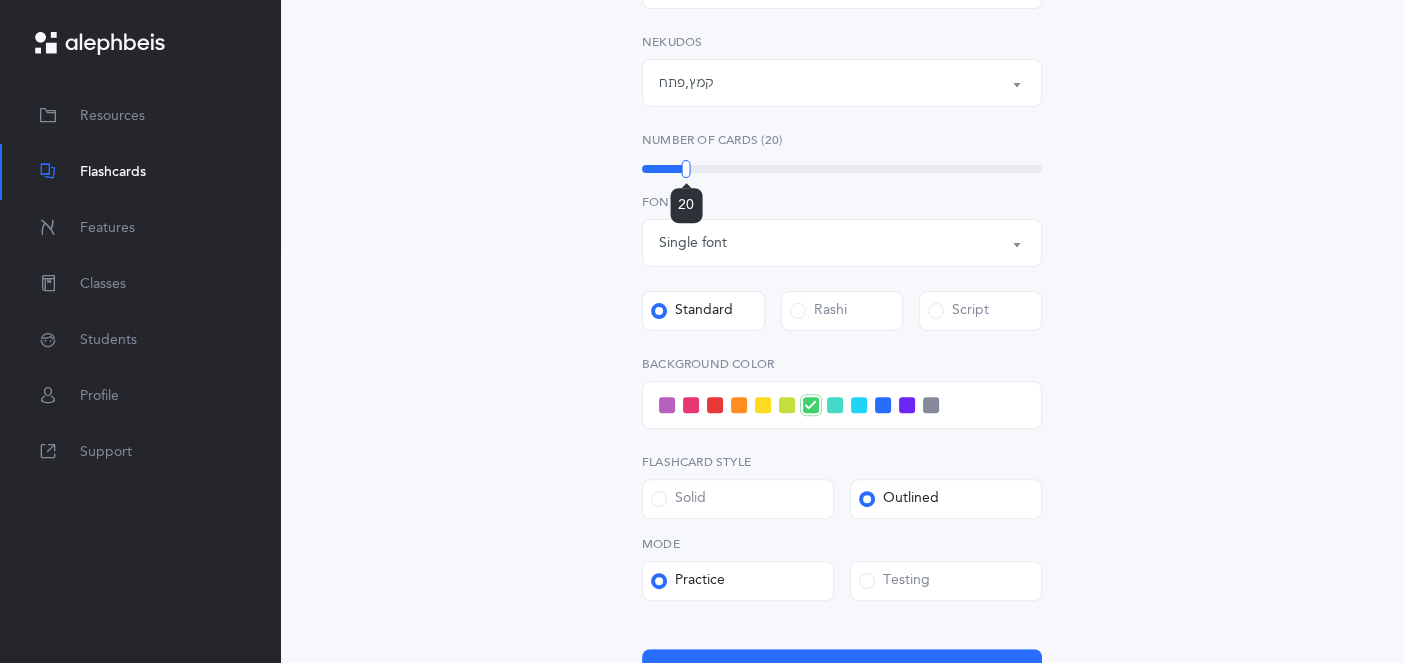 click at bounding box center [686, 169] 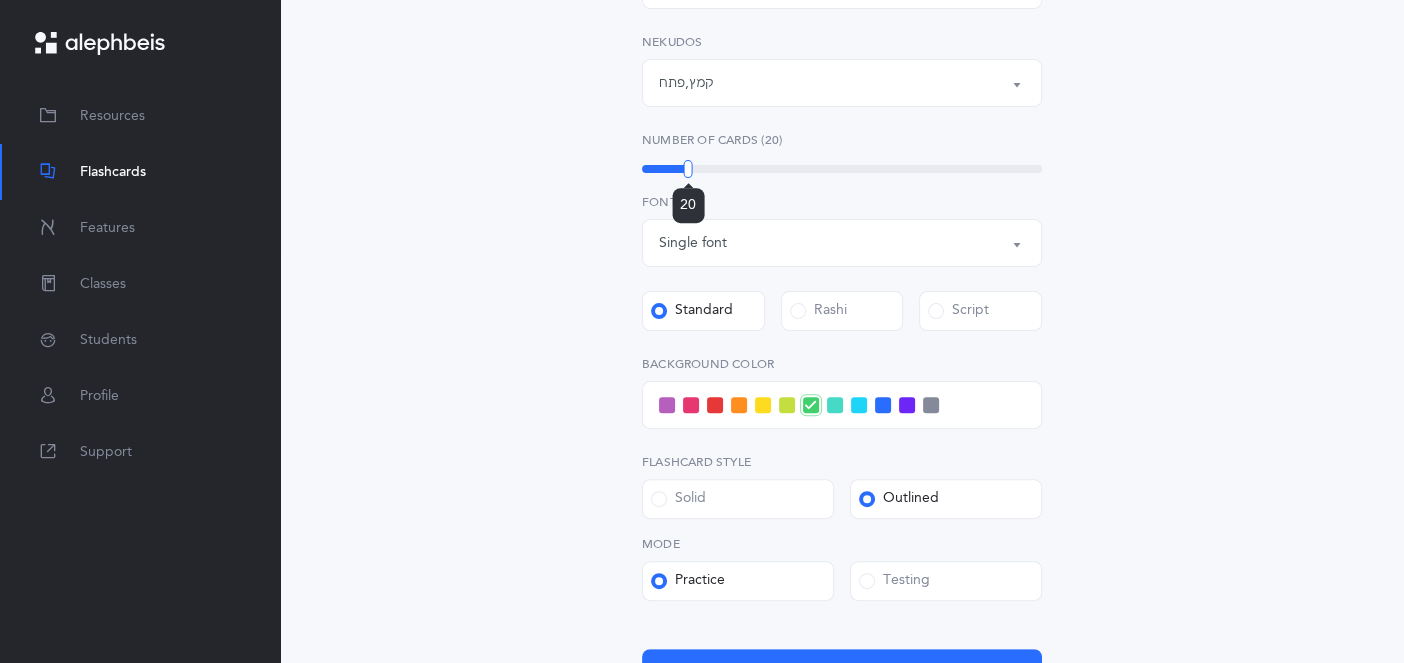 click at bounding box center [688, 169] 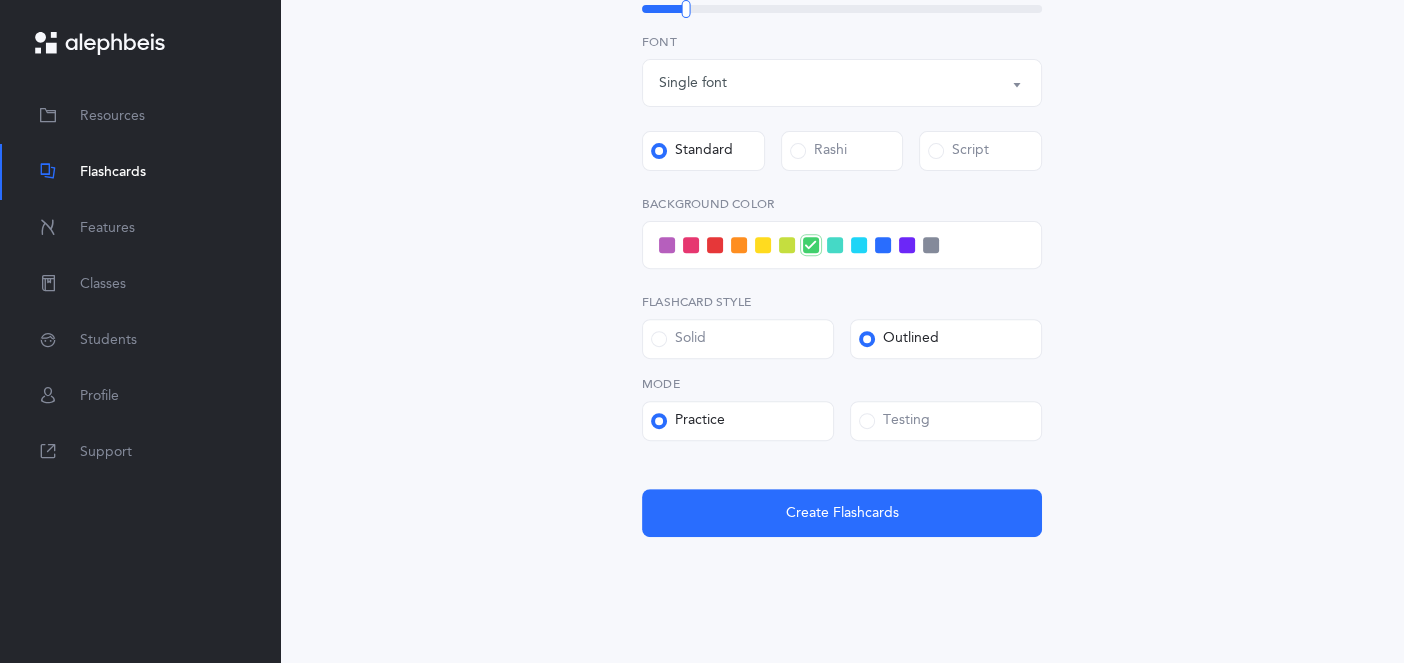 scroll, scrollTop: 762, scrollLeft: 0, axis: vertical 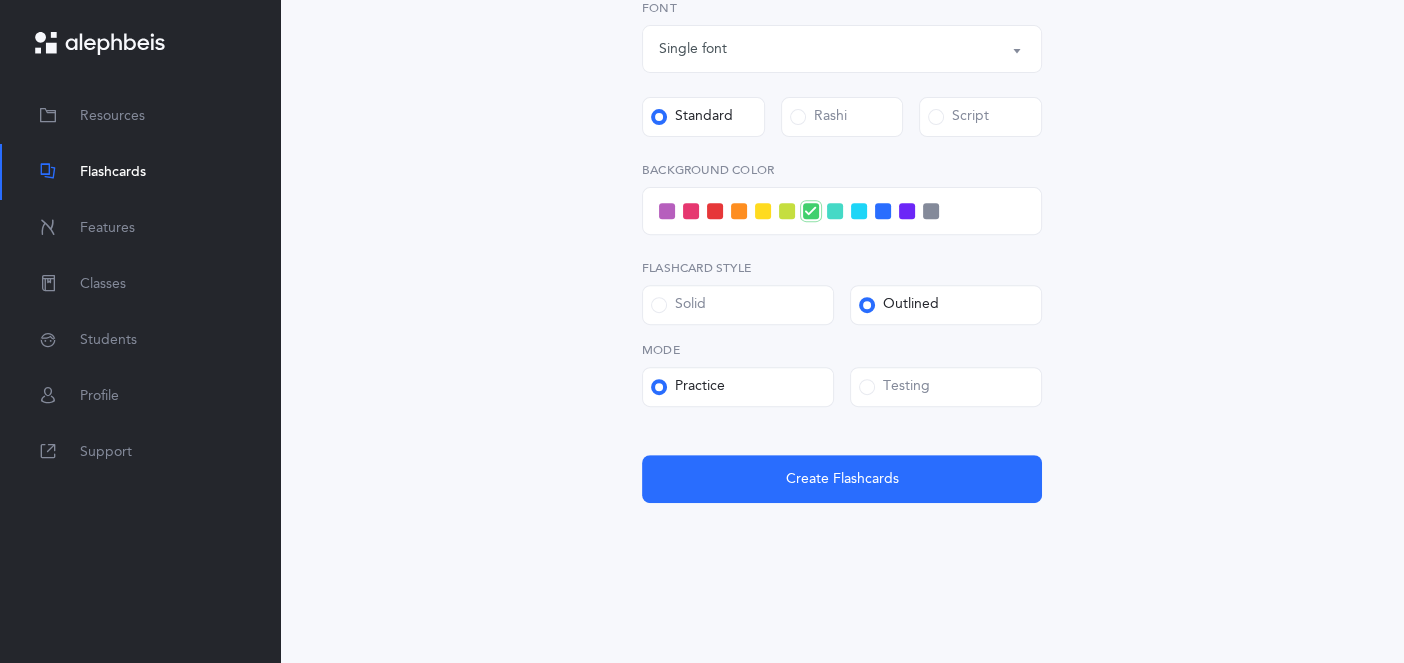 click at bounding box center (842, 211) 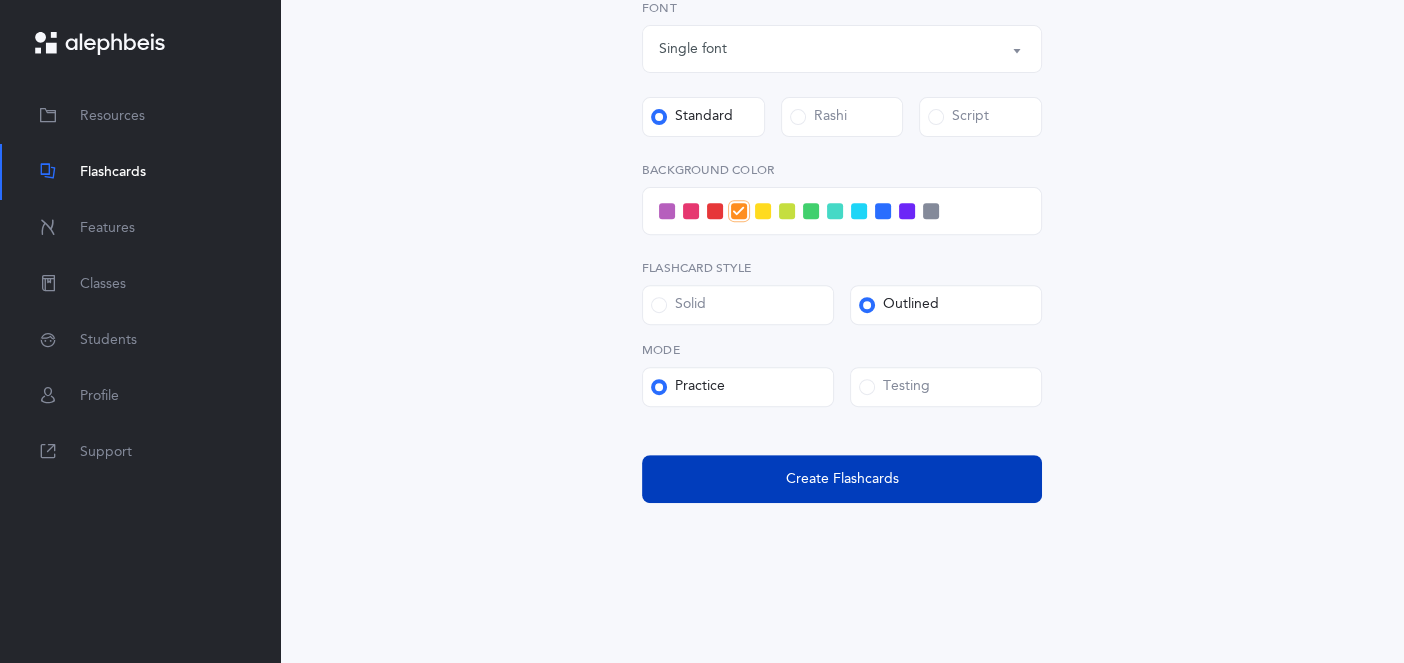click on "Create Flashcards" at bounding box center (842, 479) 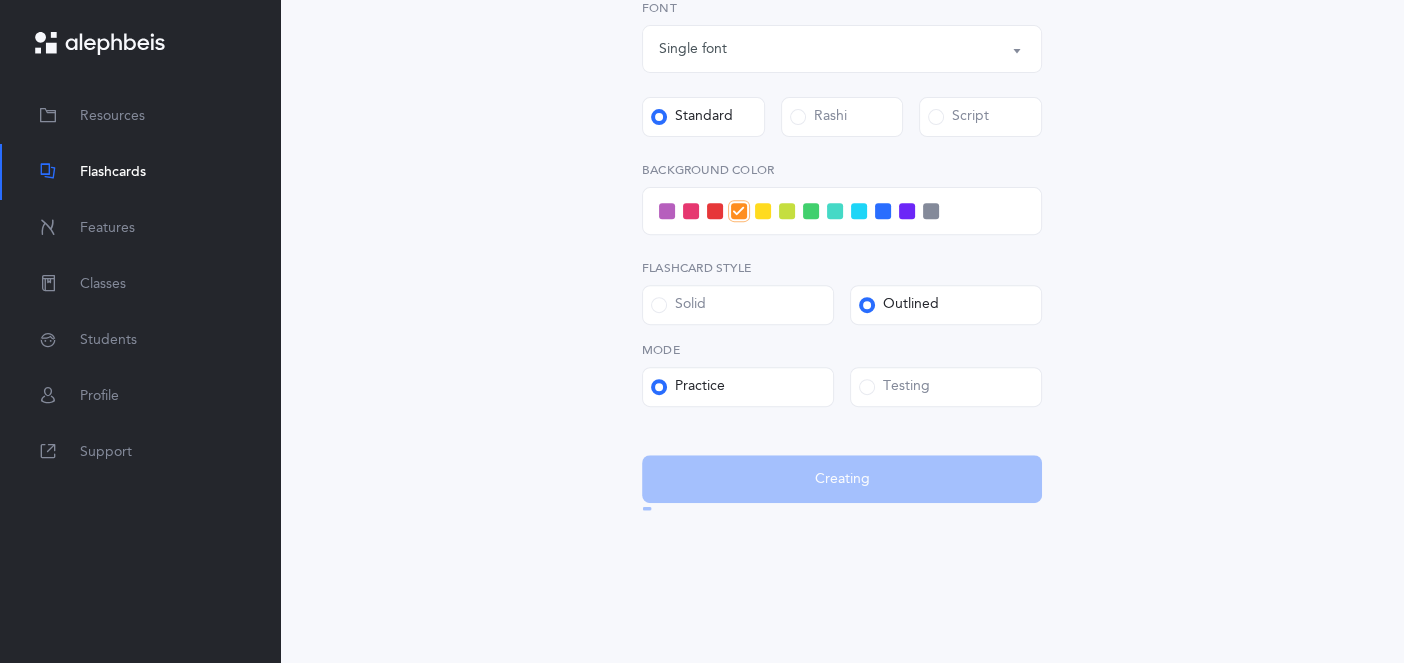 scroll, scrollTop: 0, scrollLeft: 0, axis: both 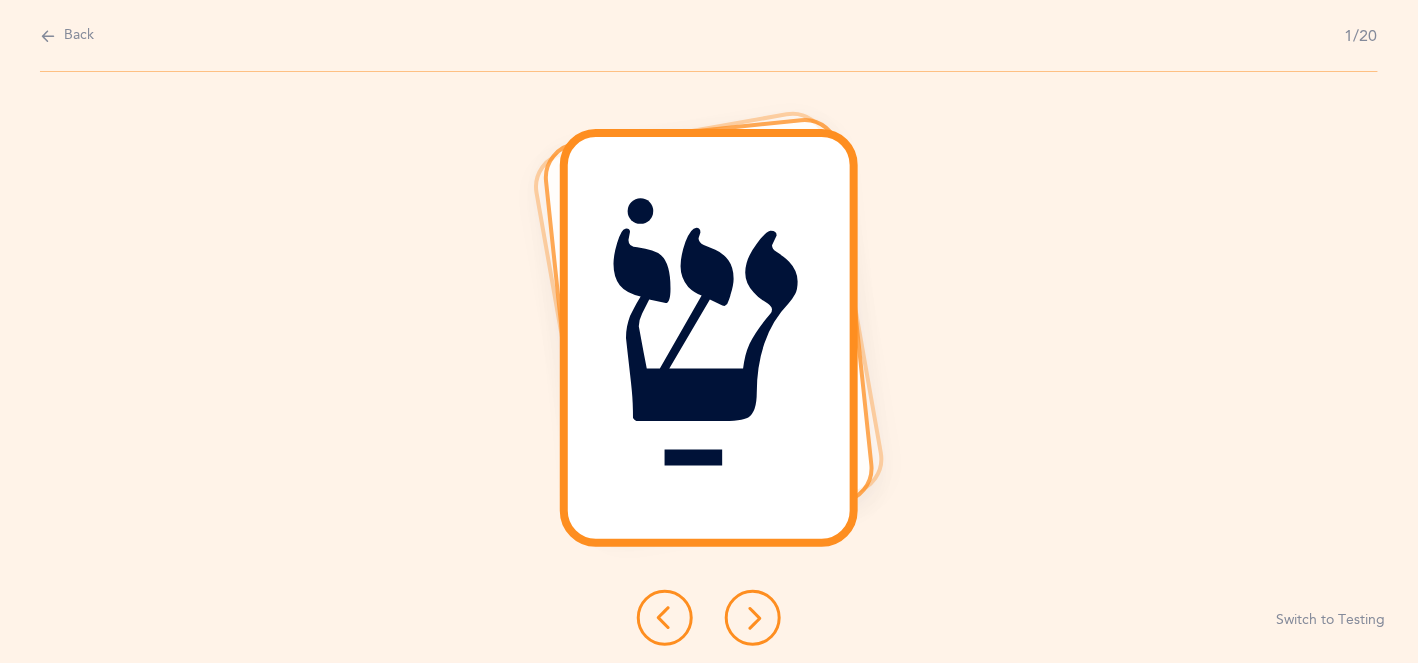 click on "שַׂ" at bounding box center [709, 338] 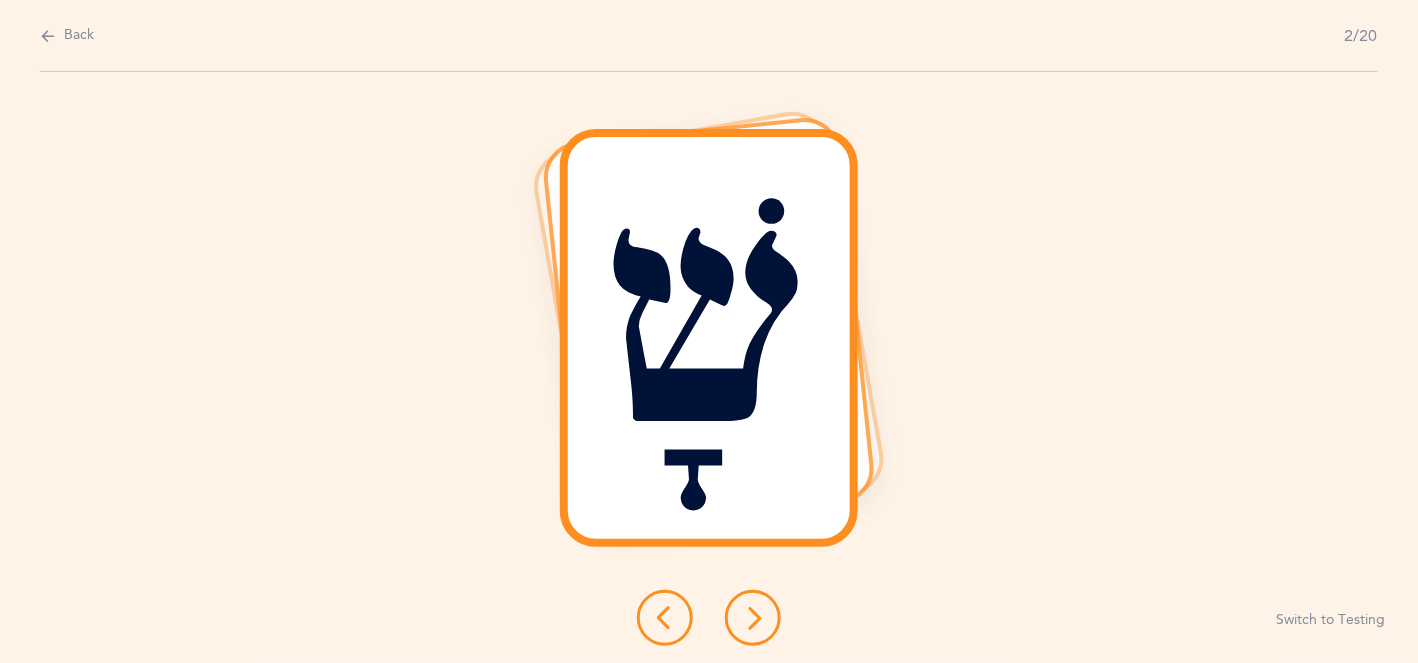 click at bounding box center [753, 618] 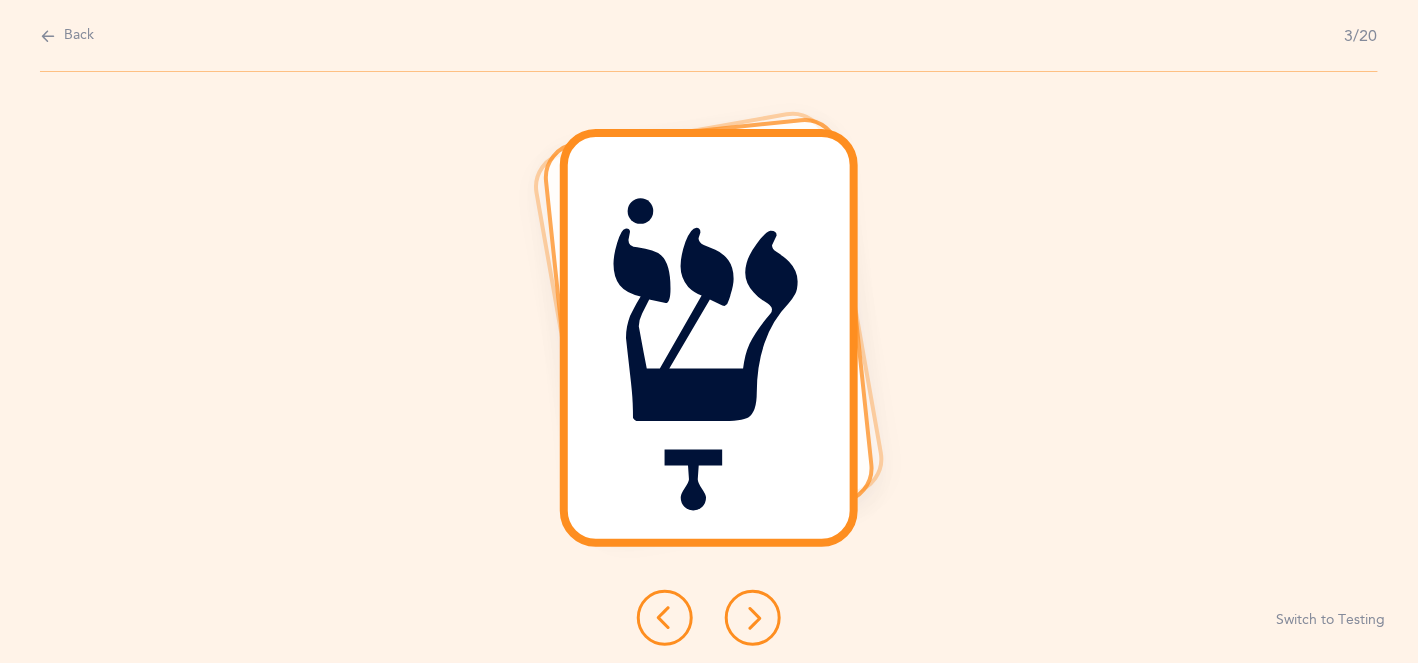 click at bounding box center (753, 618) 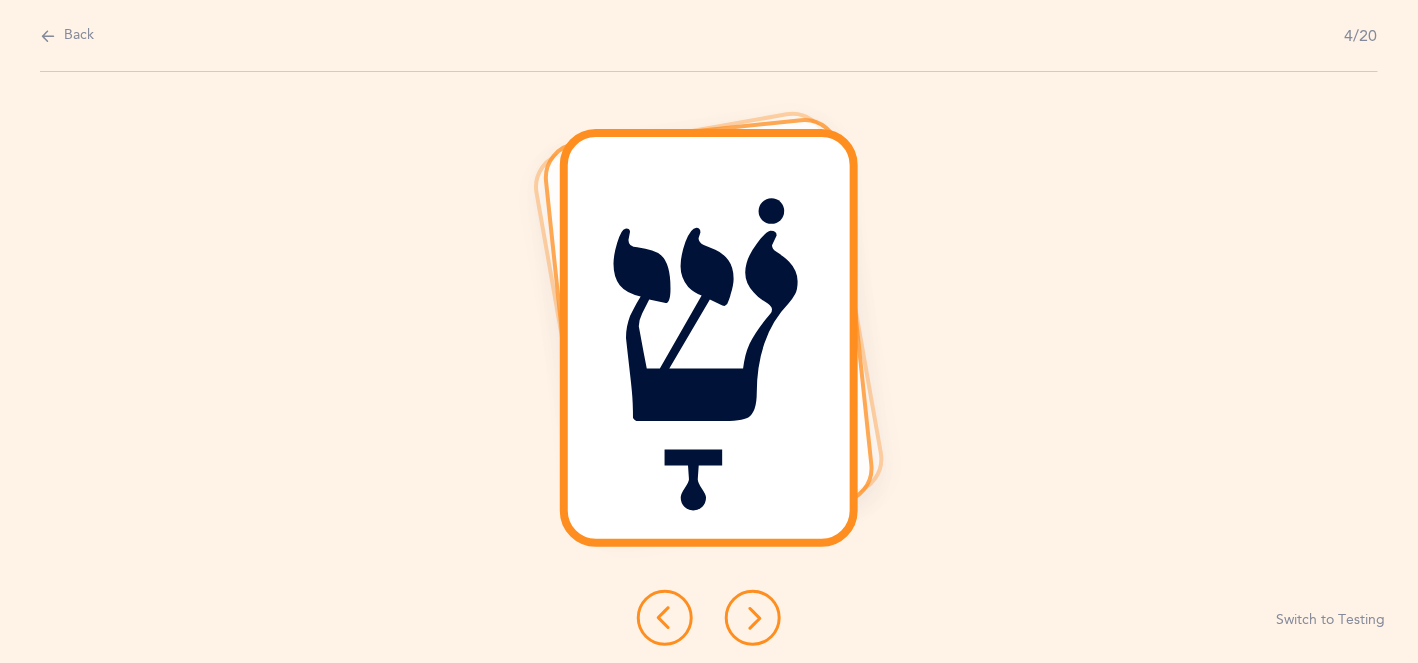 click at bounding box center [753, 618] 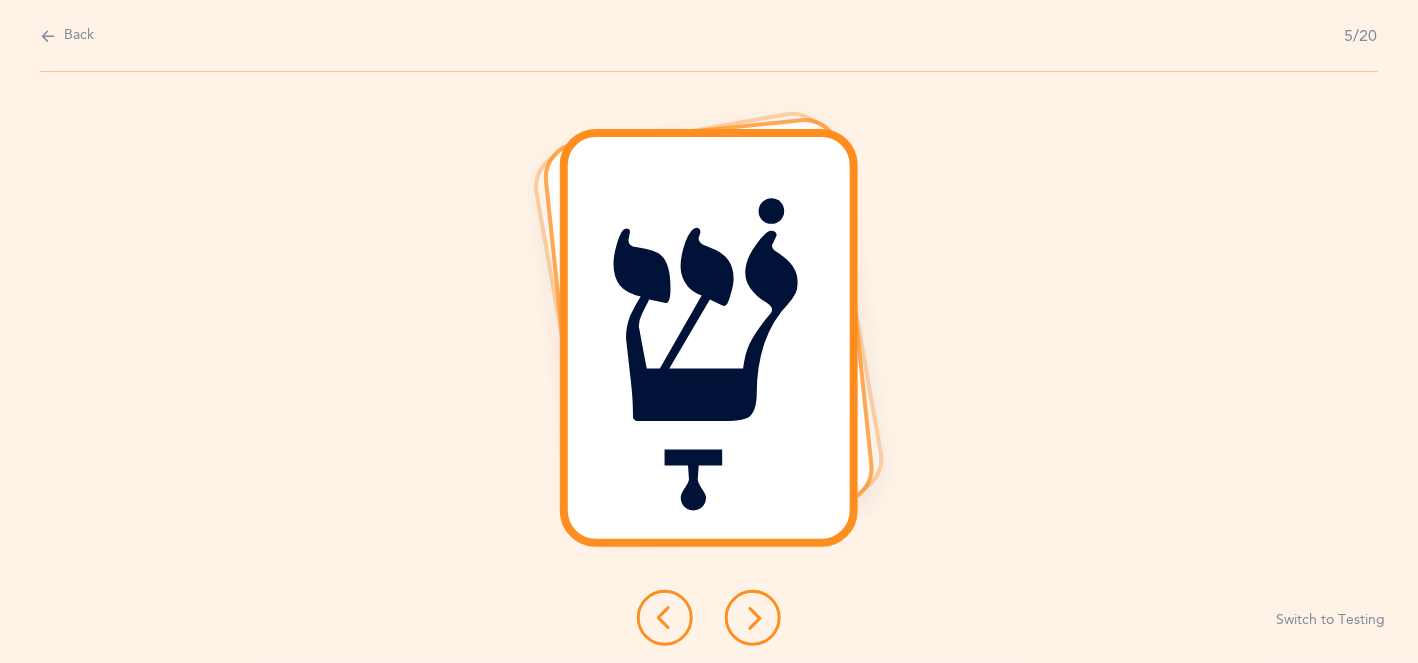 click at bounding box center [753, 618] 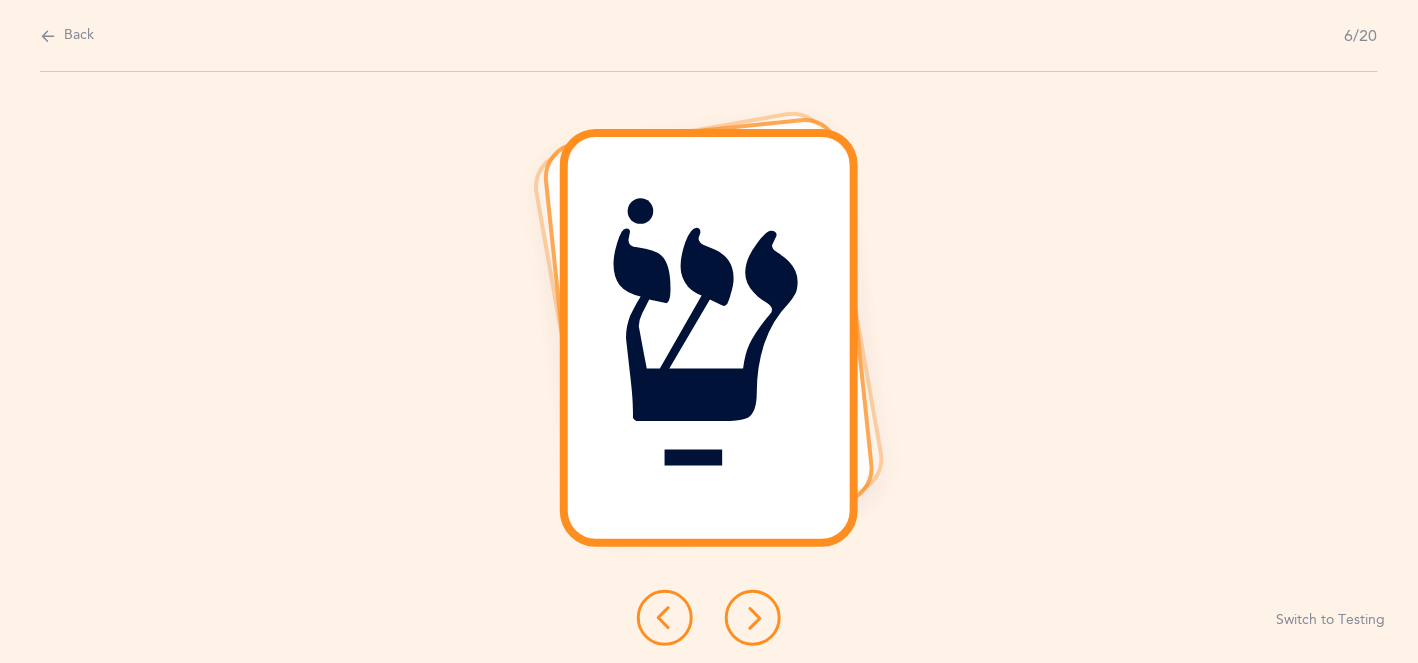 click at bounding box center (753, 618) 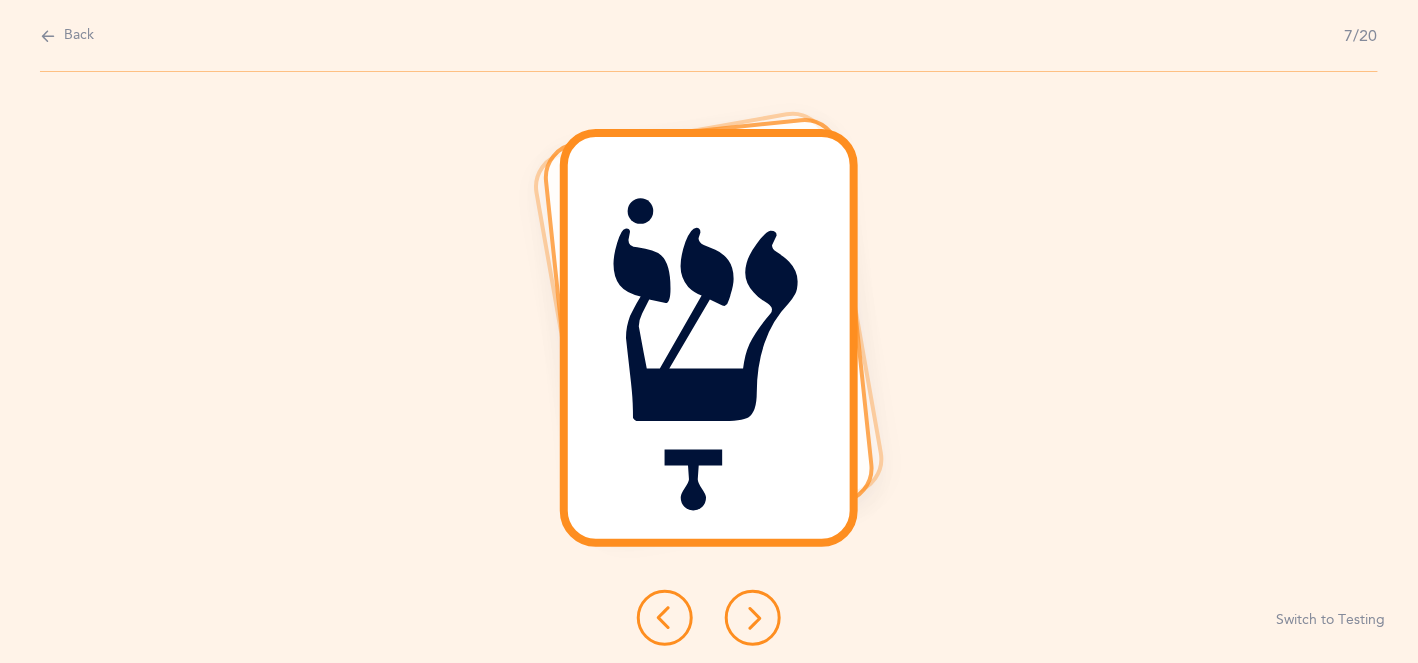 click at bounding box center [753, 618] 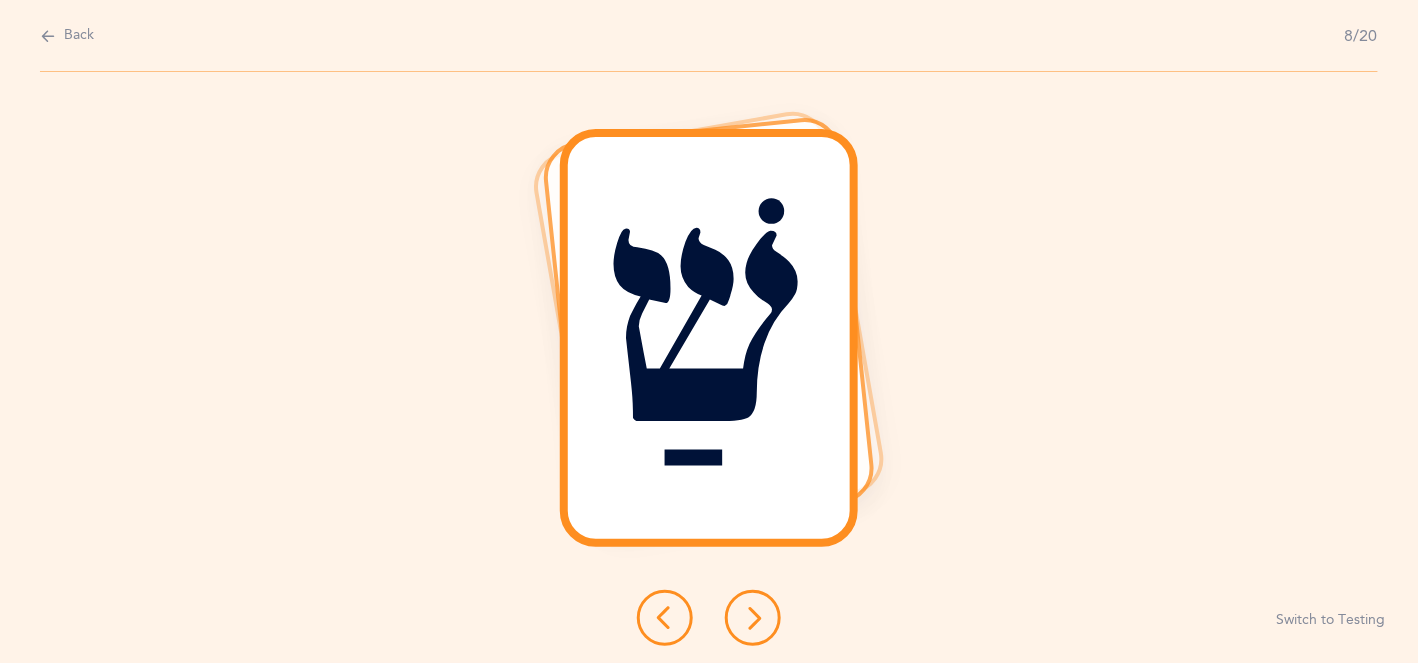 click at bounding box center (753, 618) 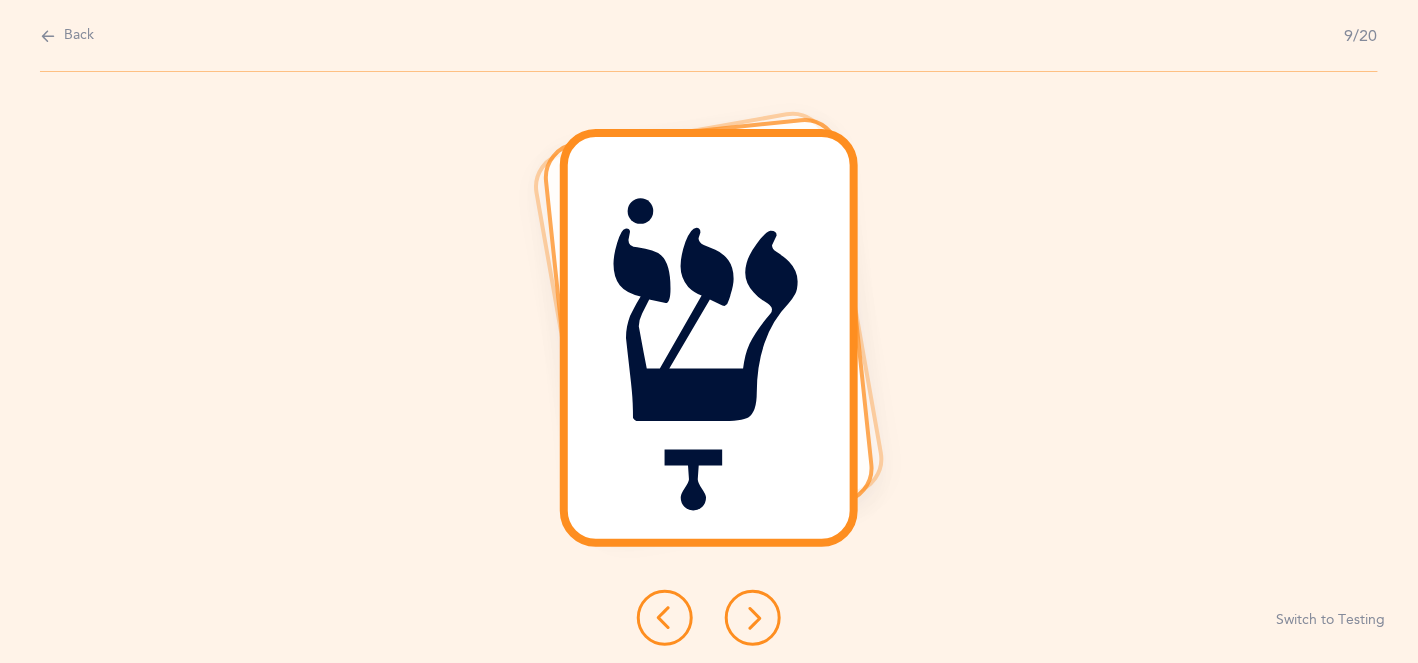 click at bounding box center (753, 618) 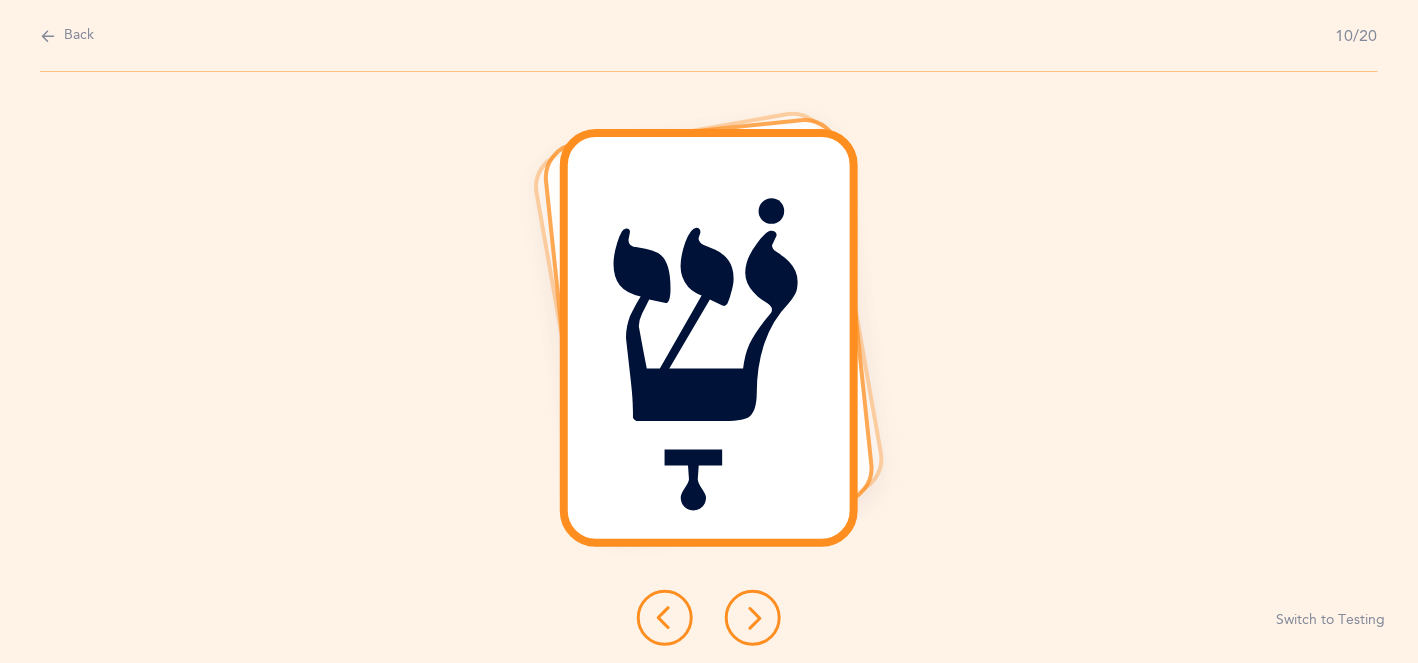 click at bounding box center [753, 618] 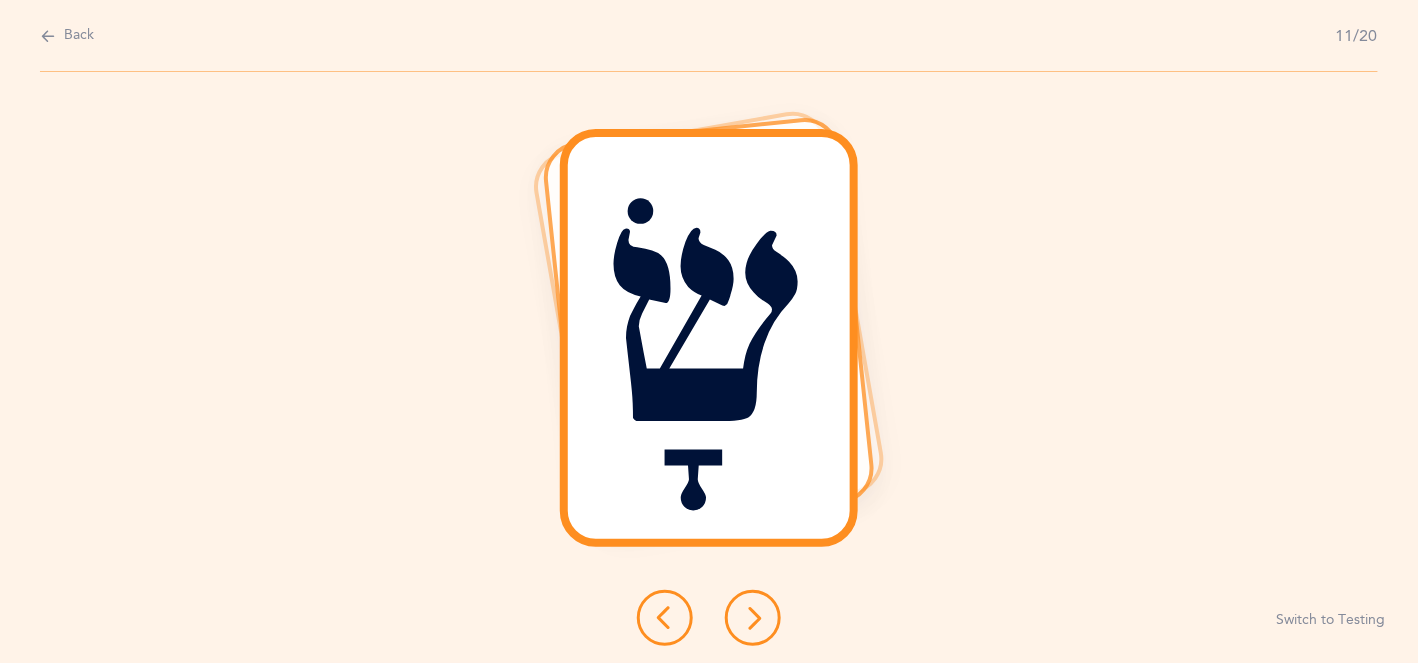 click at bounding box center (753, 618) 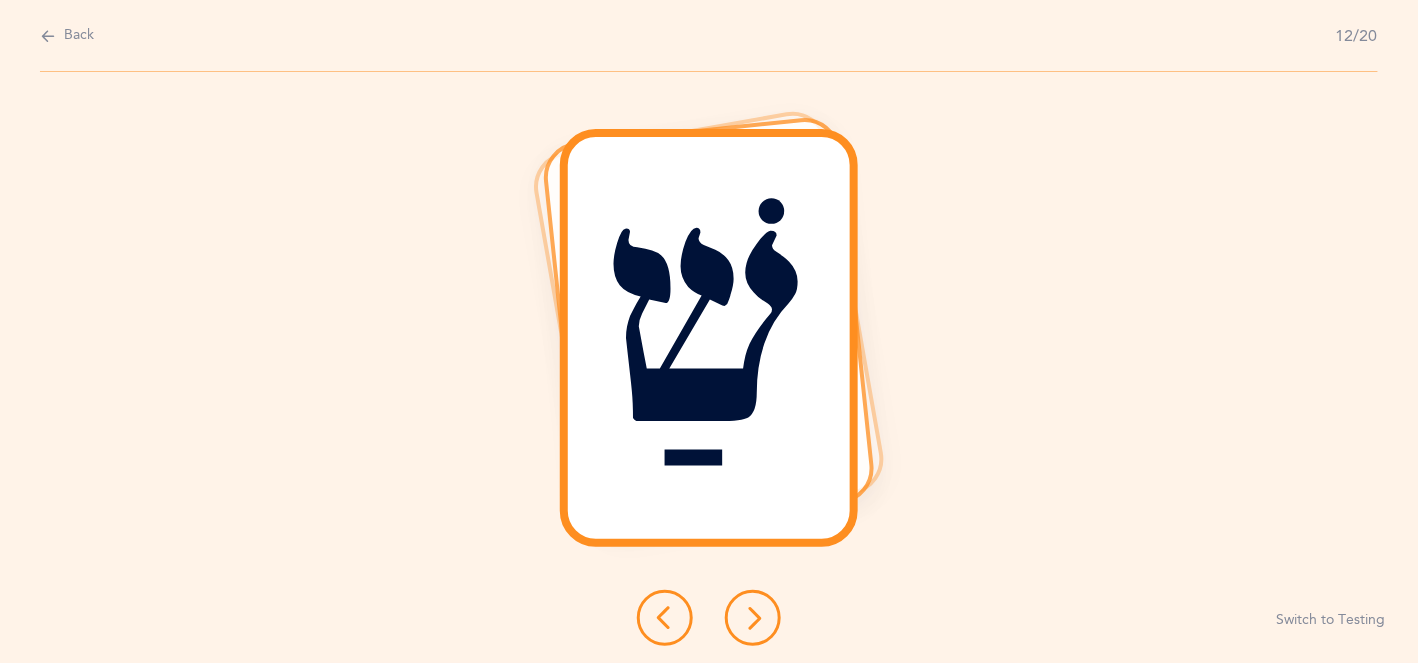 click at bounding box center [753, 618] 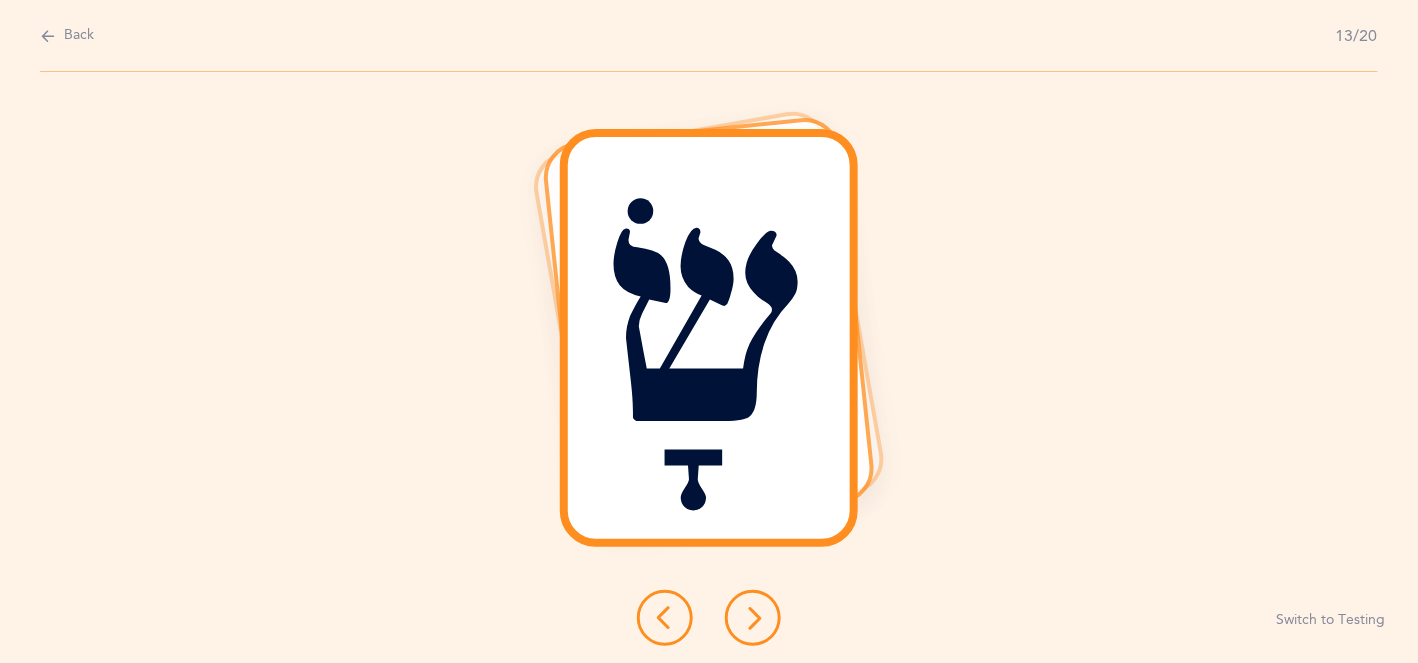 click at bounding box center [753, 618] 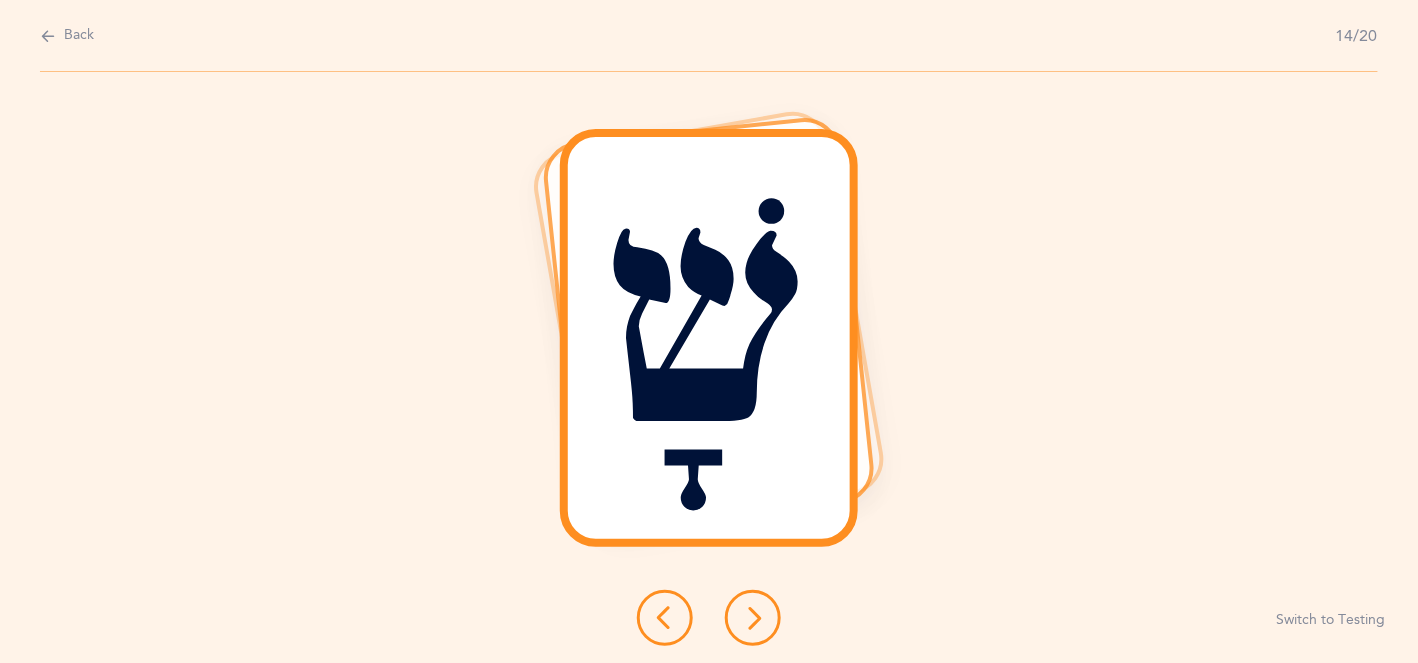 click at bounding box center [753, 618] 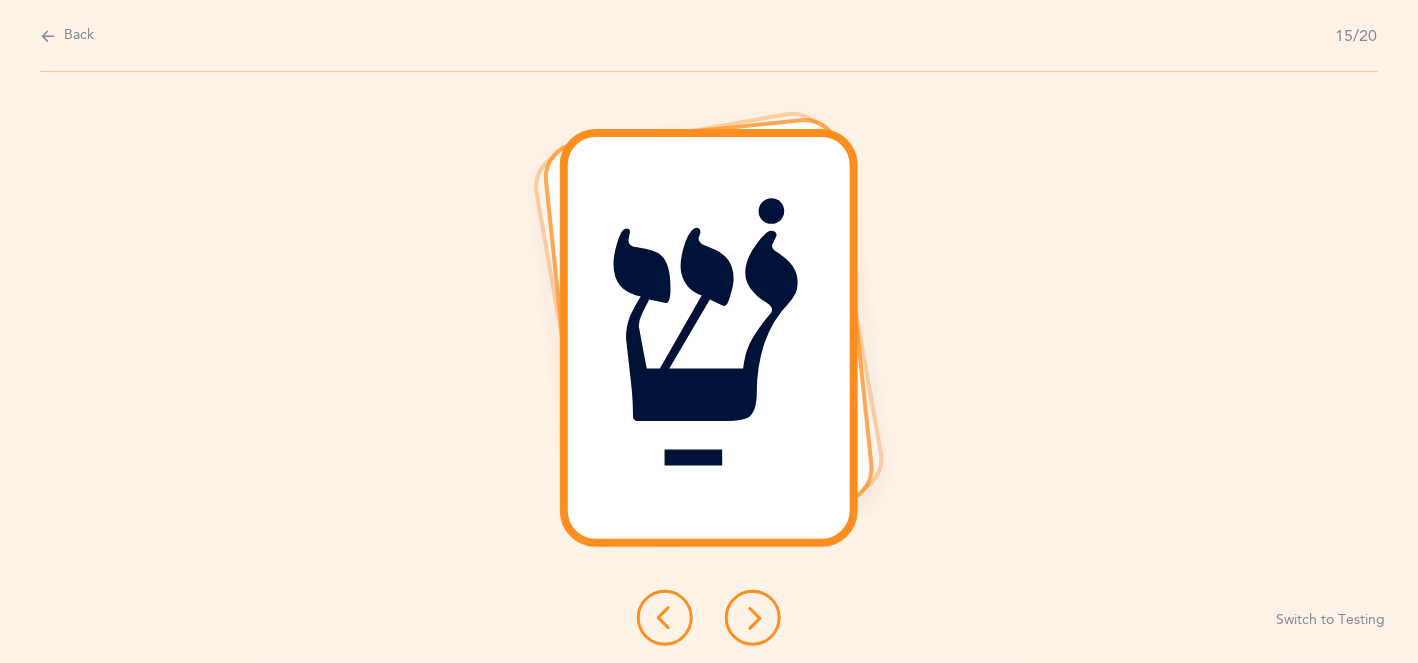 click at bounding box center (753, 618) 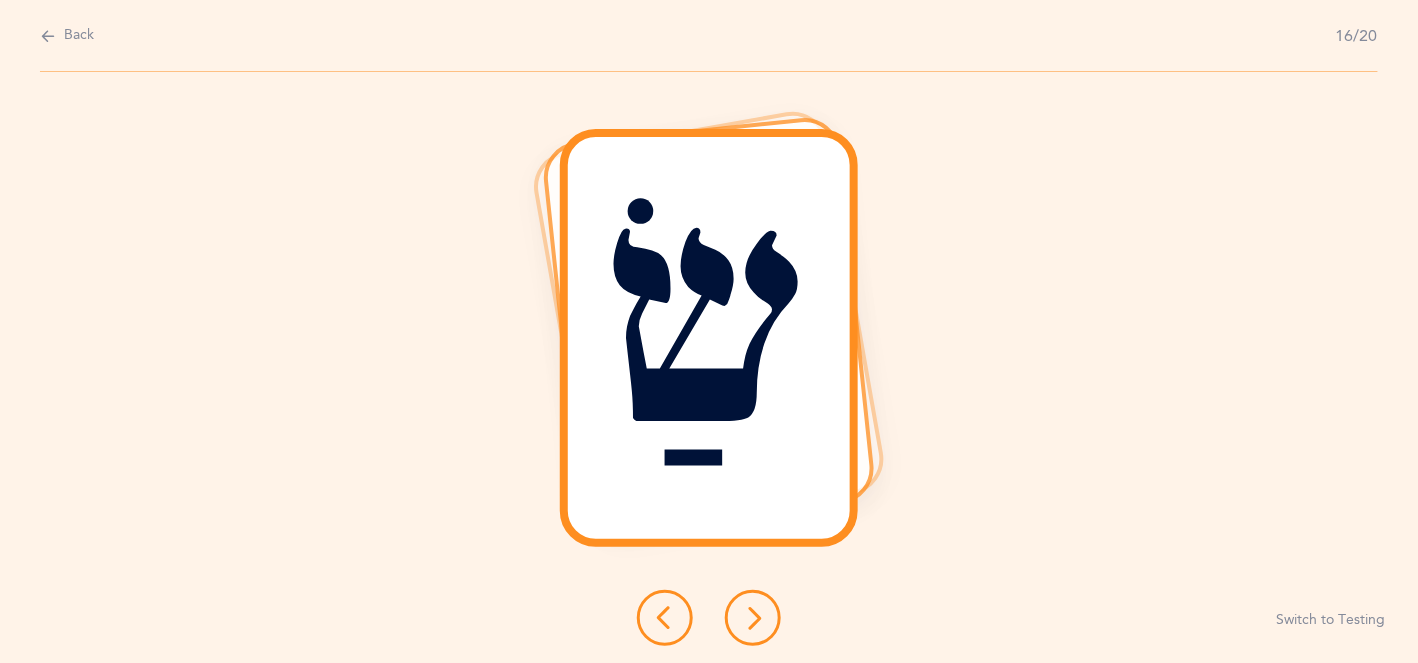 click at bounding box center [753, 618] 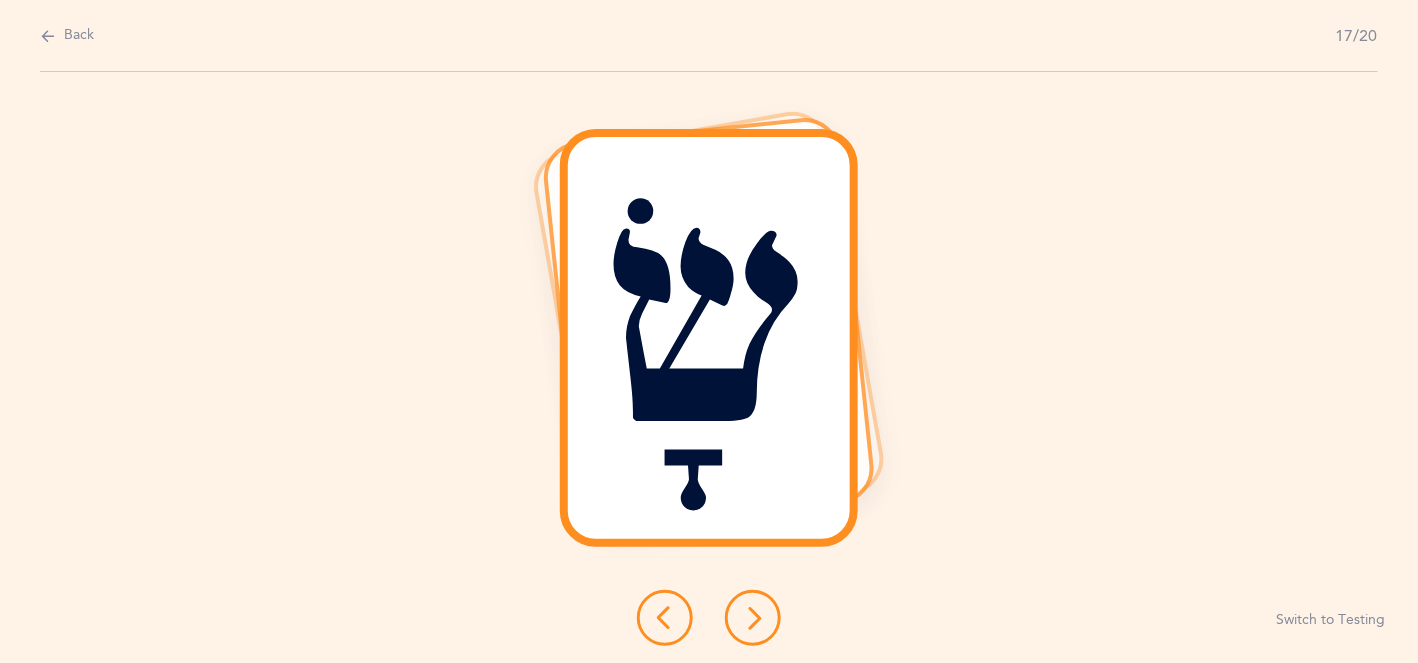 click at bounding box center [753, 618] 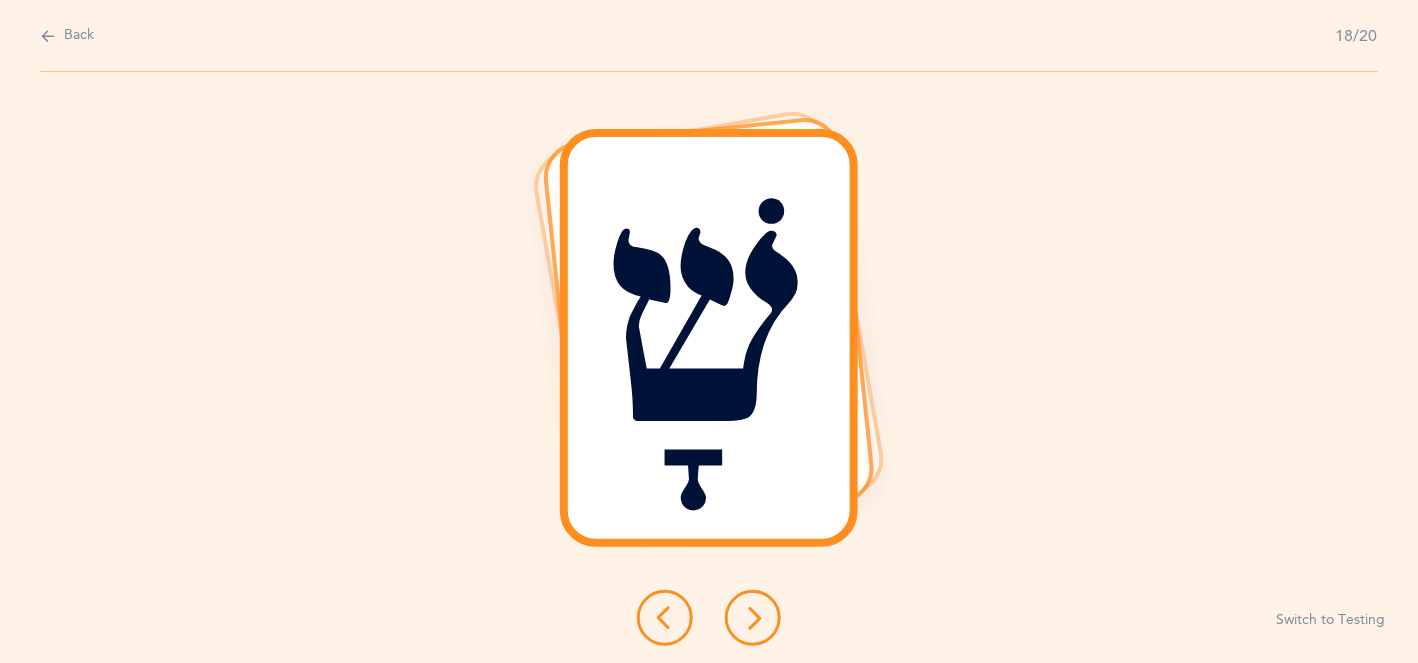 click at bounding box center [753, 618] 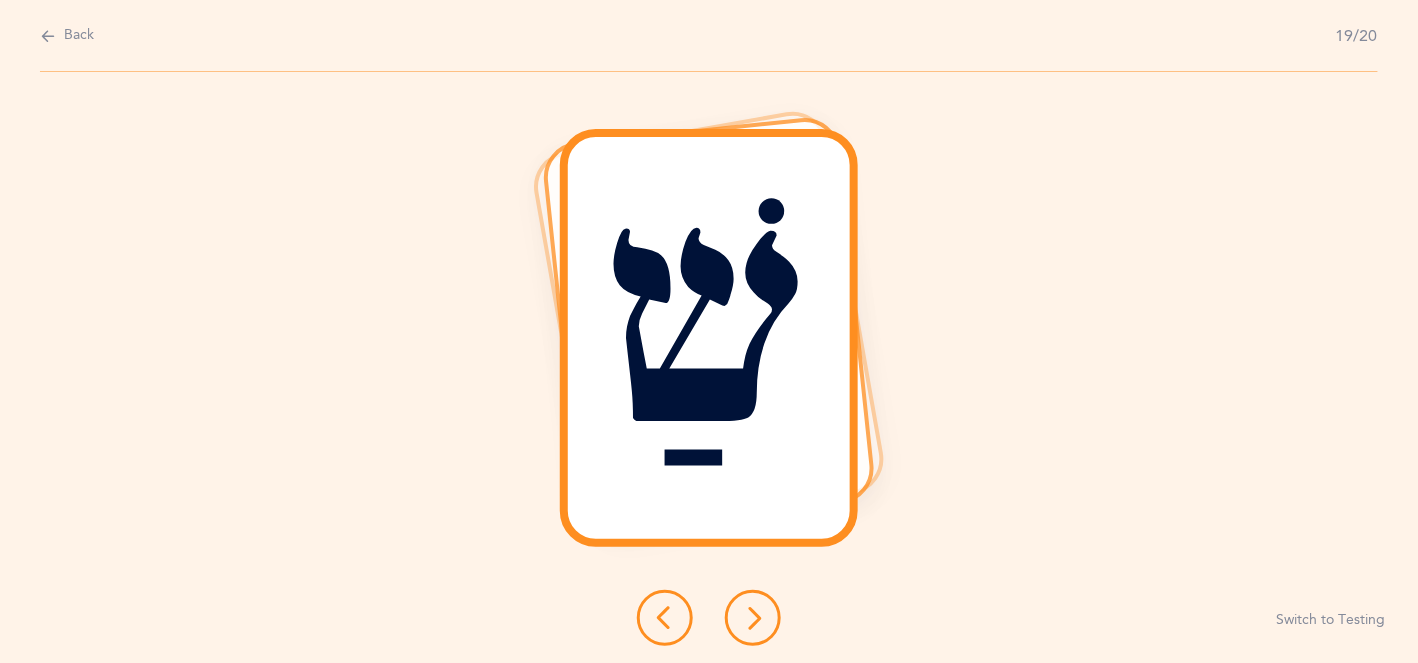 click at bounding box center (753, 618) 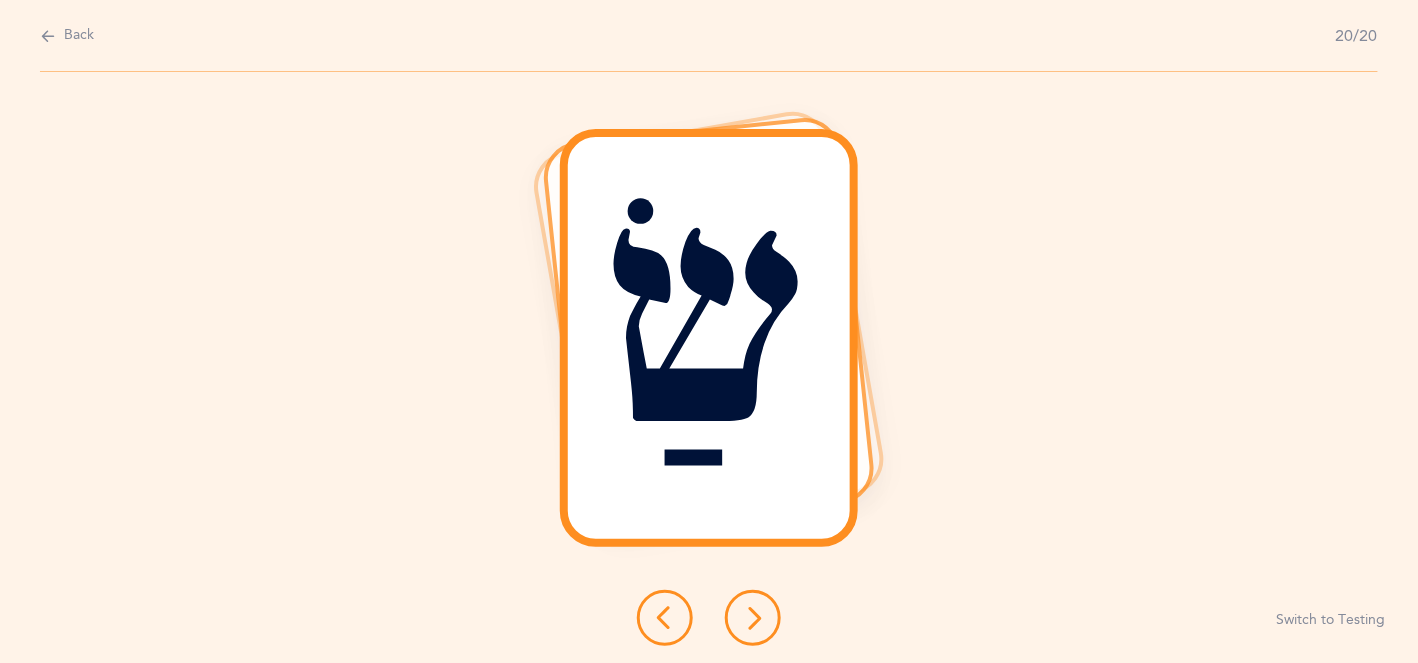 click at bounding box center (753, 618) 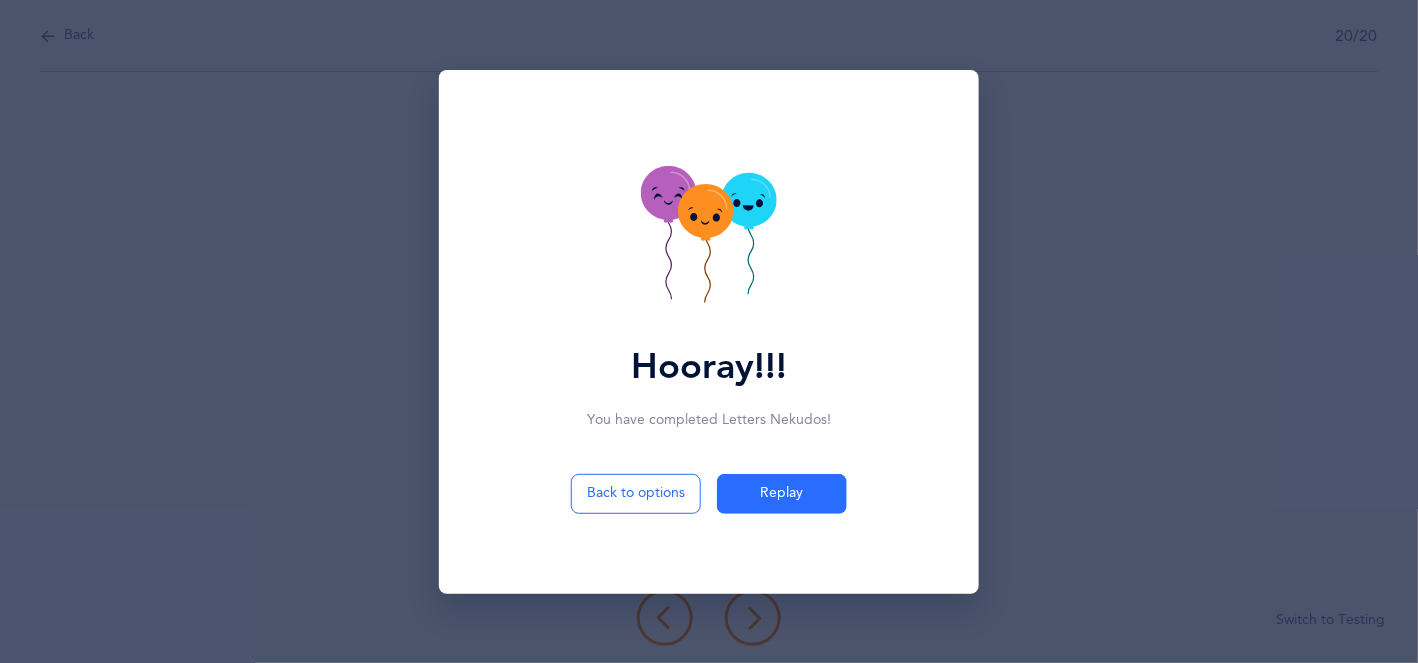 click 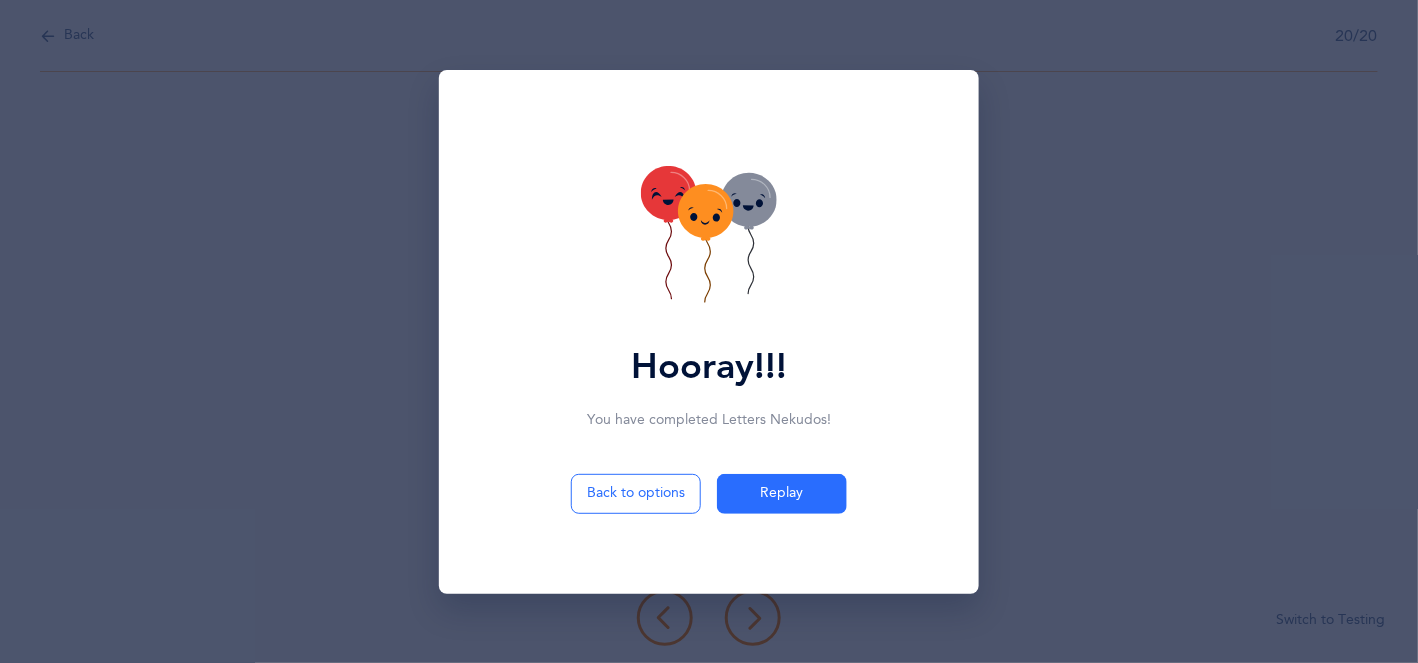 click 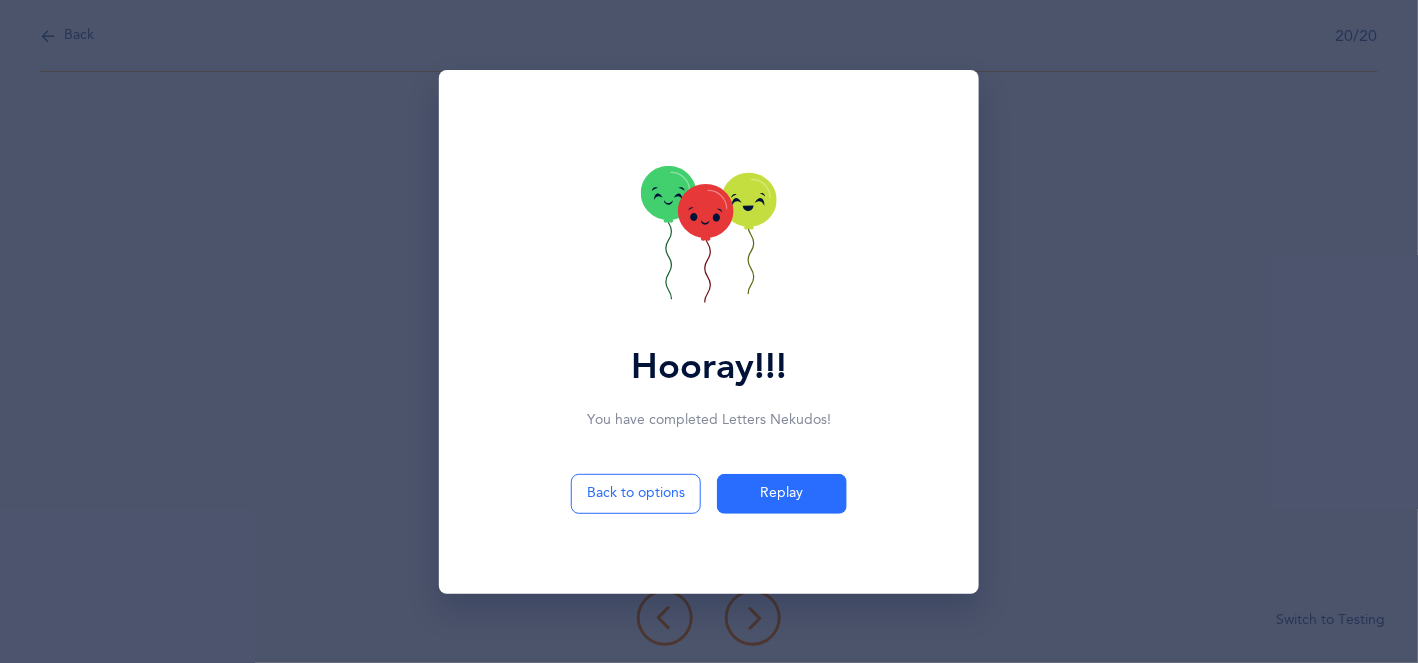 click 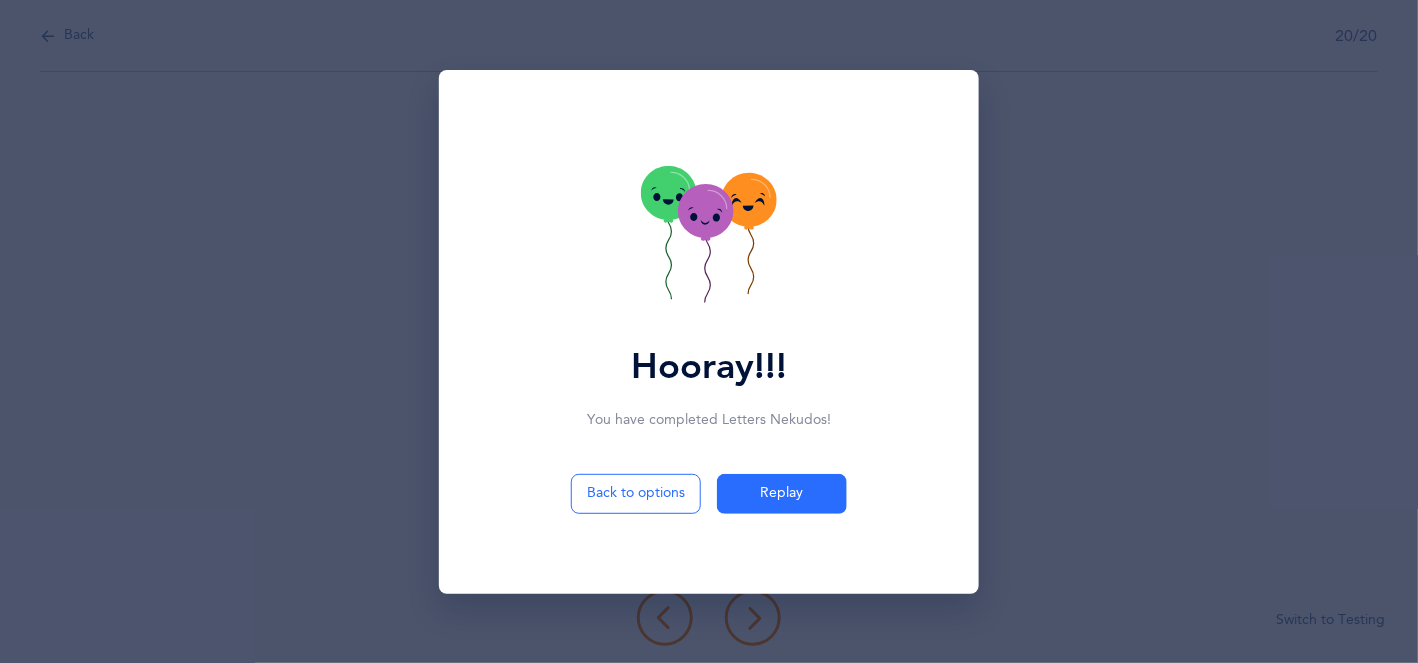 click 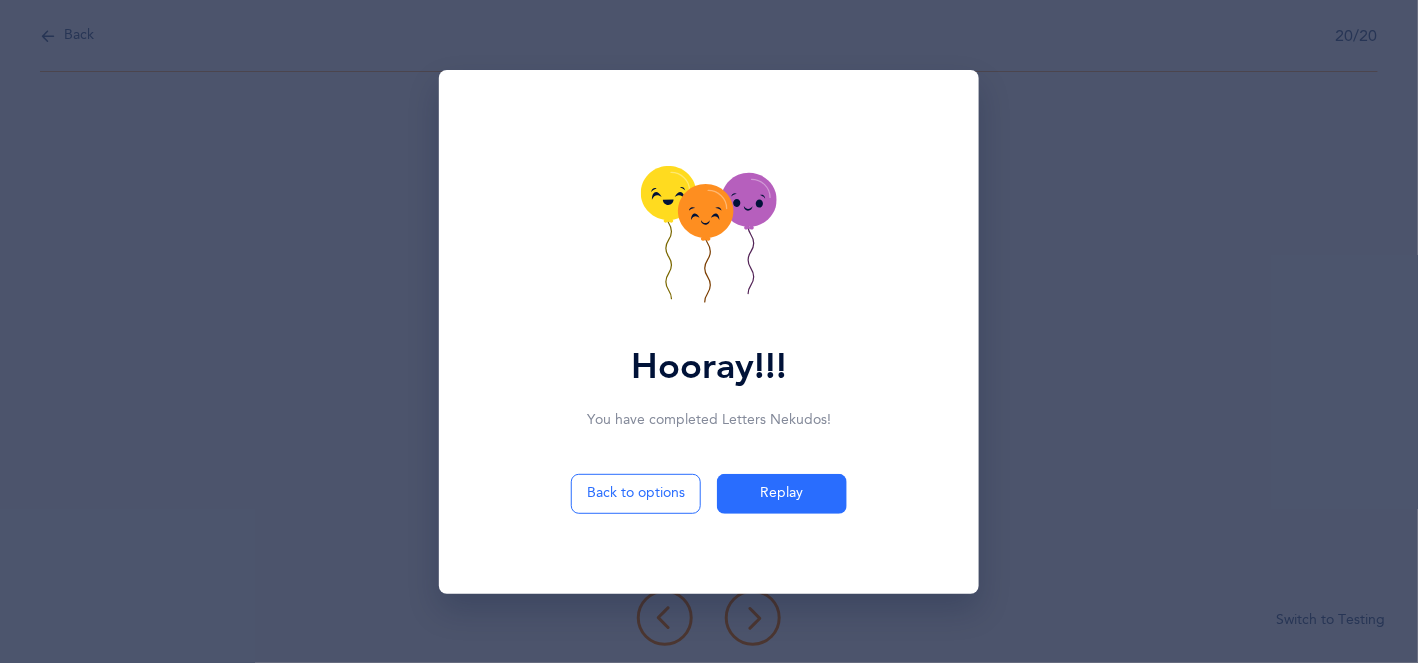 click 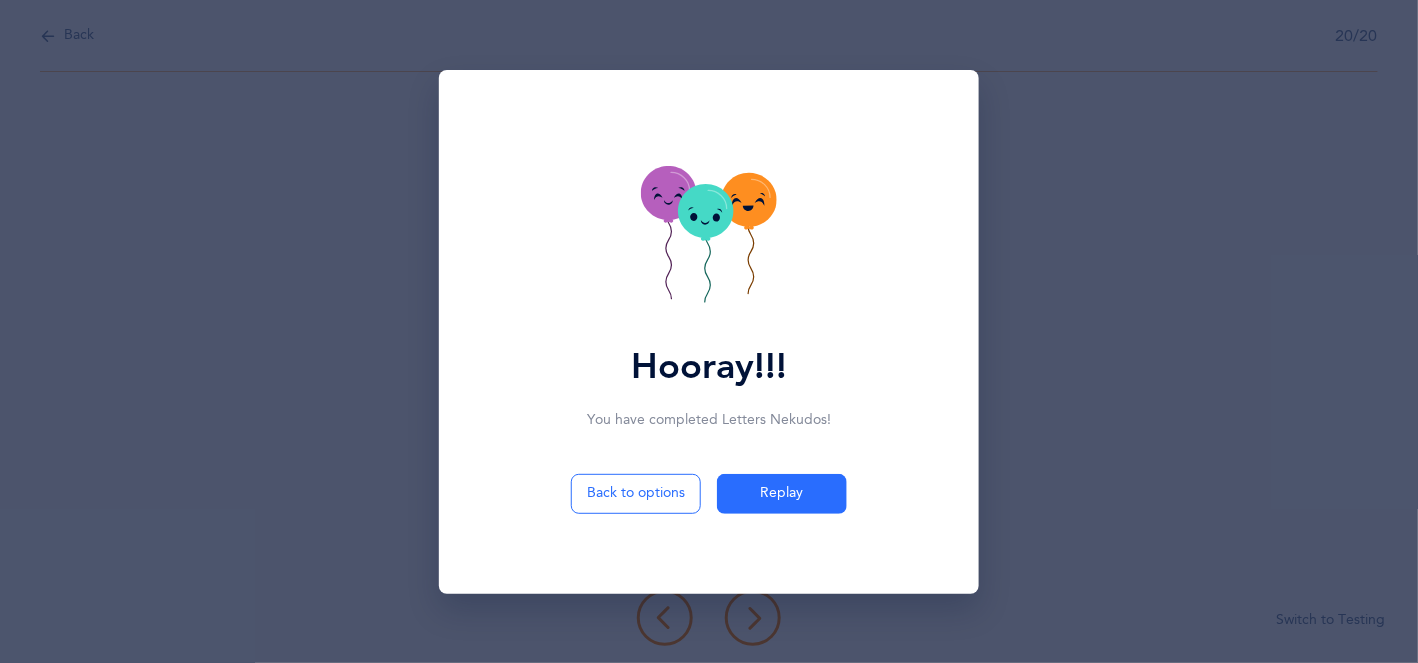 click 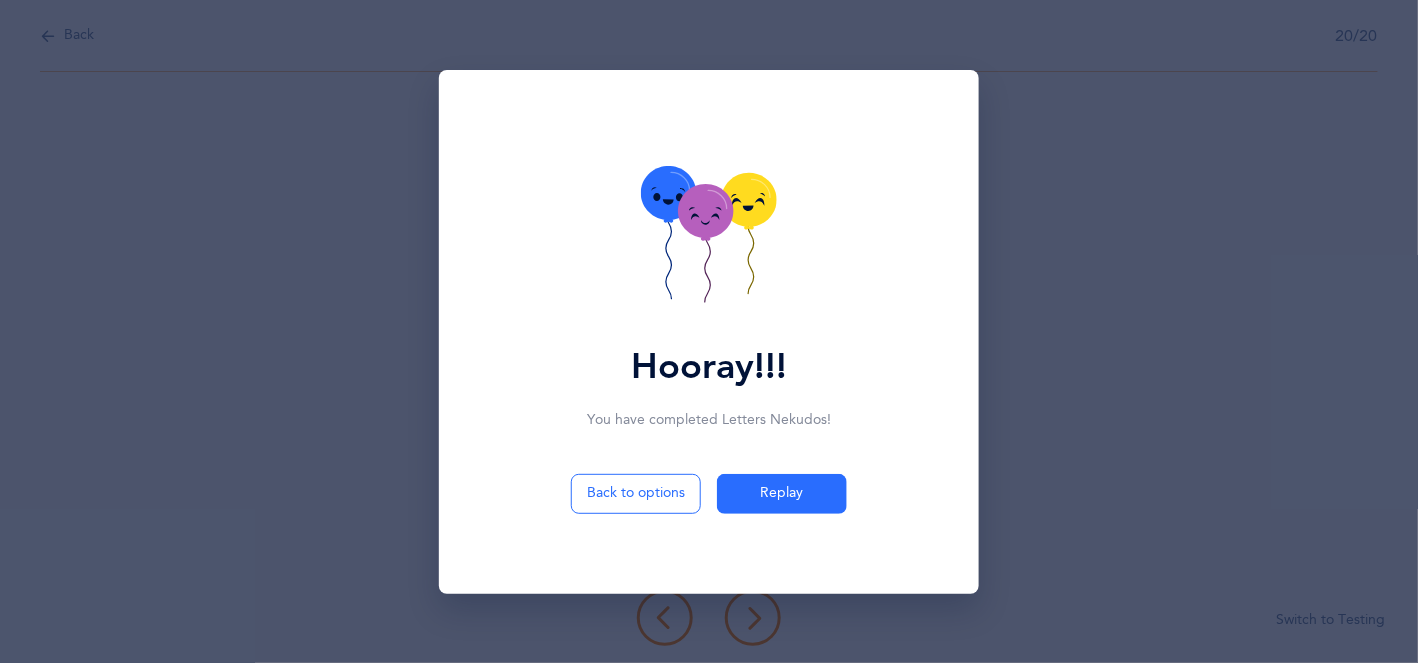 click 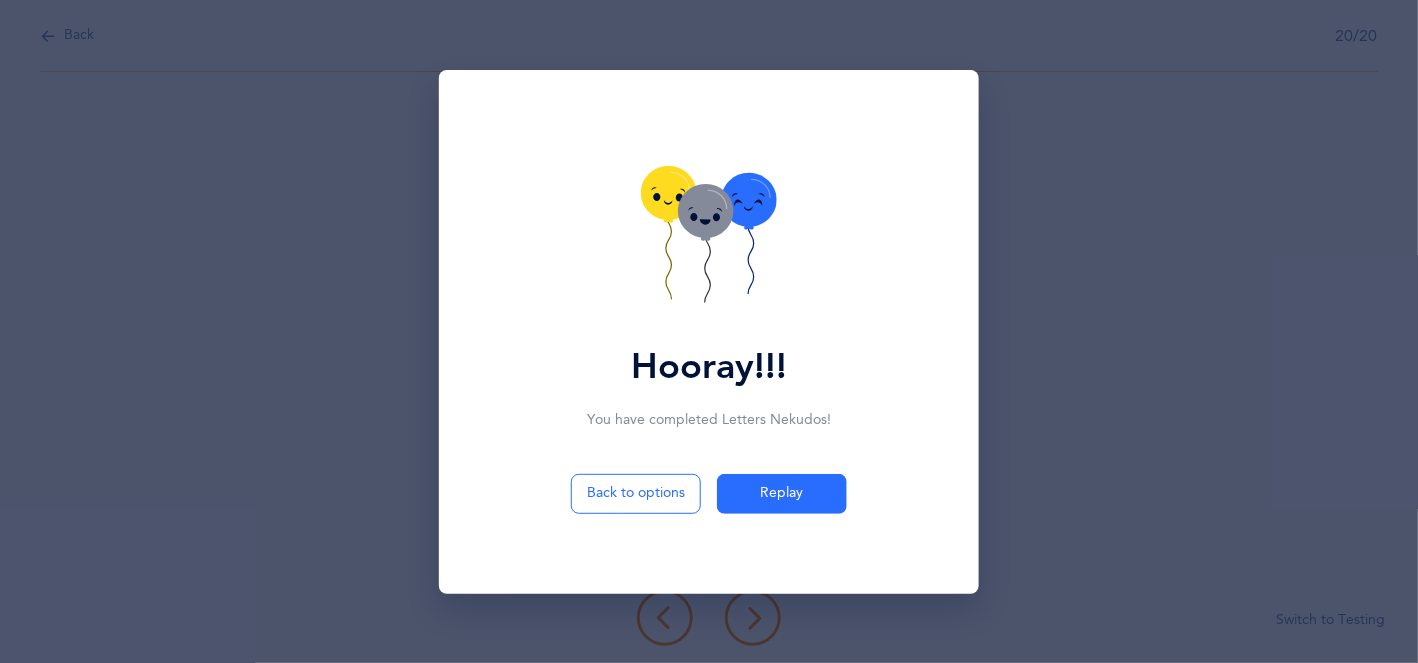click 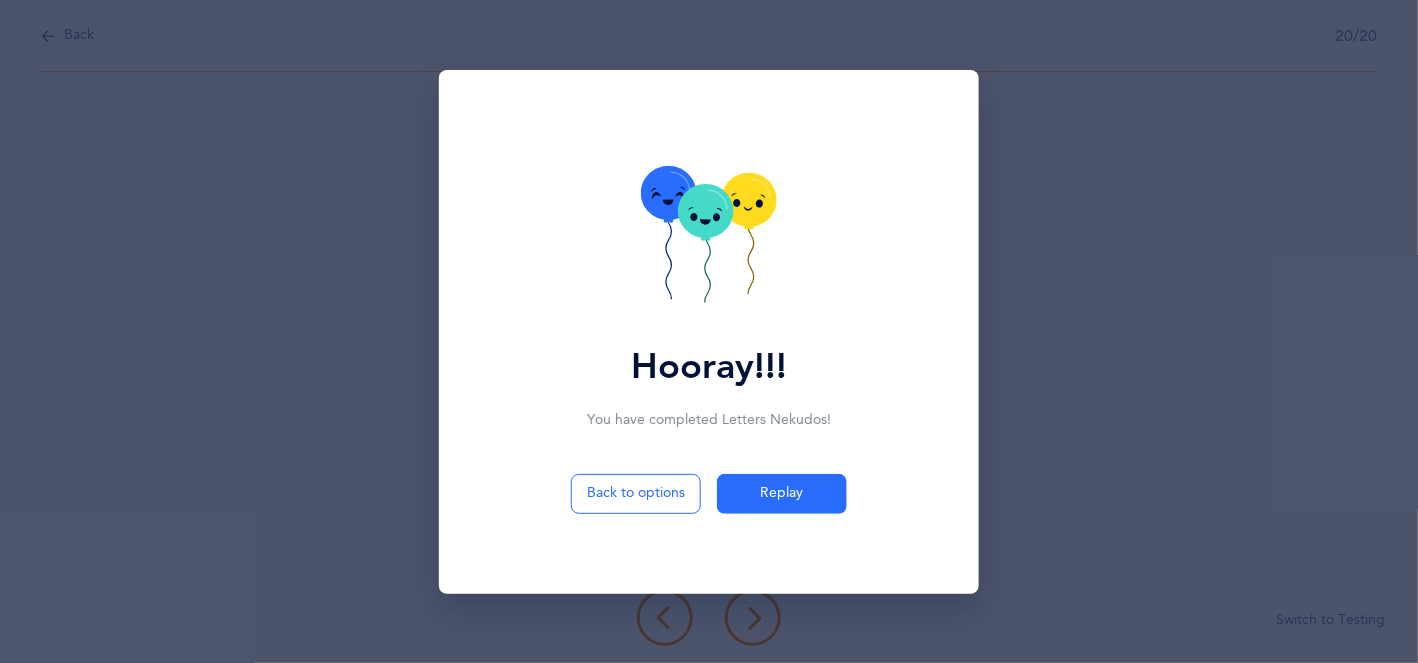 click 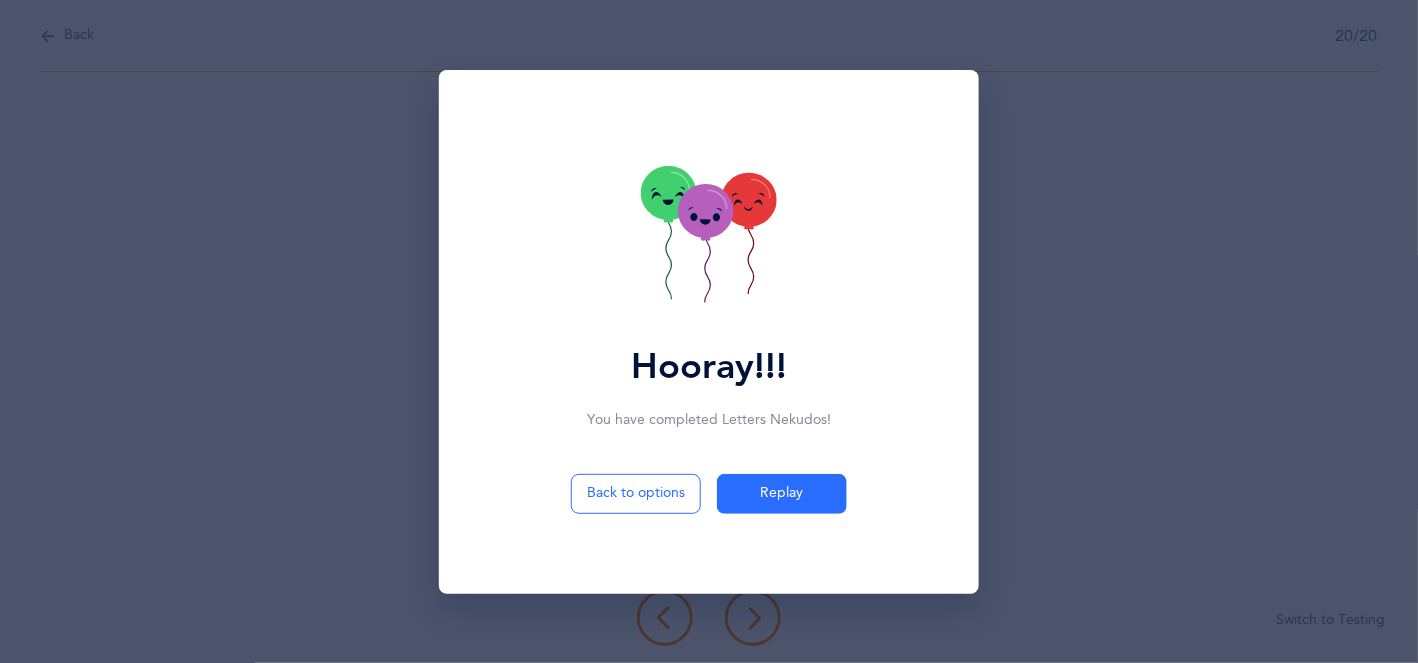 click 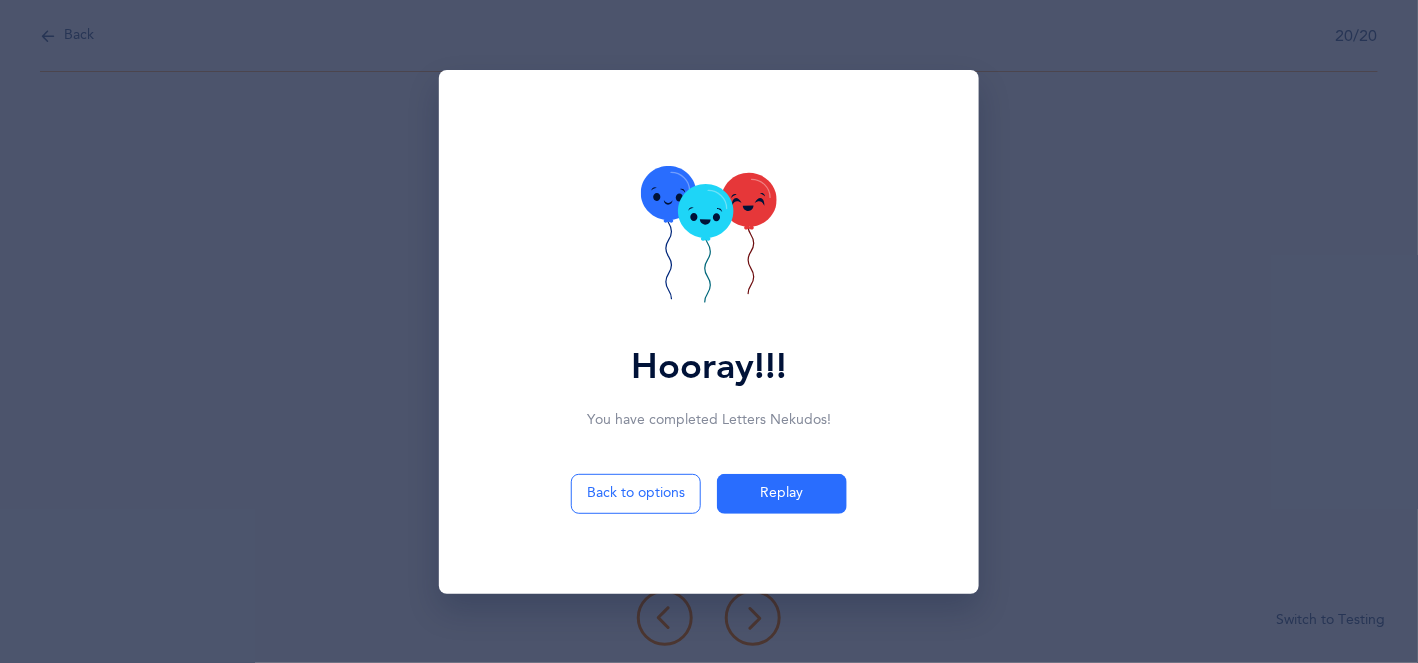 click 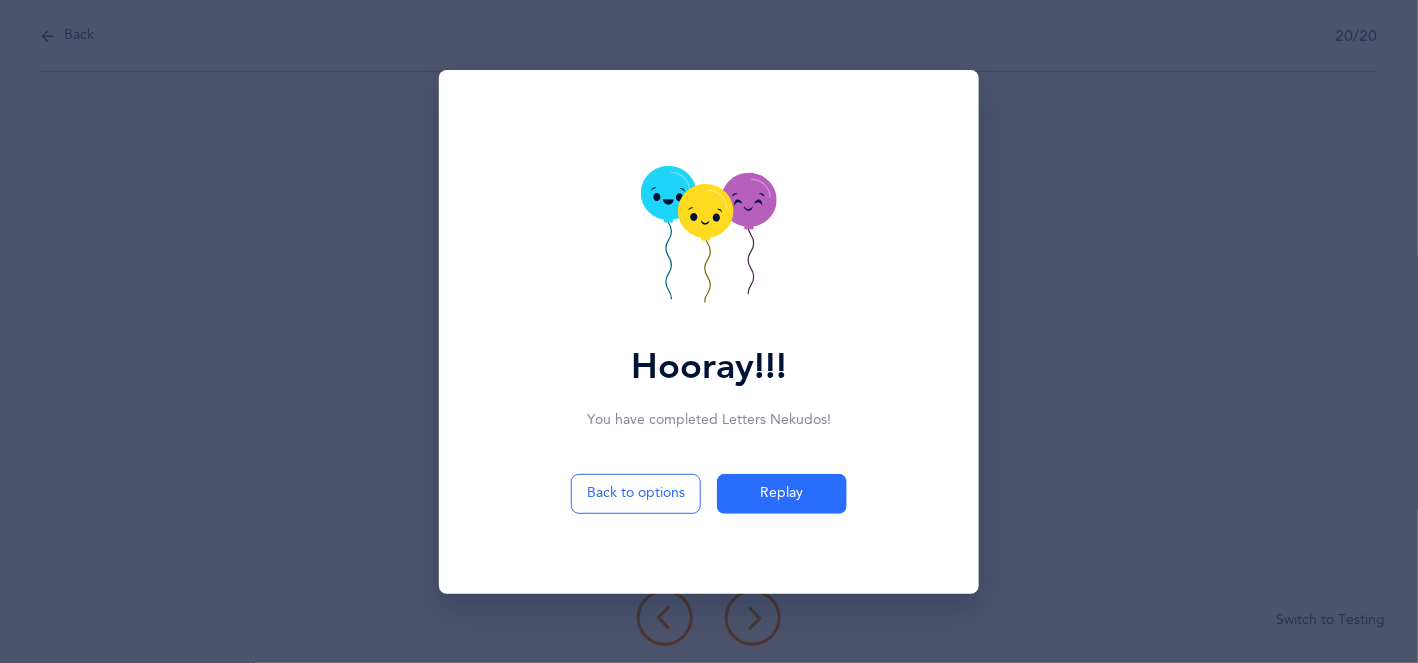 click 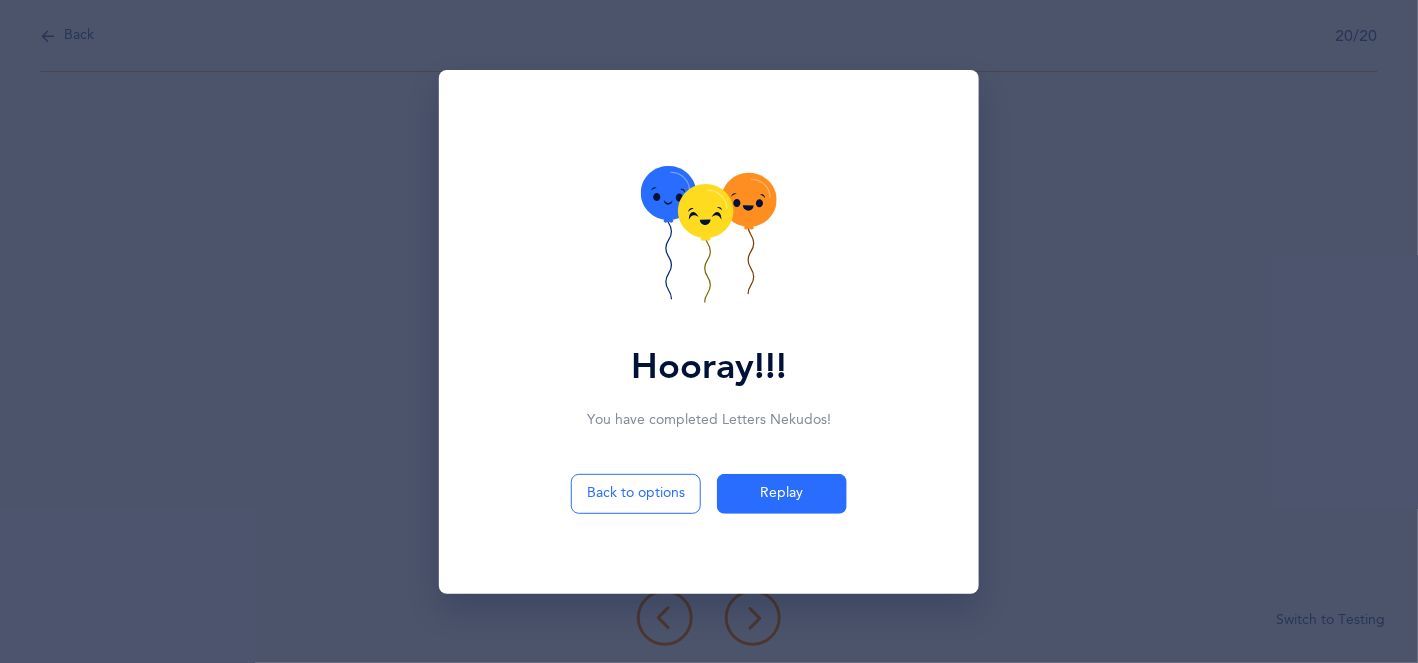 click 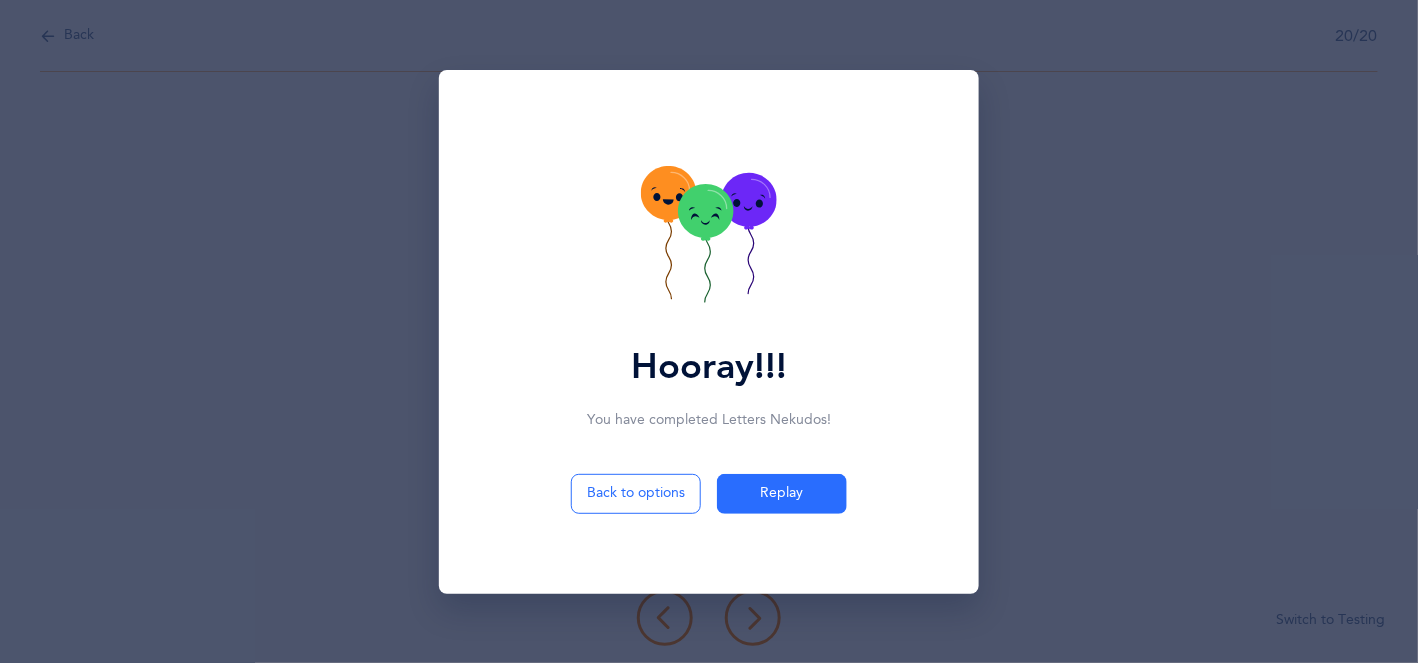 click 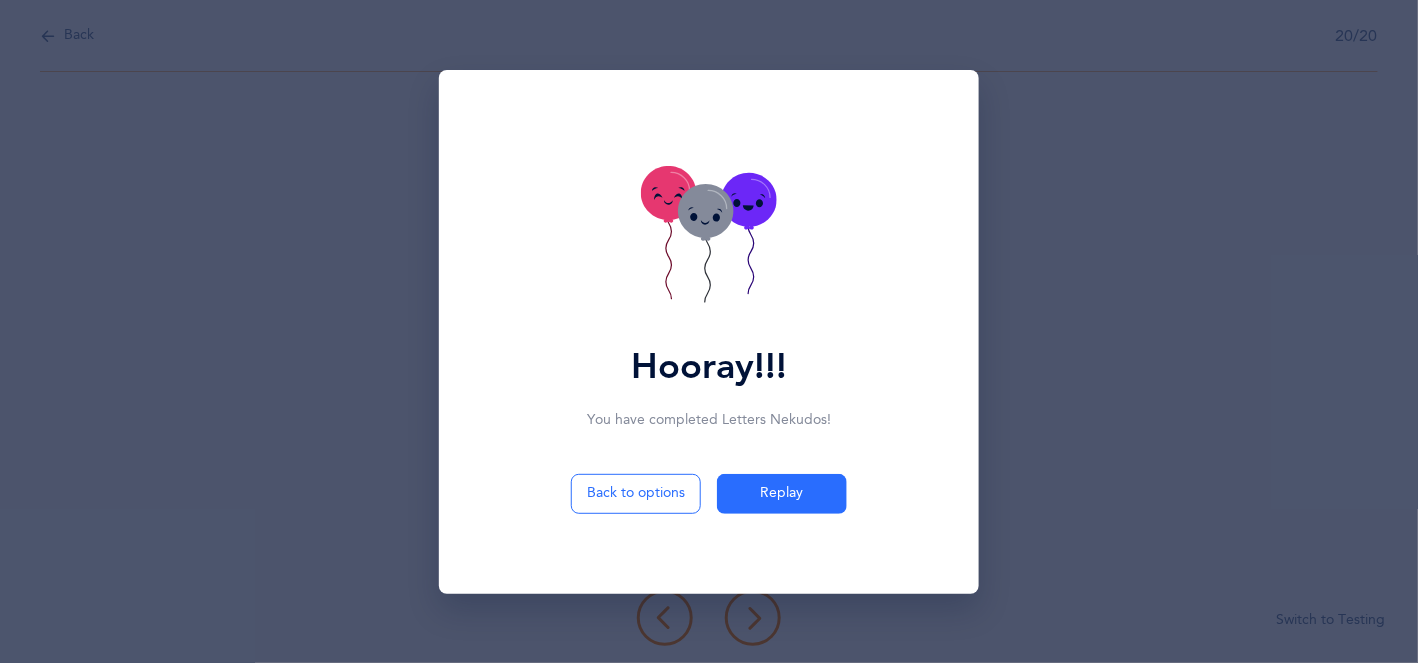 click 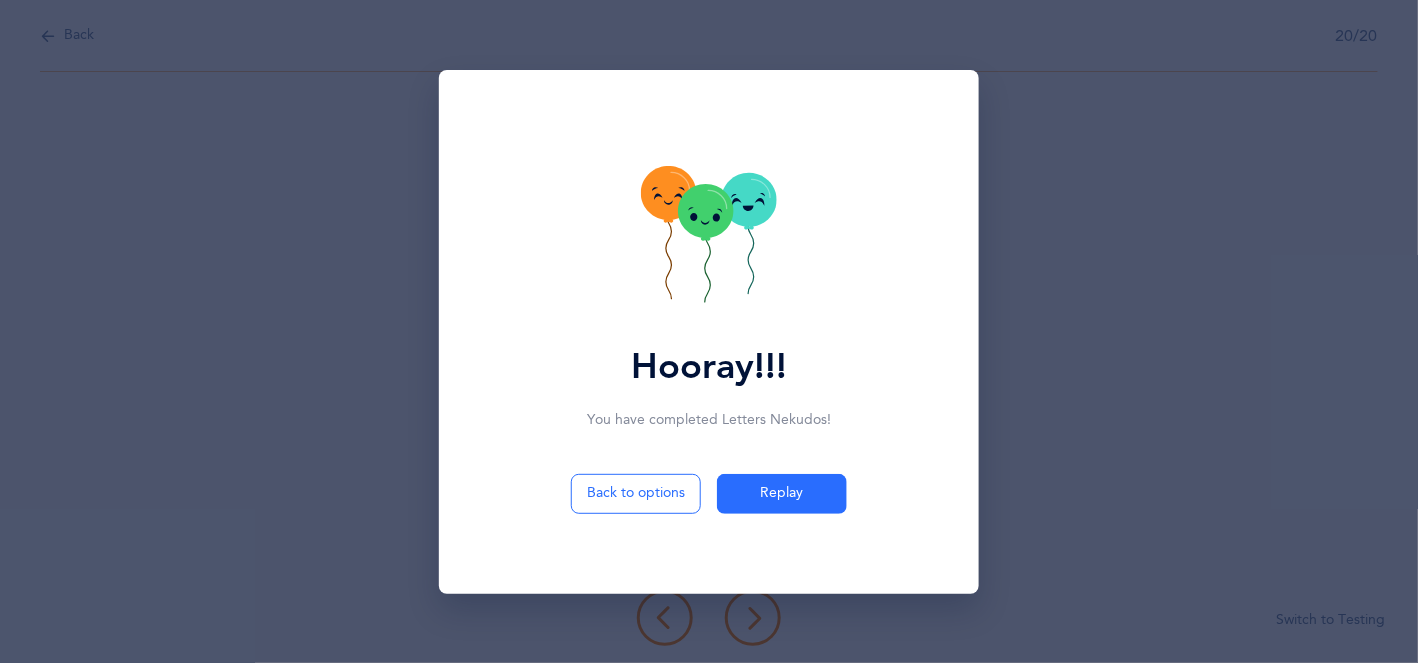 click 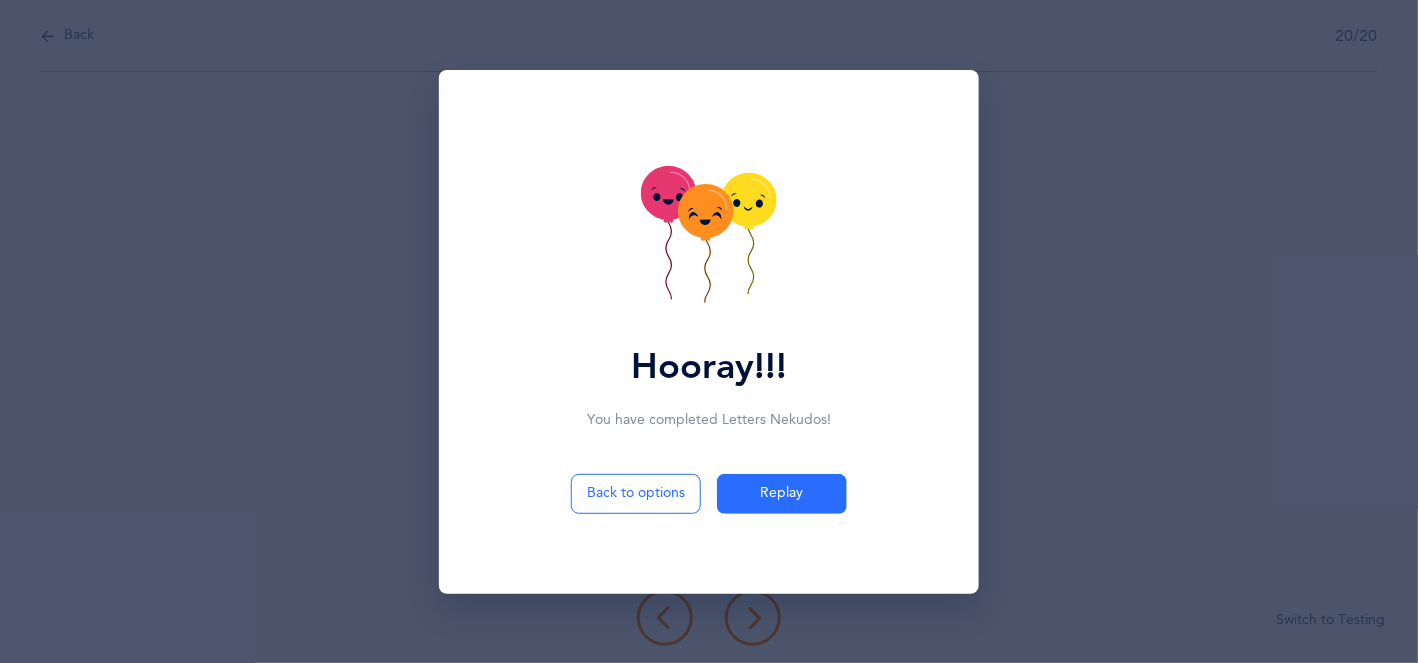 click 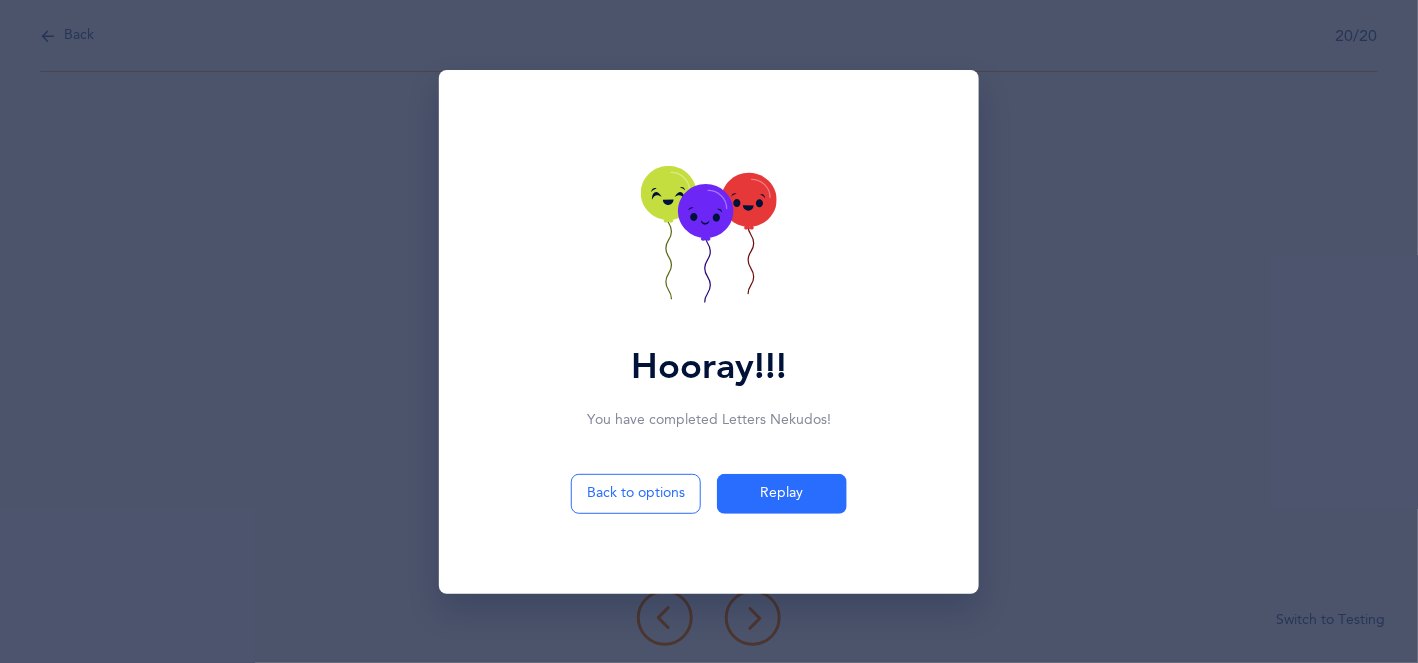 click 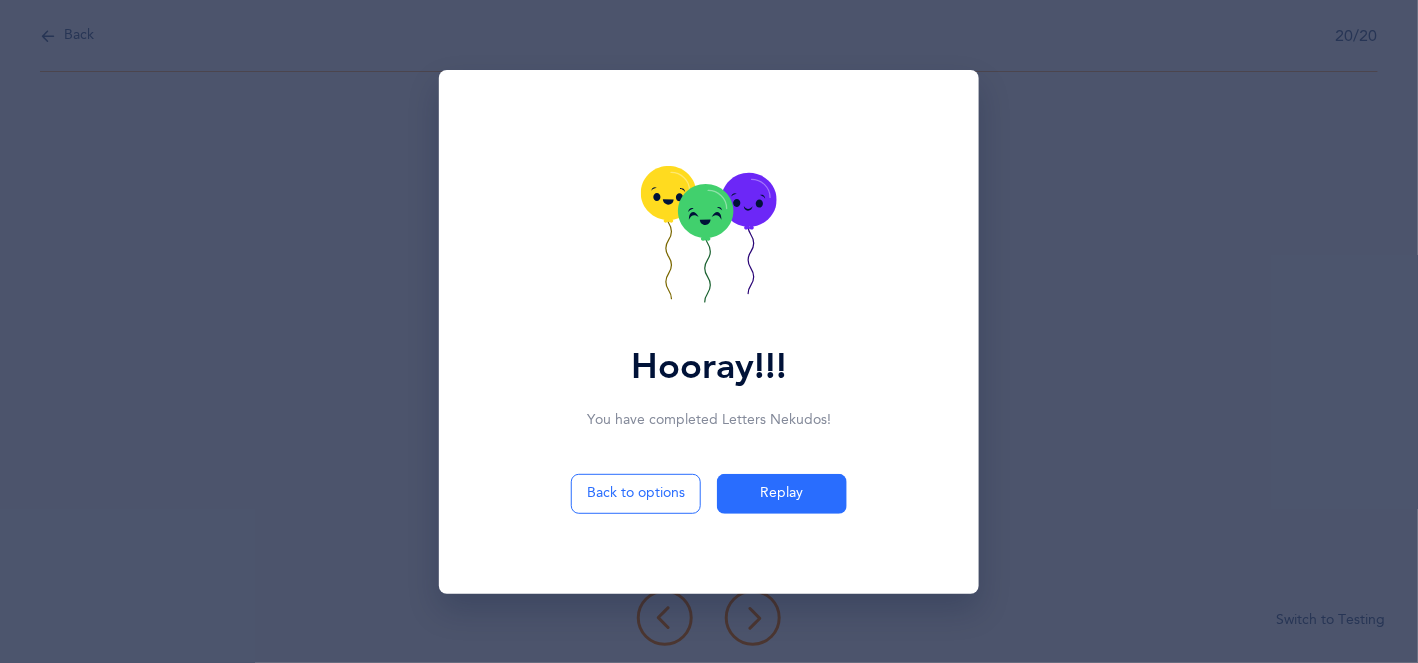 click 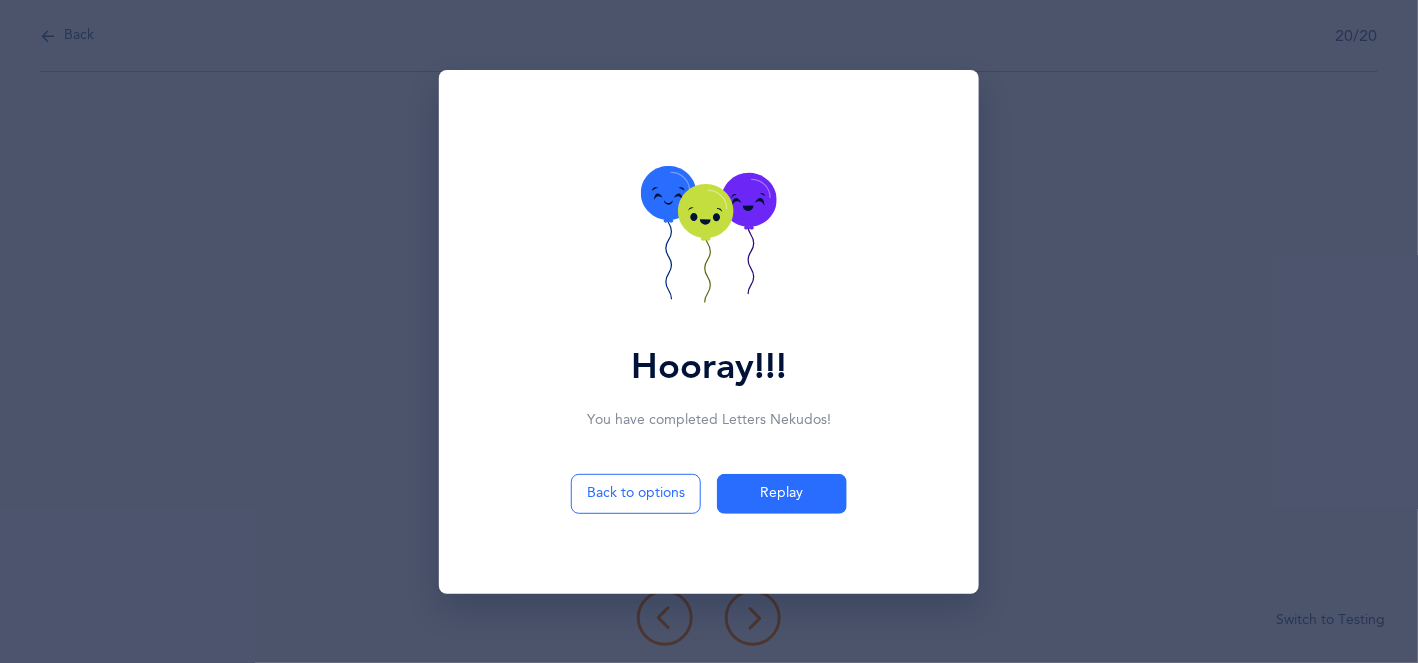 click 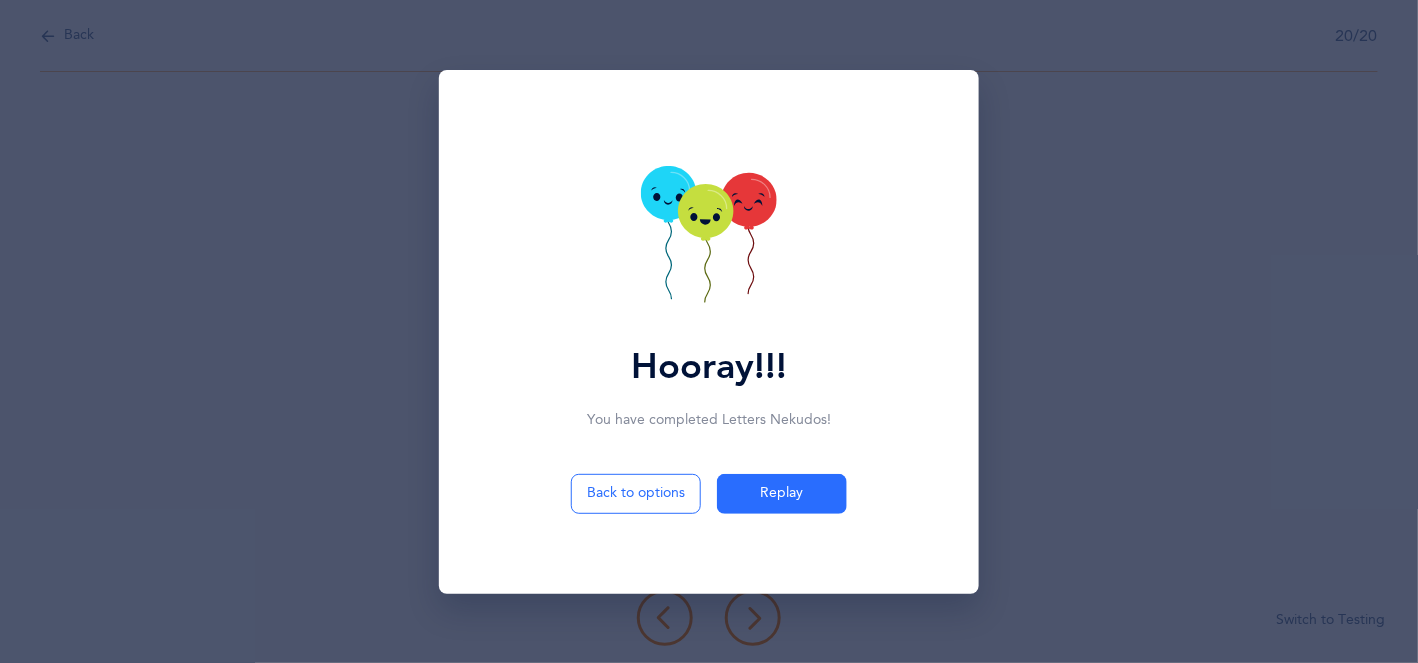 click 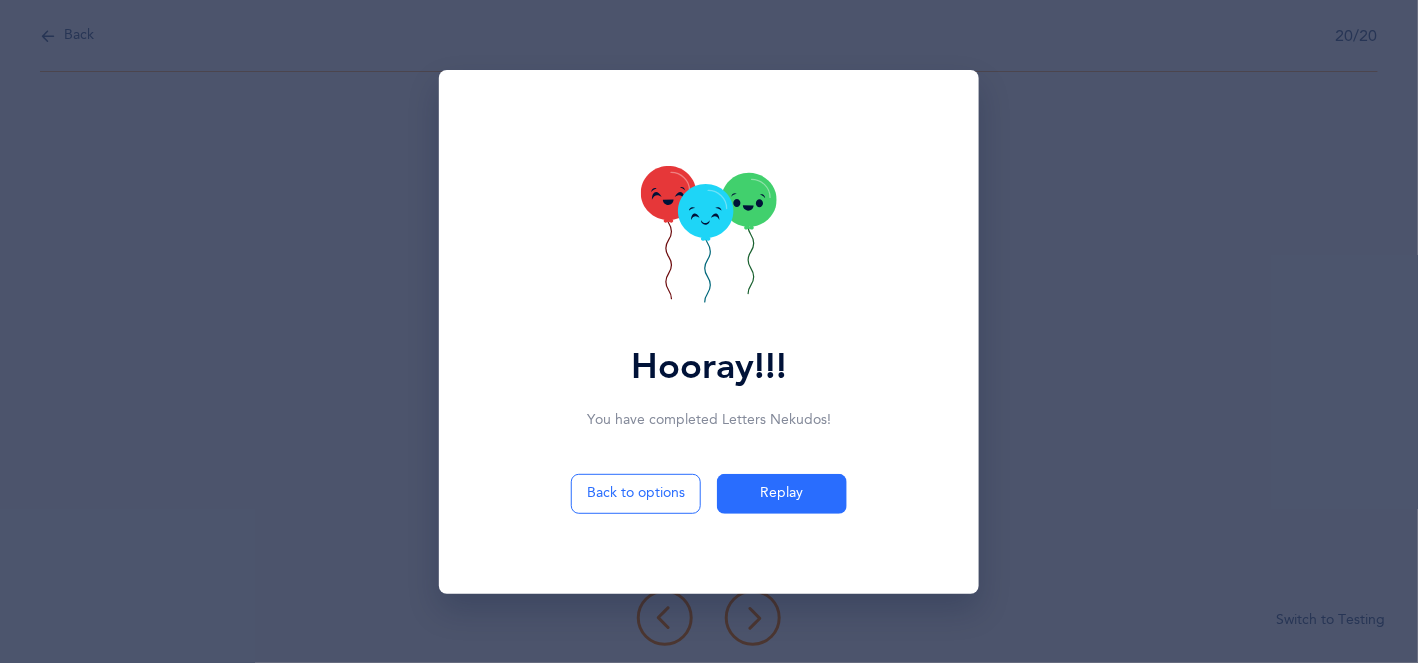 click 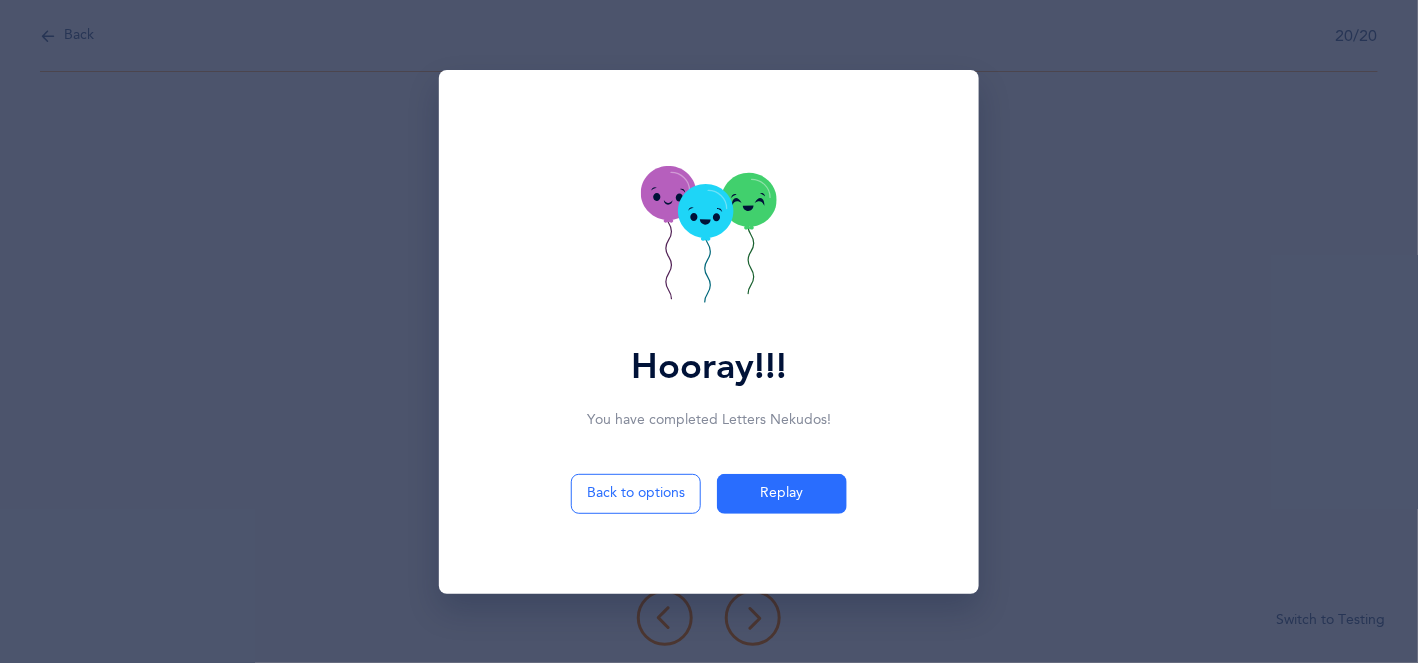 click 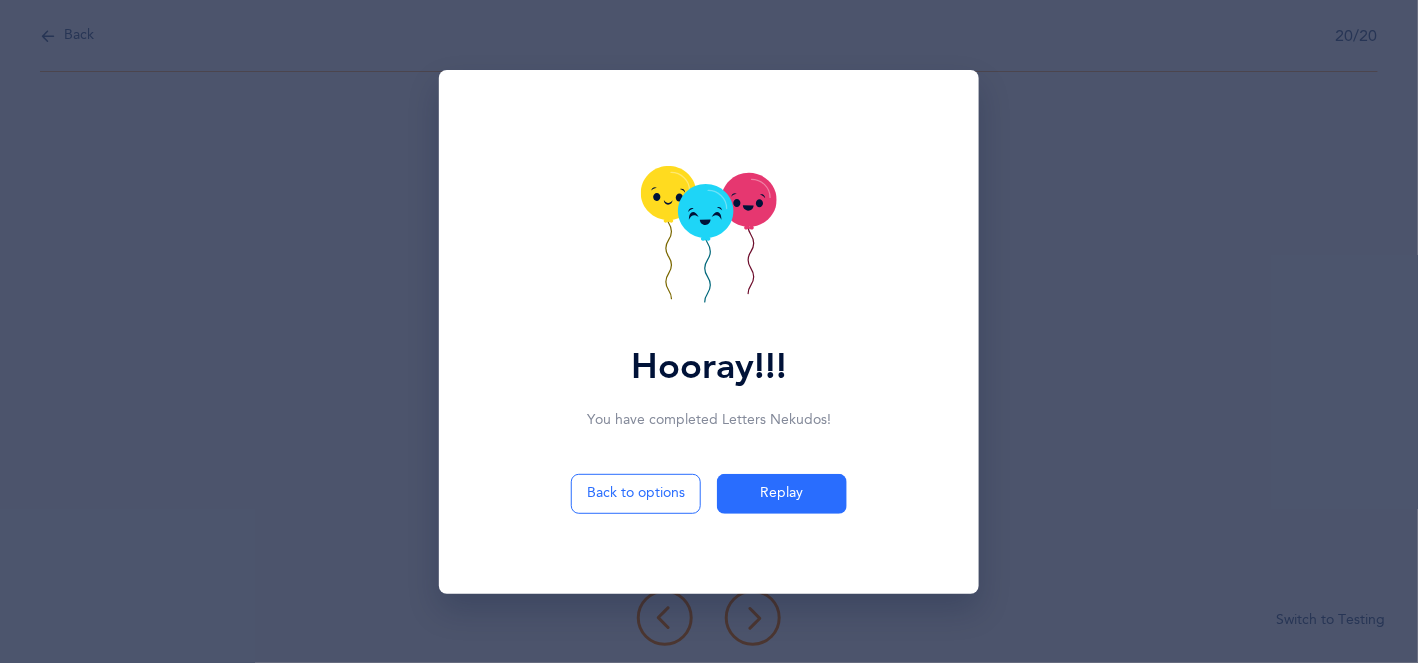 click 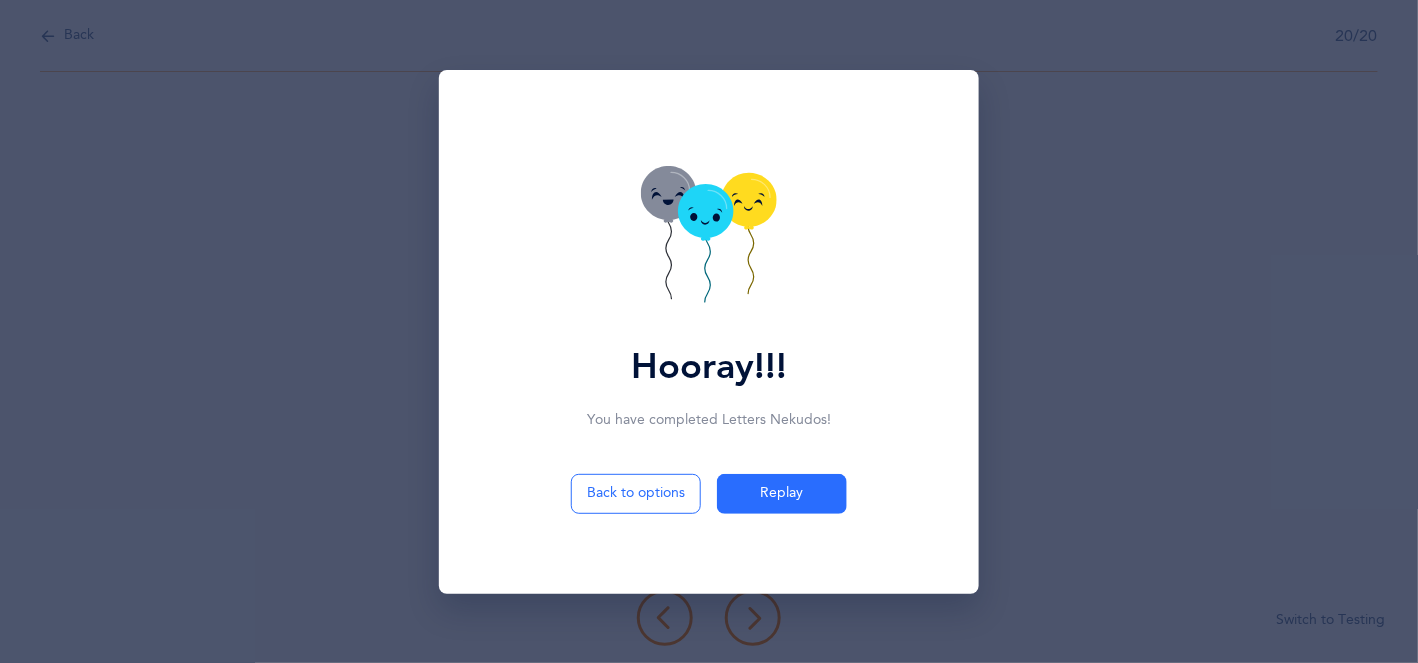 click 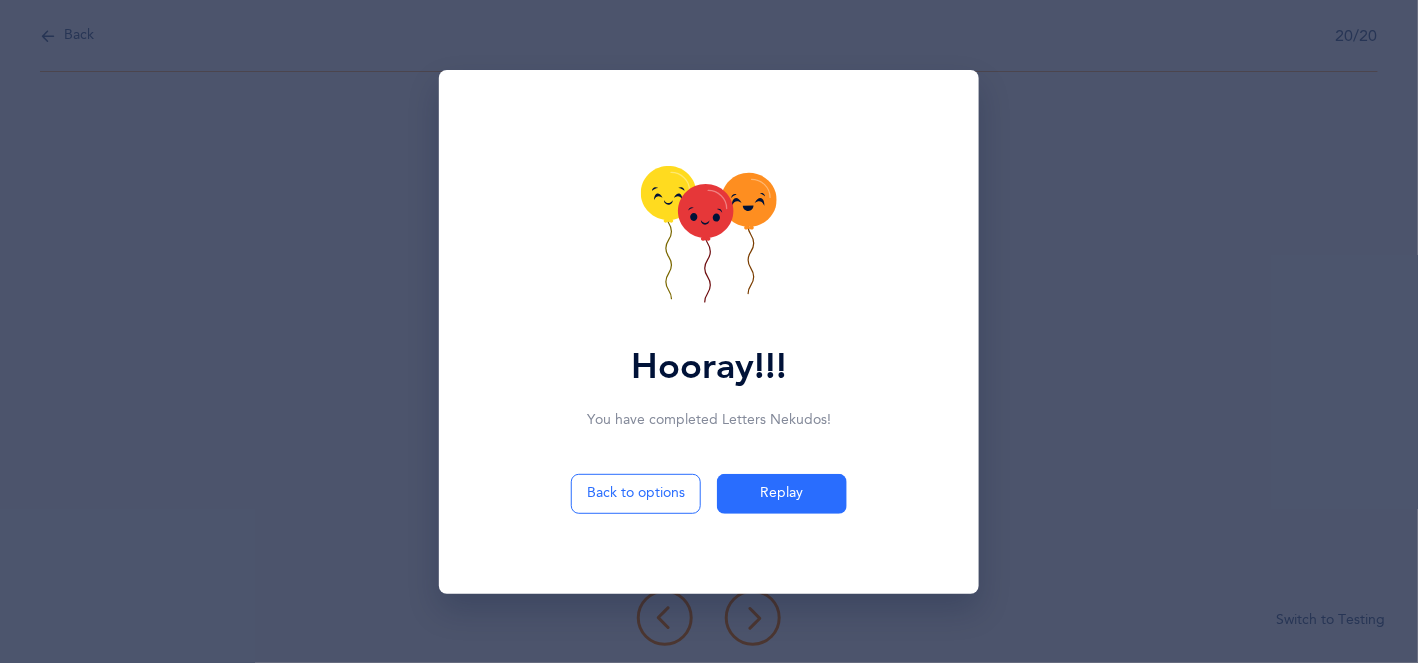 click 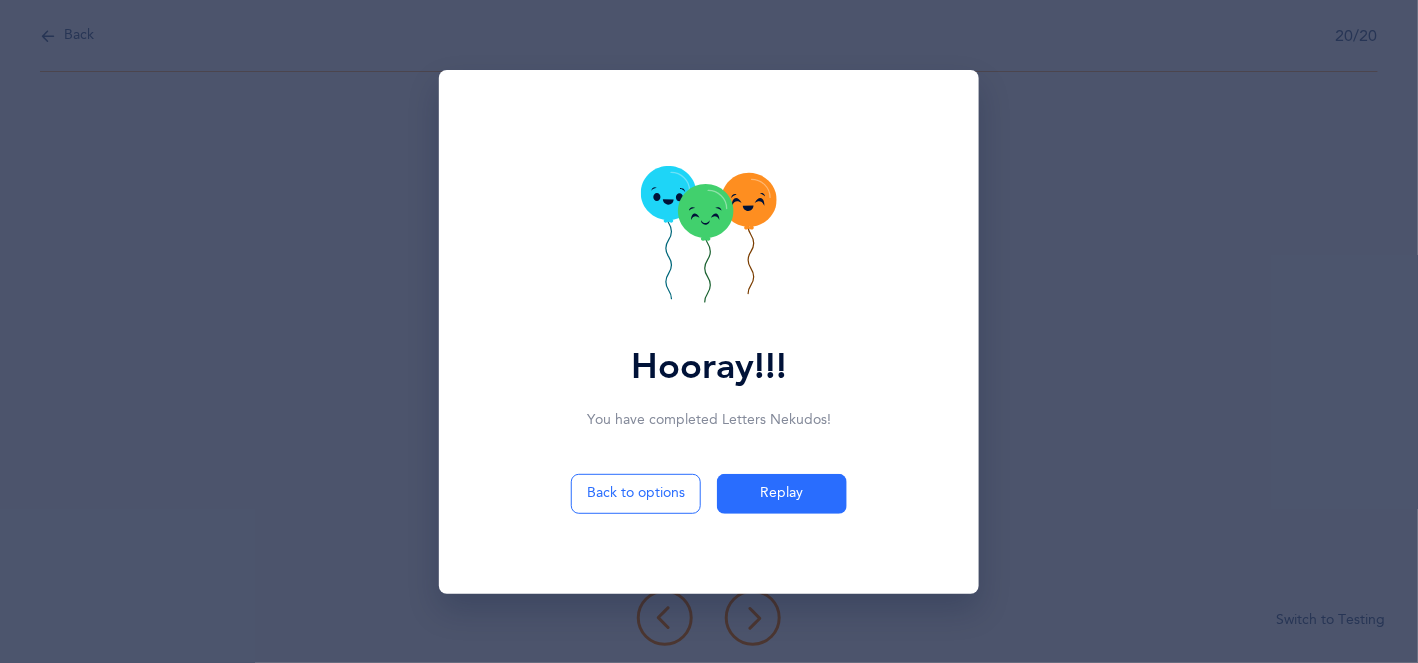 click 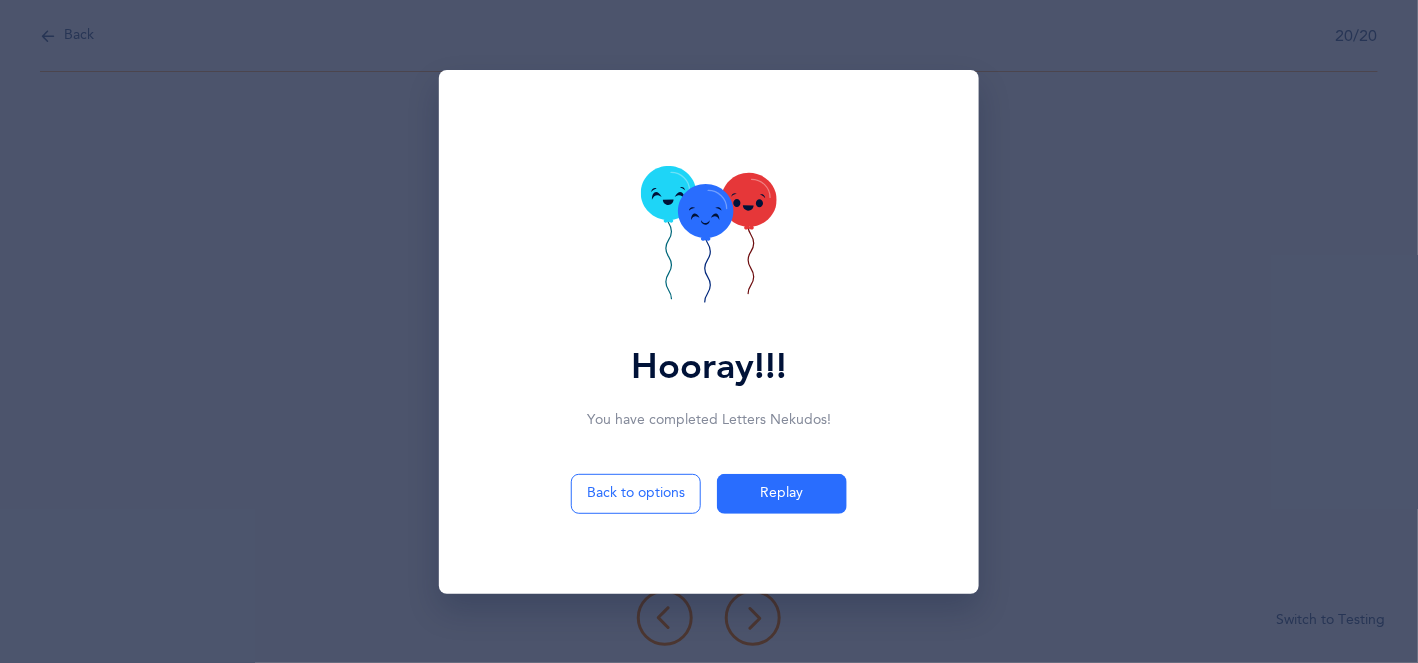 click 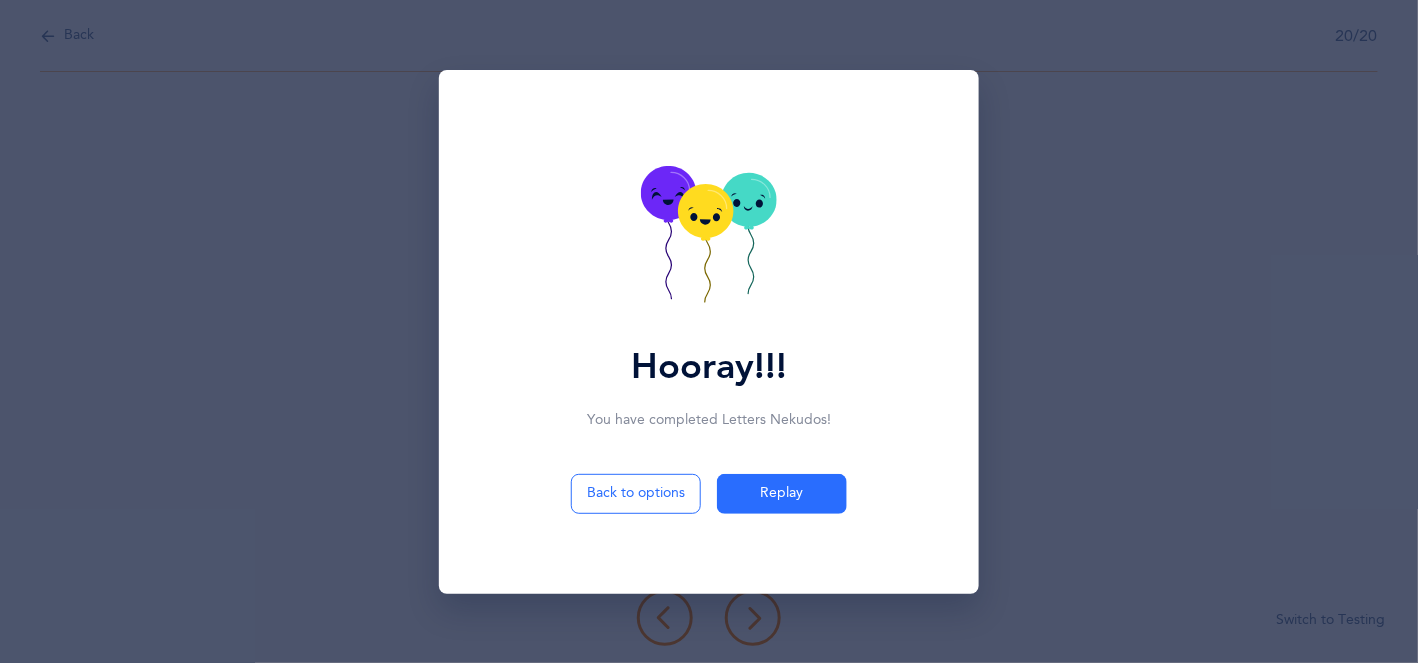 click 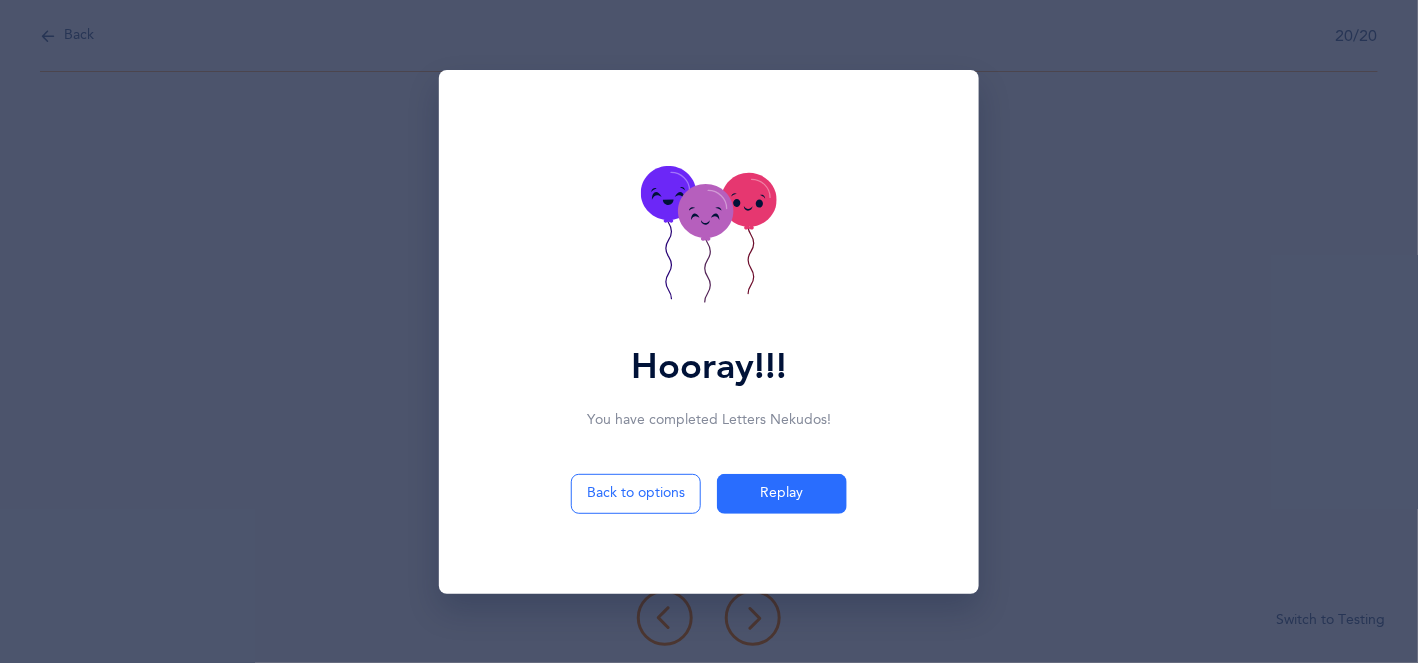 click 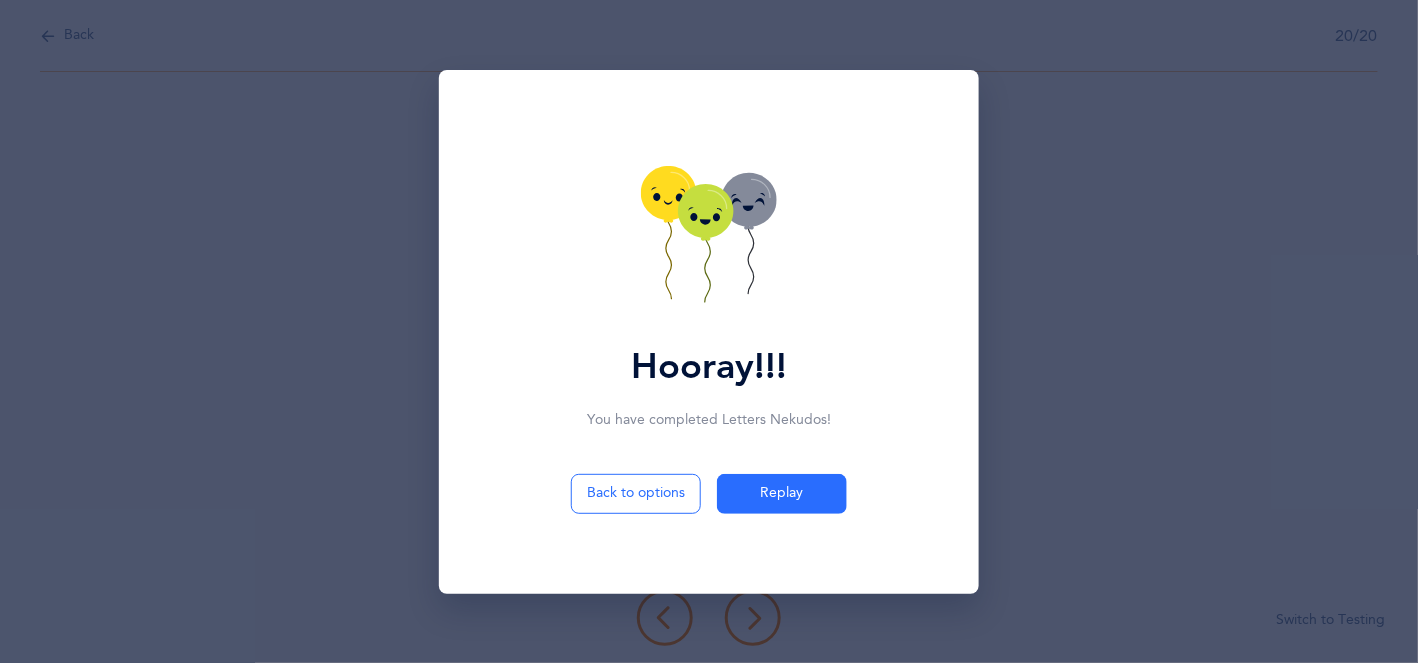 click 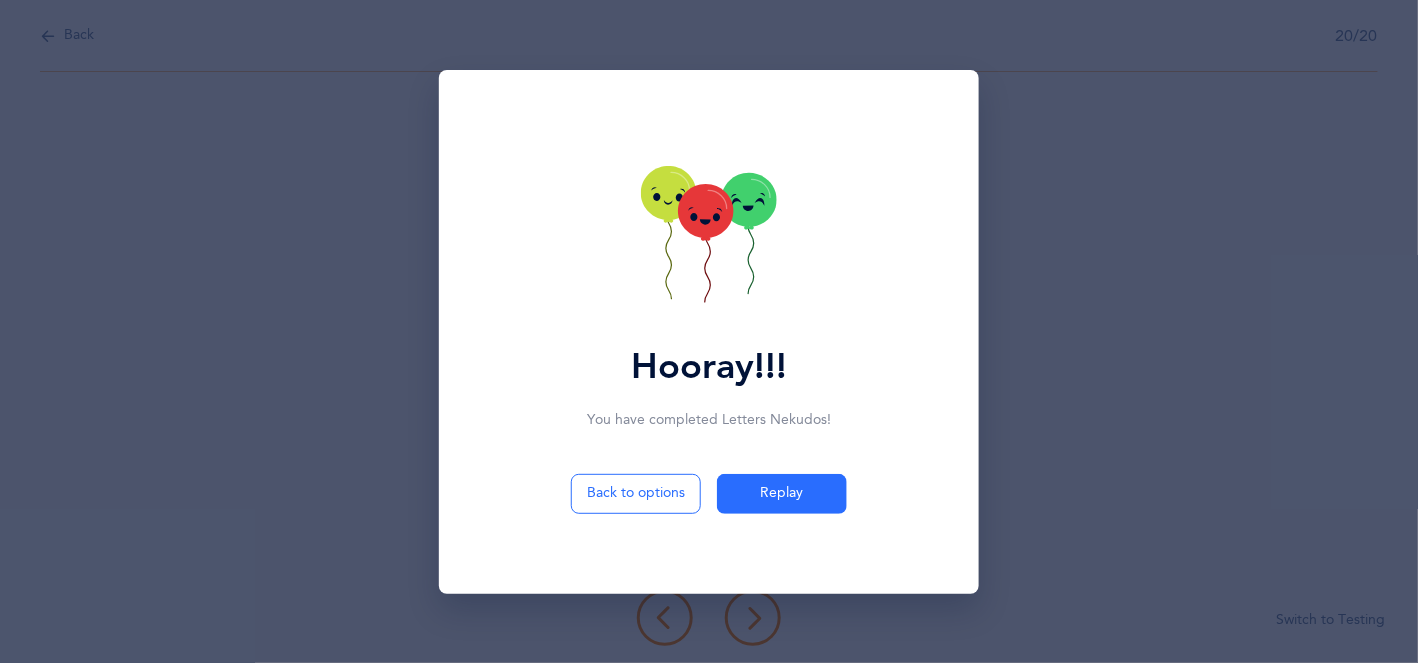 click 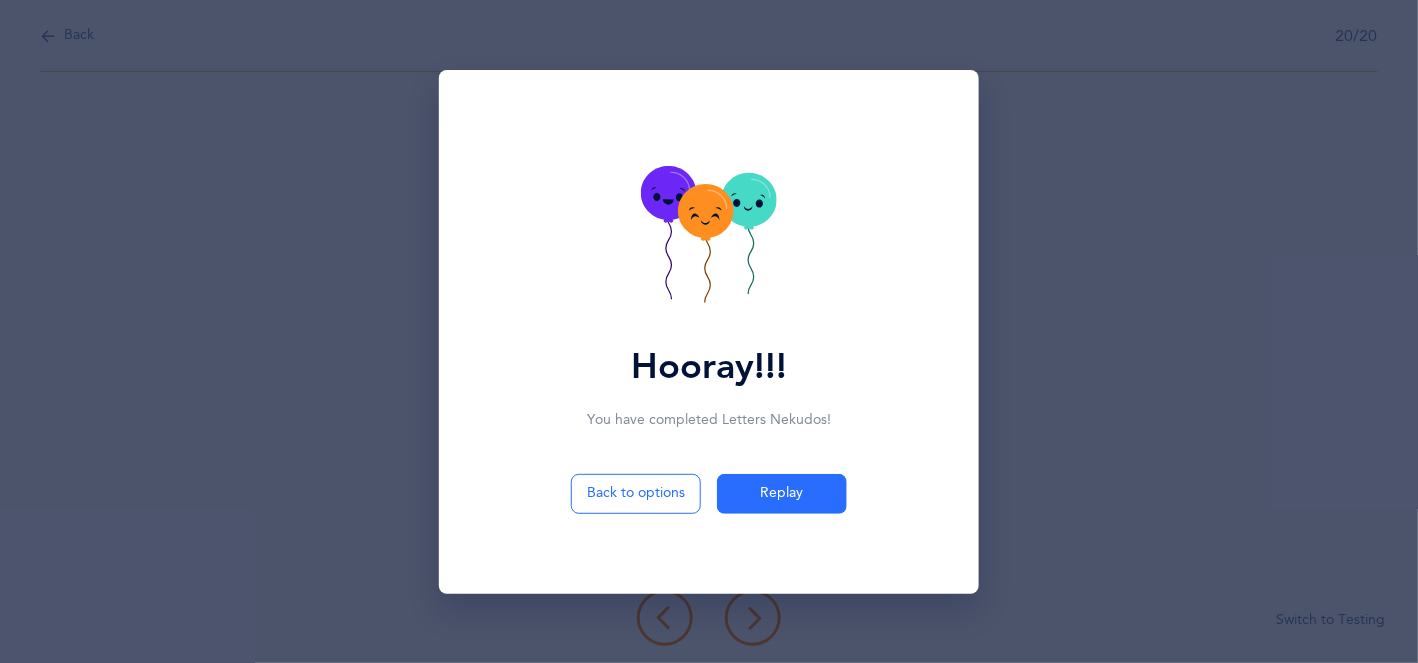 click 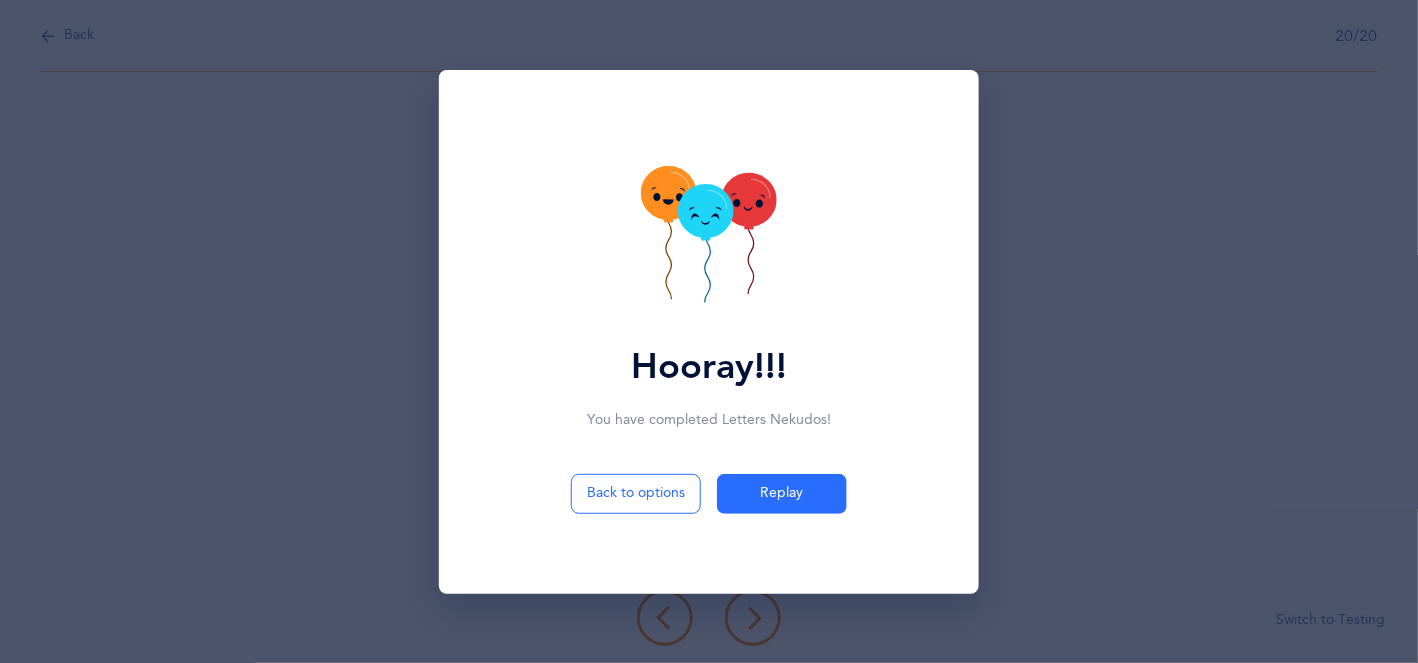 click 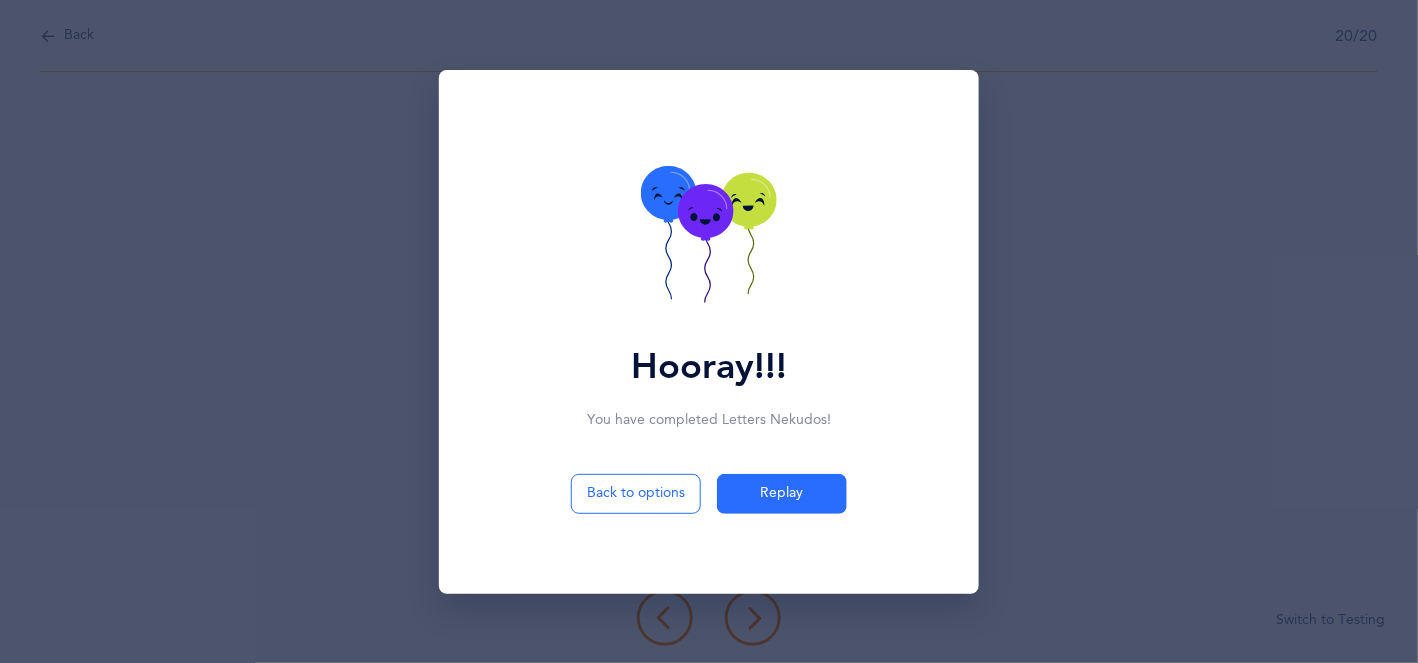 click 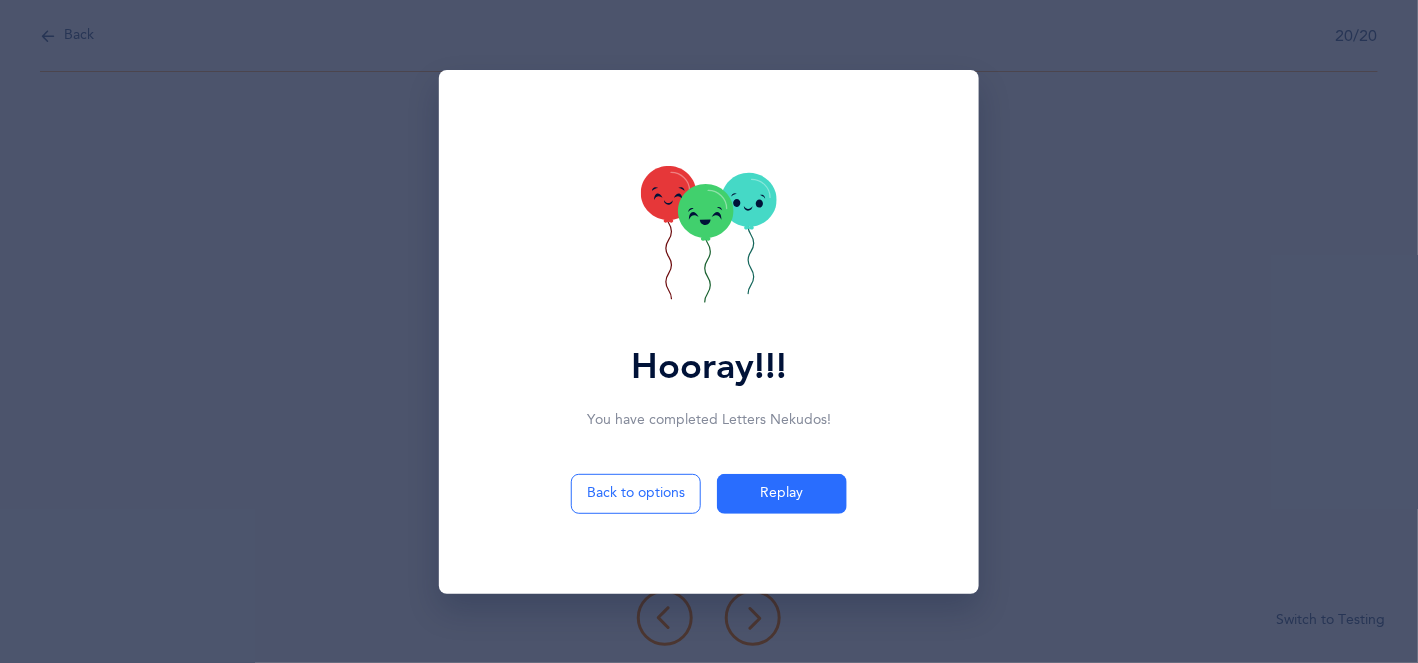 drag, startPoint x: 710, startPoint y: 201, endPoint x: 707, endPoint y: 363, distance: 162.02777 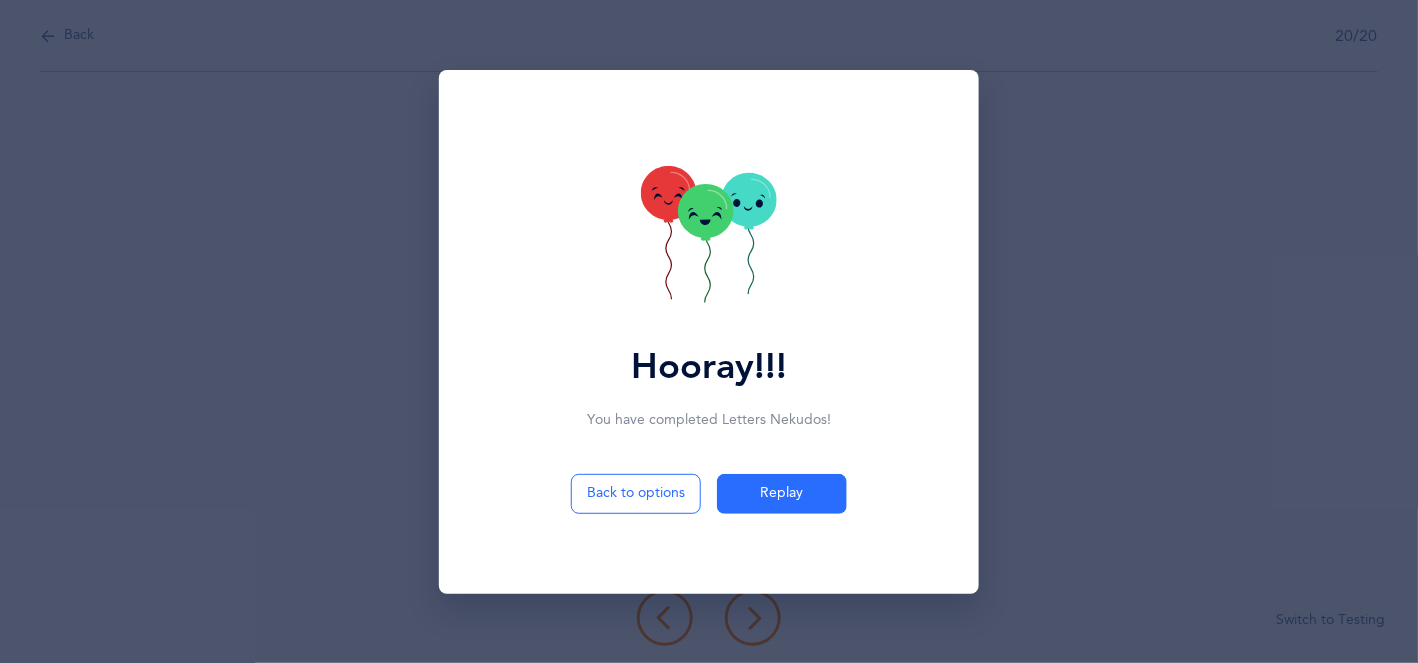 click on "You have completed Letters Nekudos !" at bounding box center [709, 420] 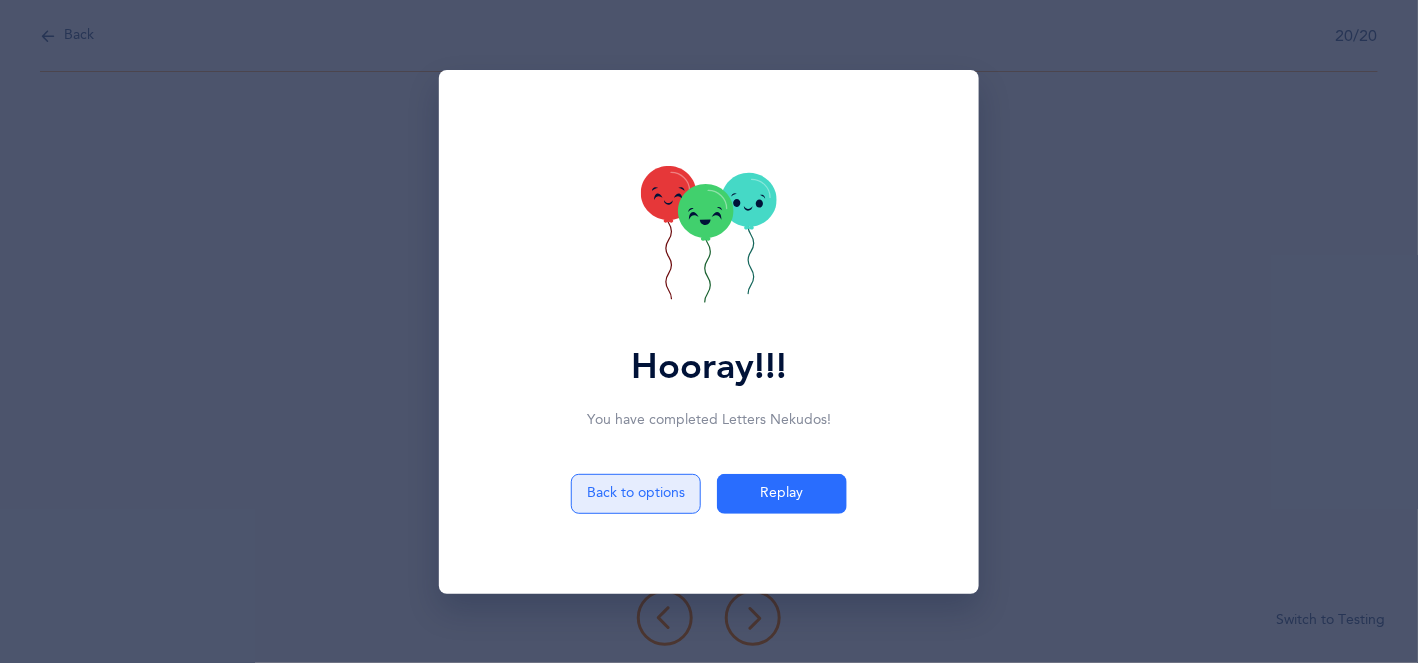 click on "Back to options" at bounding box center [636, 494] 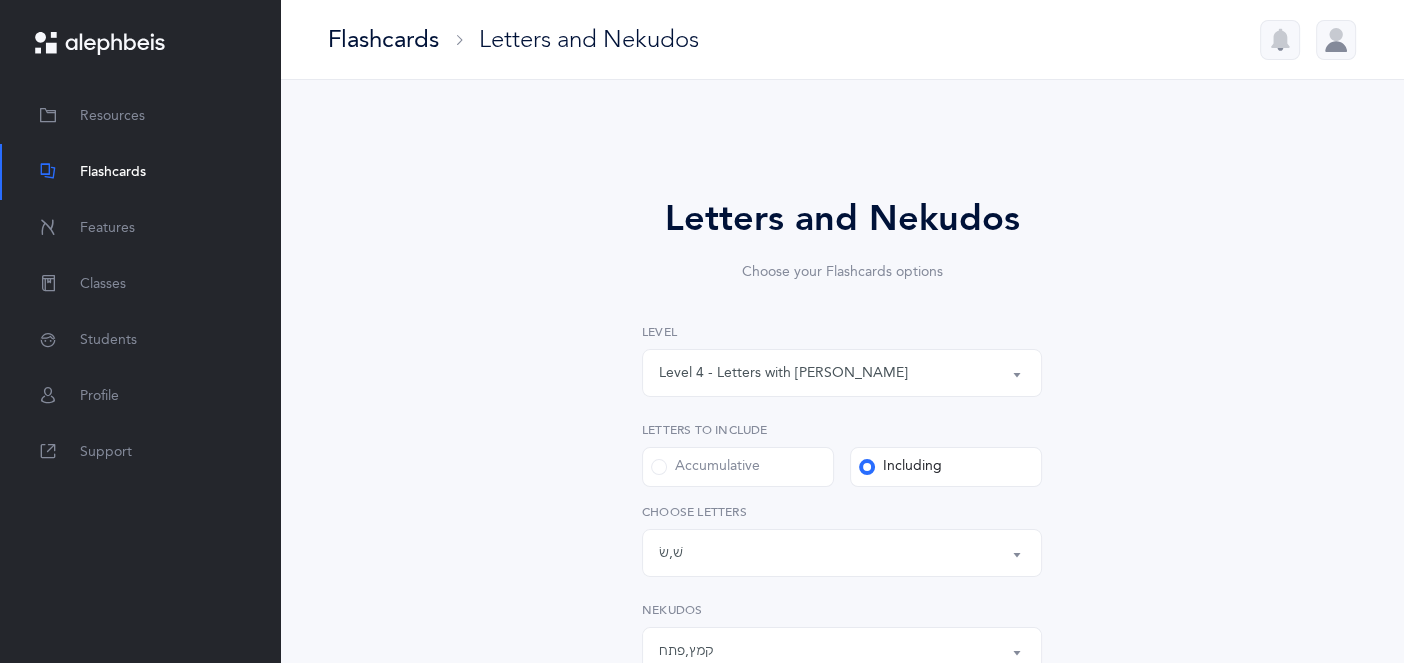 scroll, scrollTop: 495, scrollLeft: 0, axis: vertical 